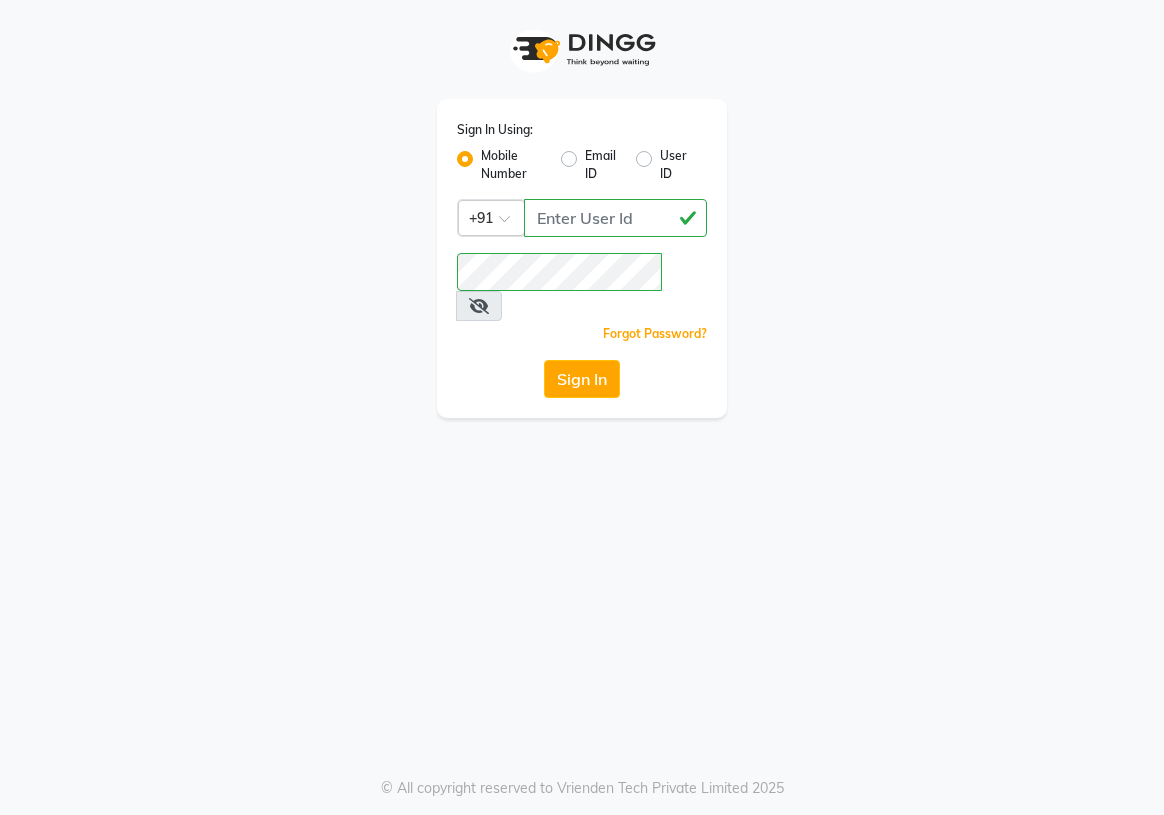 click on "Sign In" 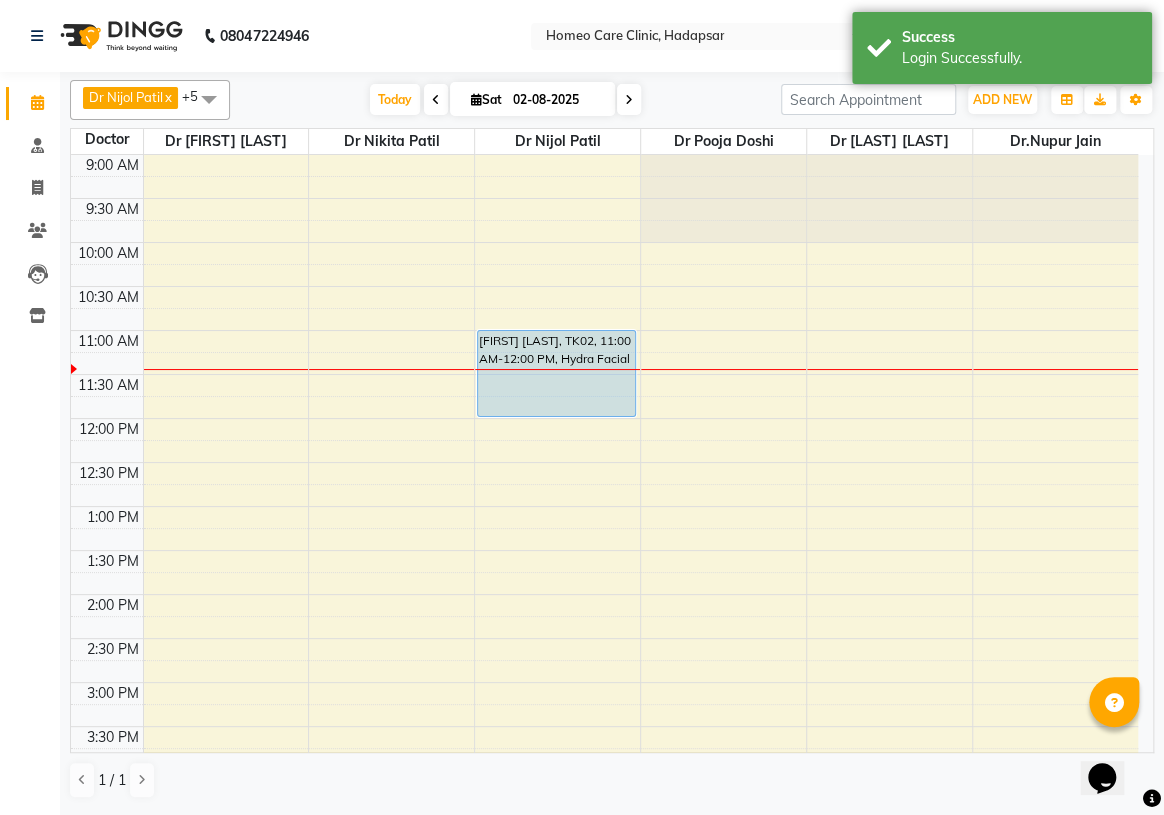 scroll, scrollTop: 0, scrollLeft: 0, axis: both 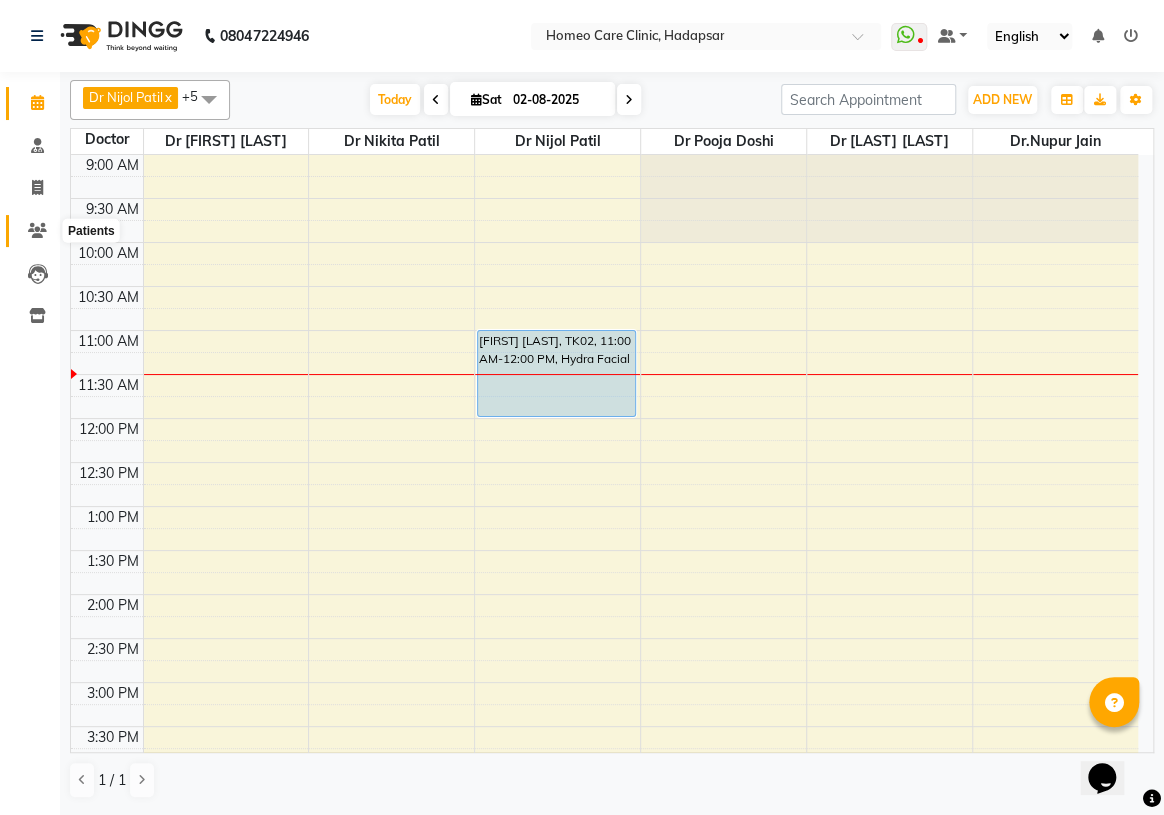 click 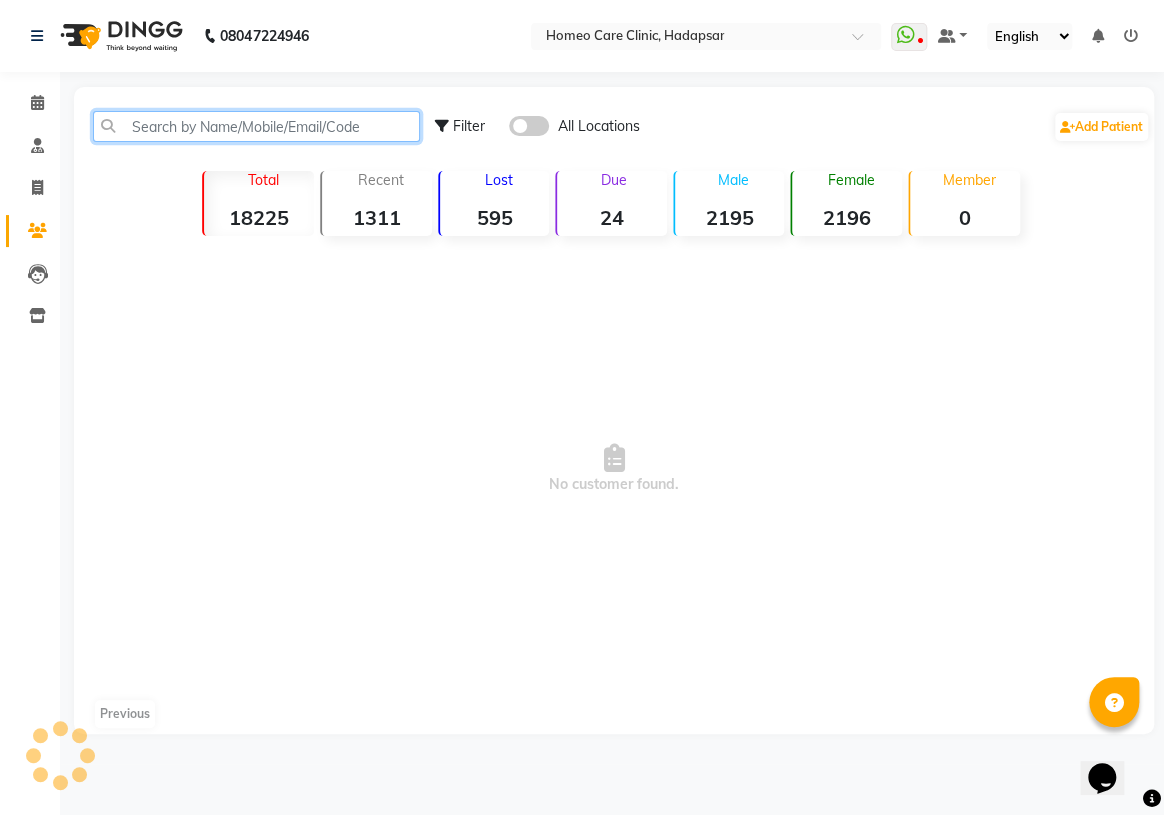 click 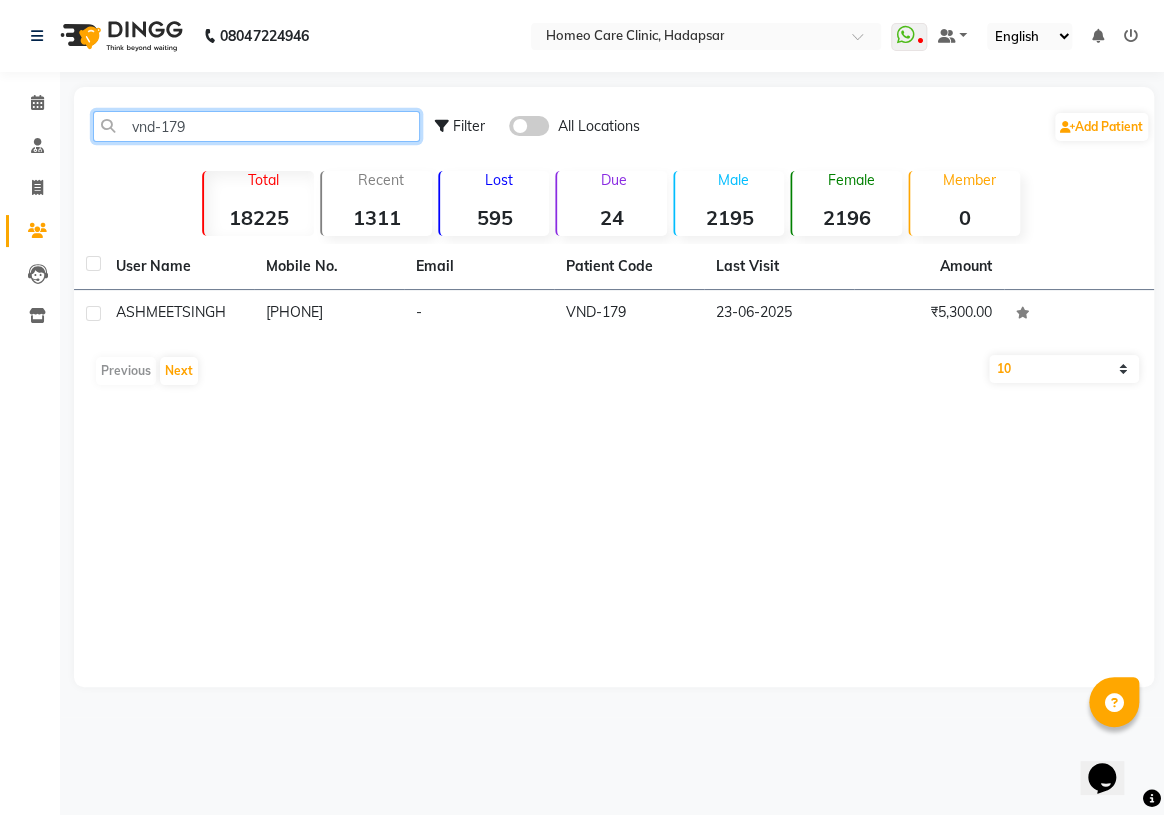 type on "vnd-179" 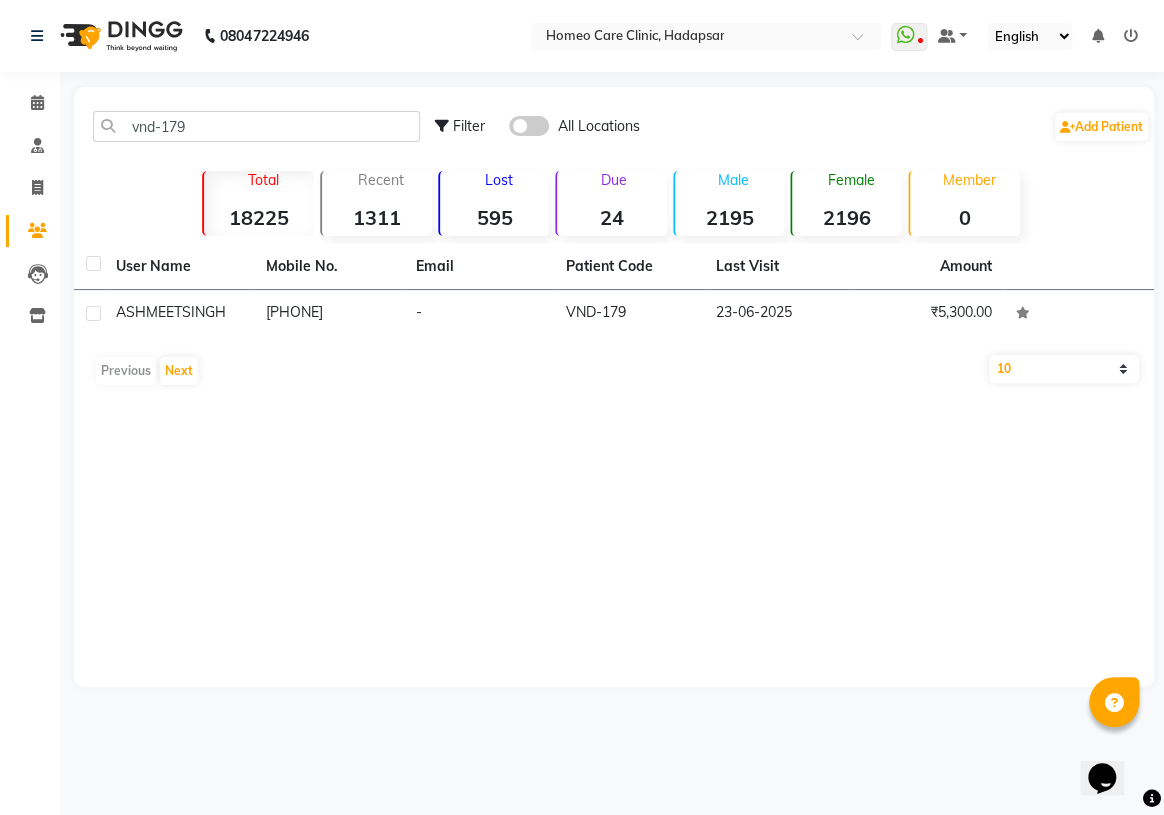 click on "Mobile No." 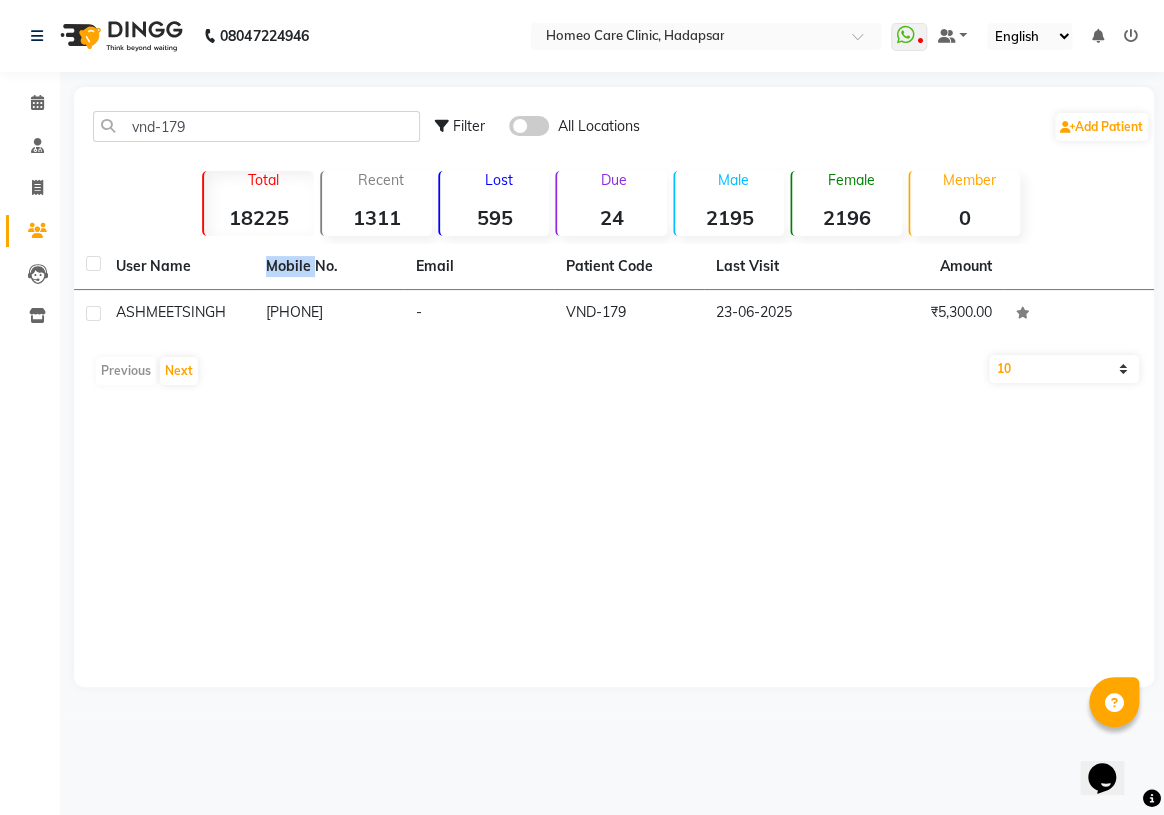click on "Mobile No." 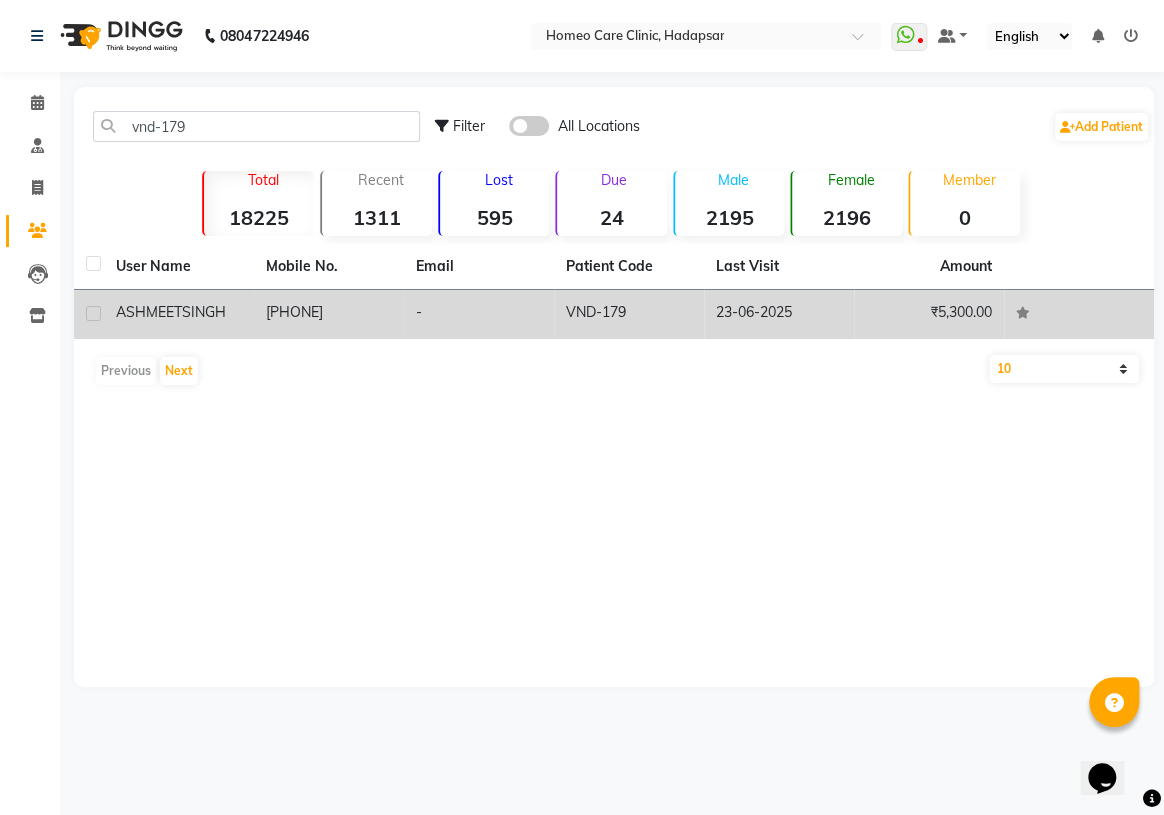 click on "[PHONE]" 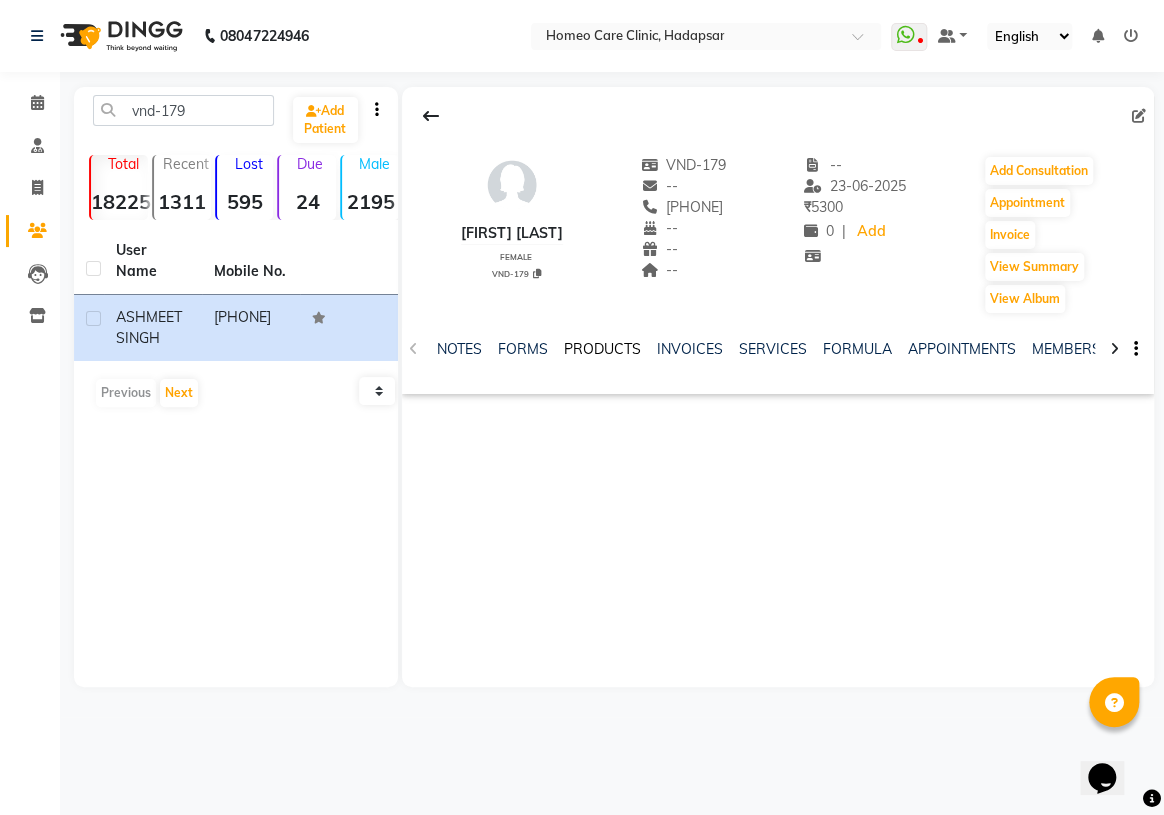 click on "PRODUCTS" 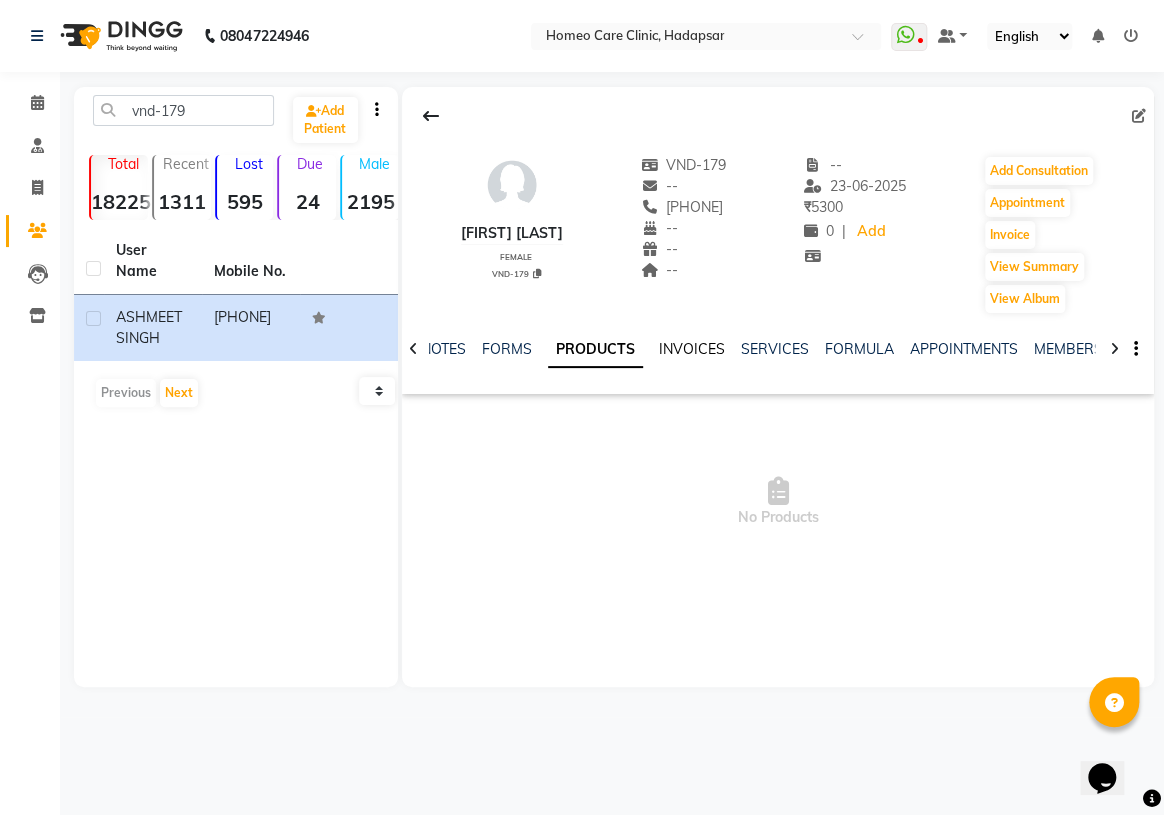 click on "INVOICES" 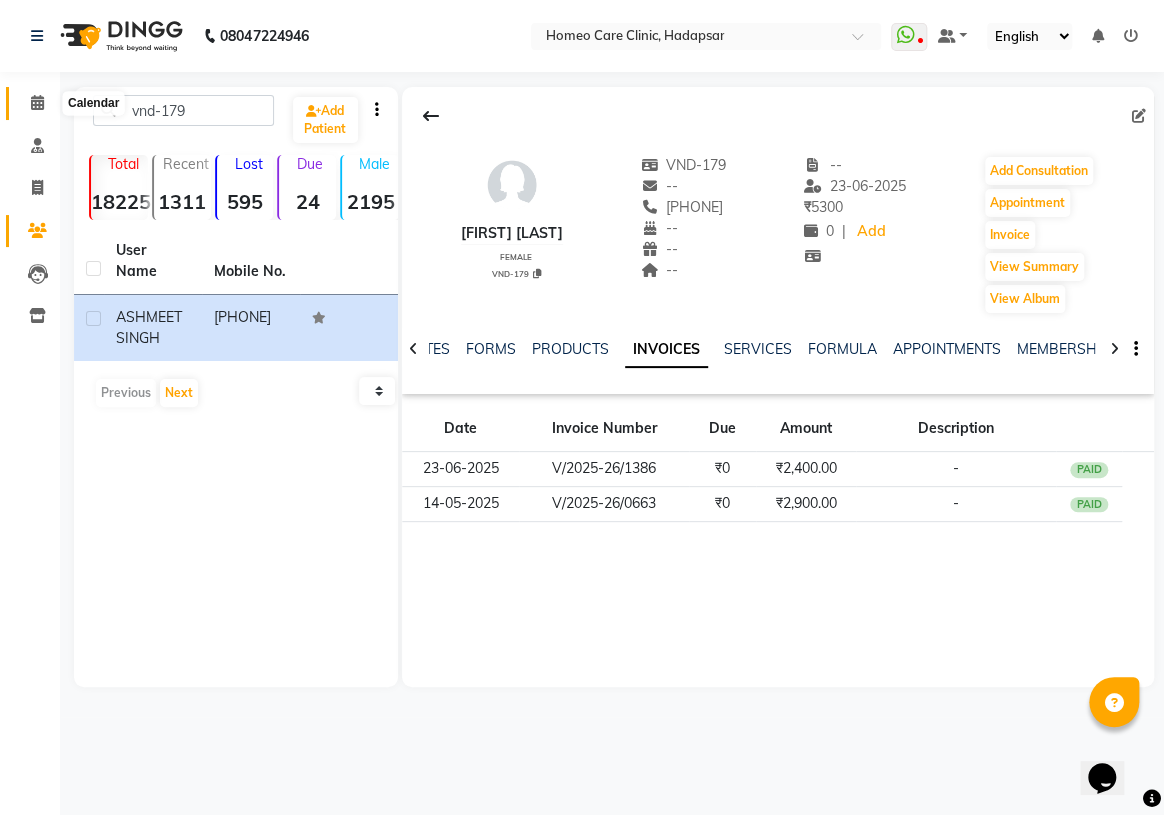click 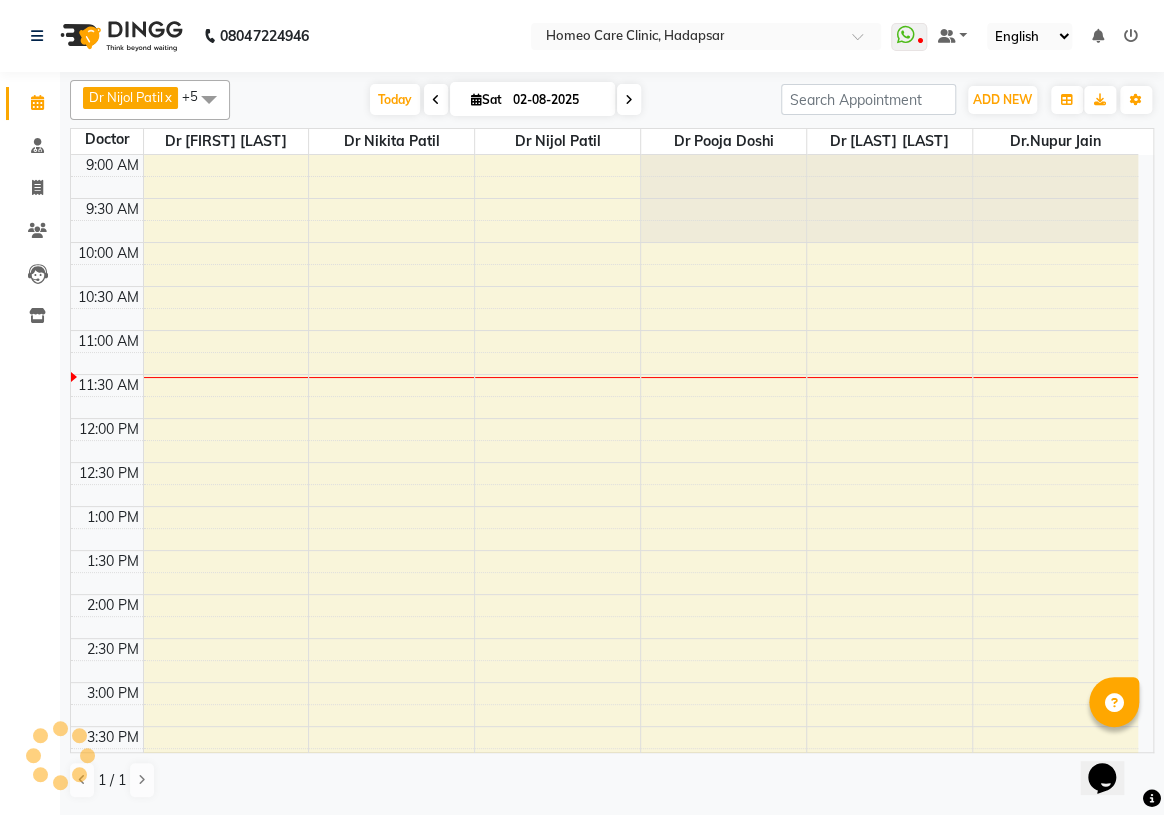 scroll, scrollTop: 0, scrollLeft: 0, axis: both 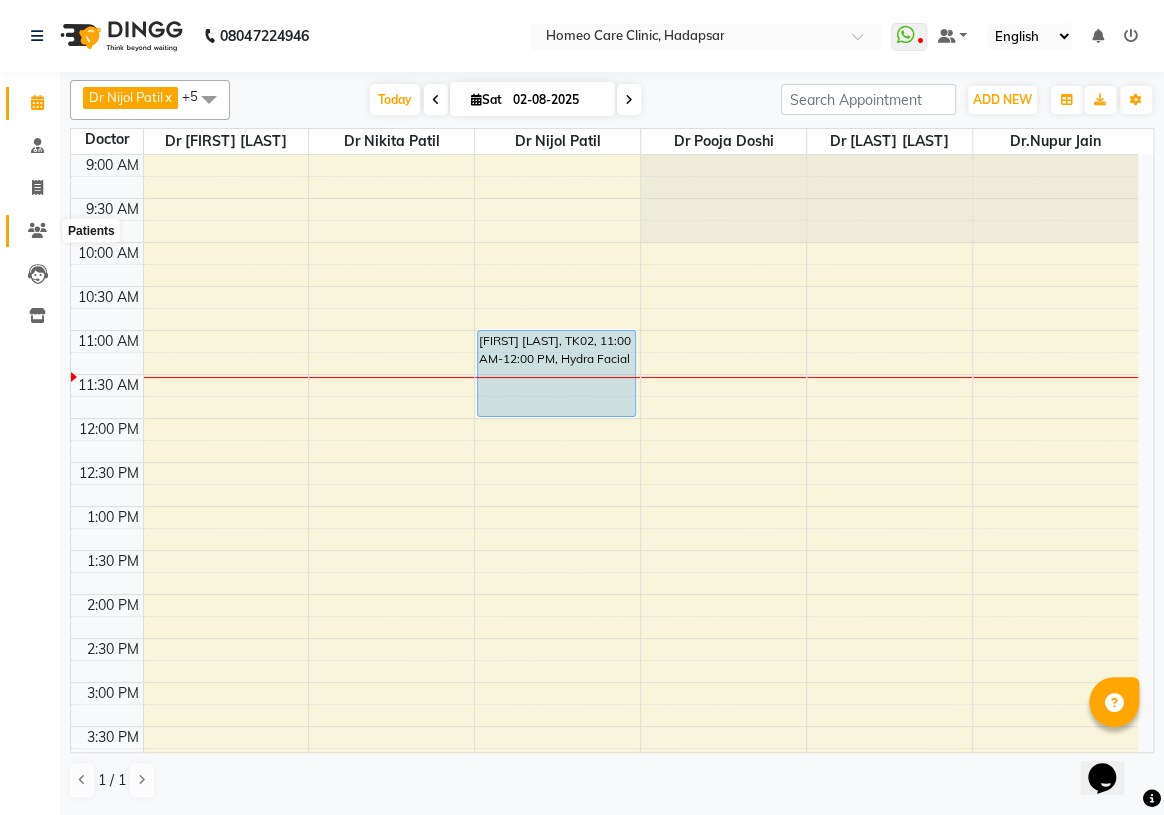 click 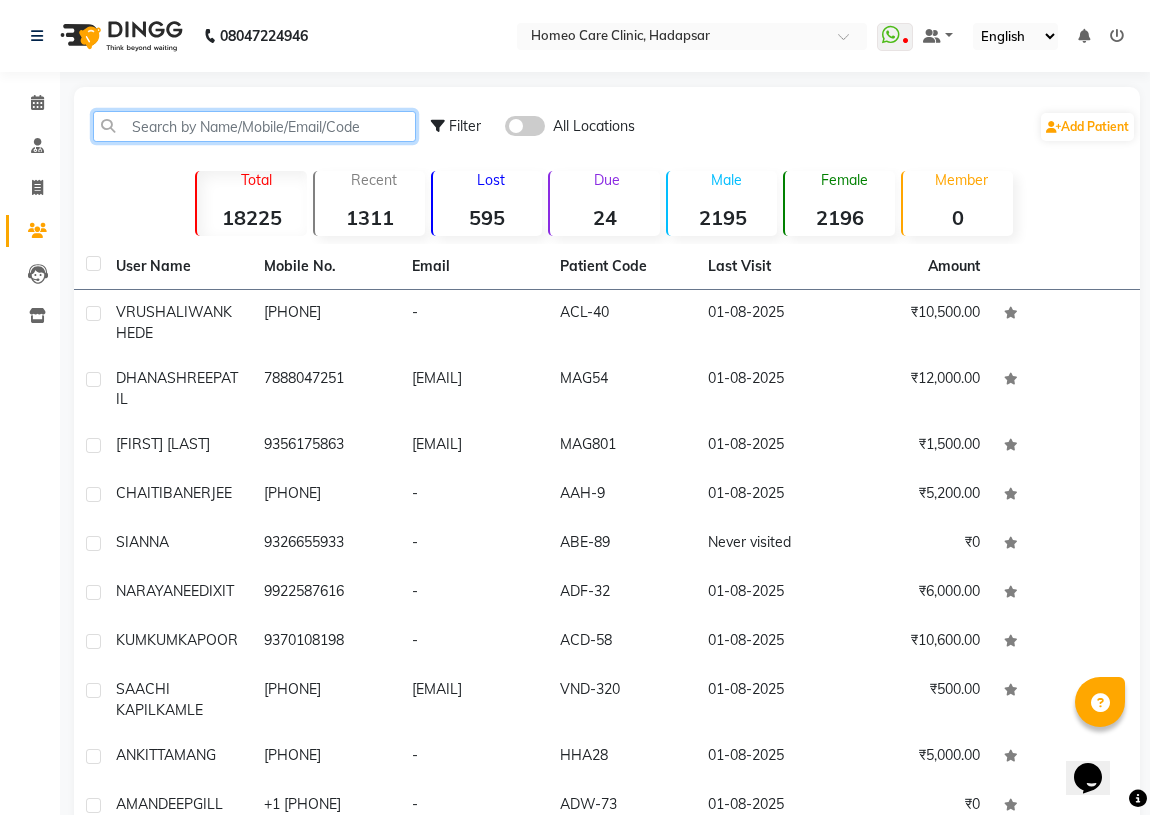 click 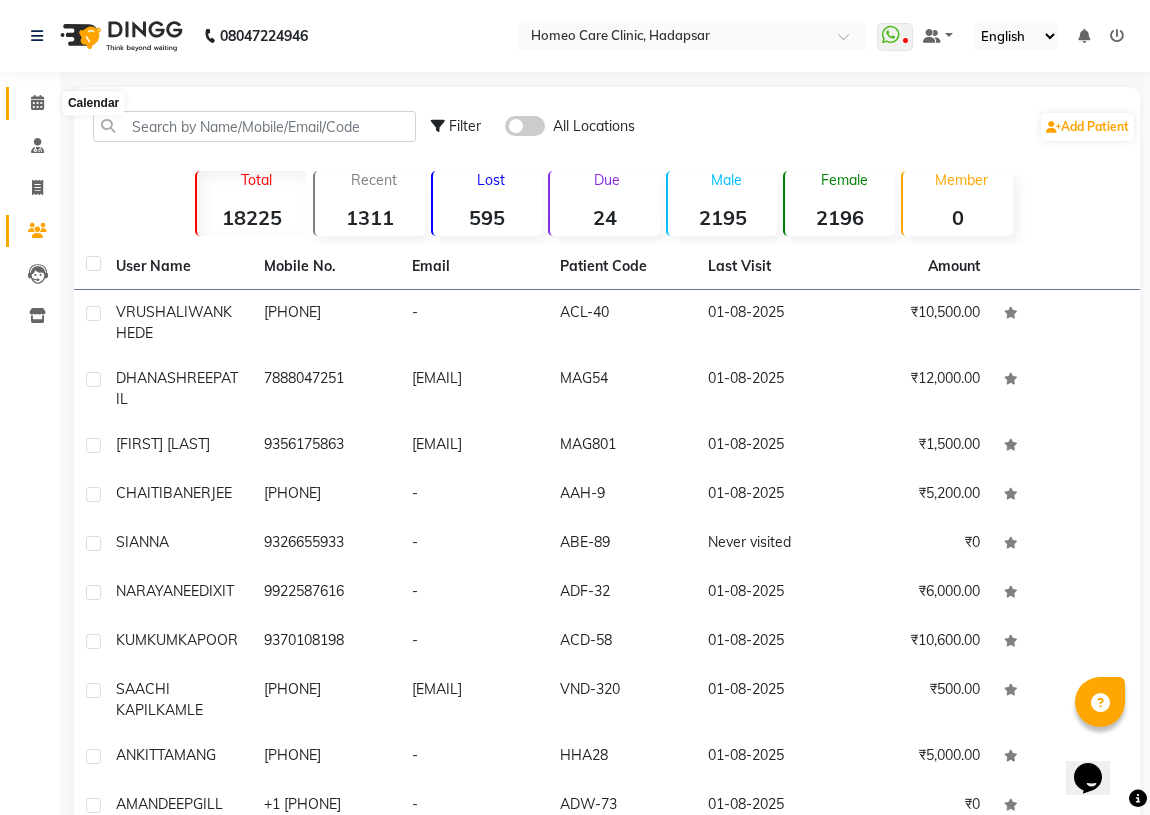 click 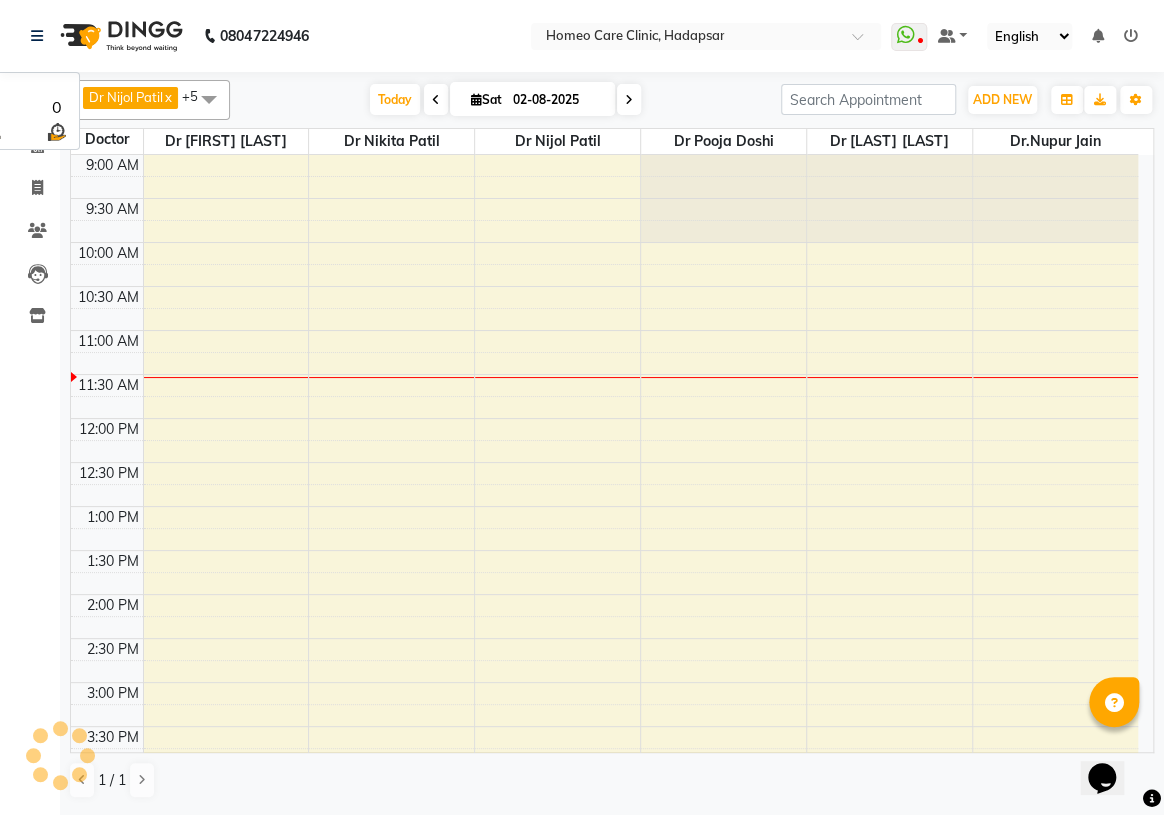 scroll, scrollTop: 0, scrollLeft: 0, axis: both 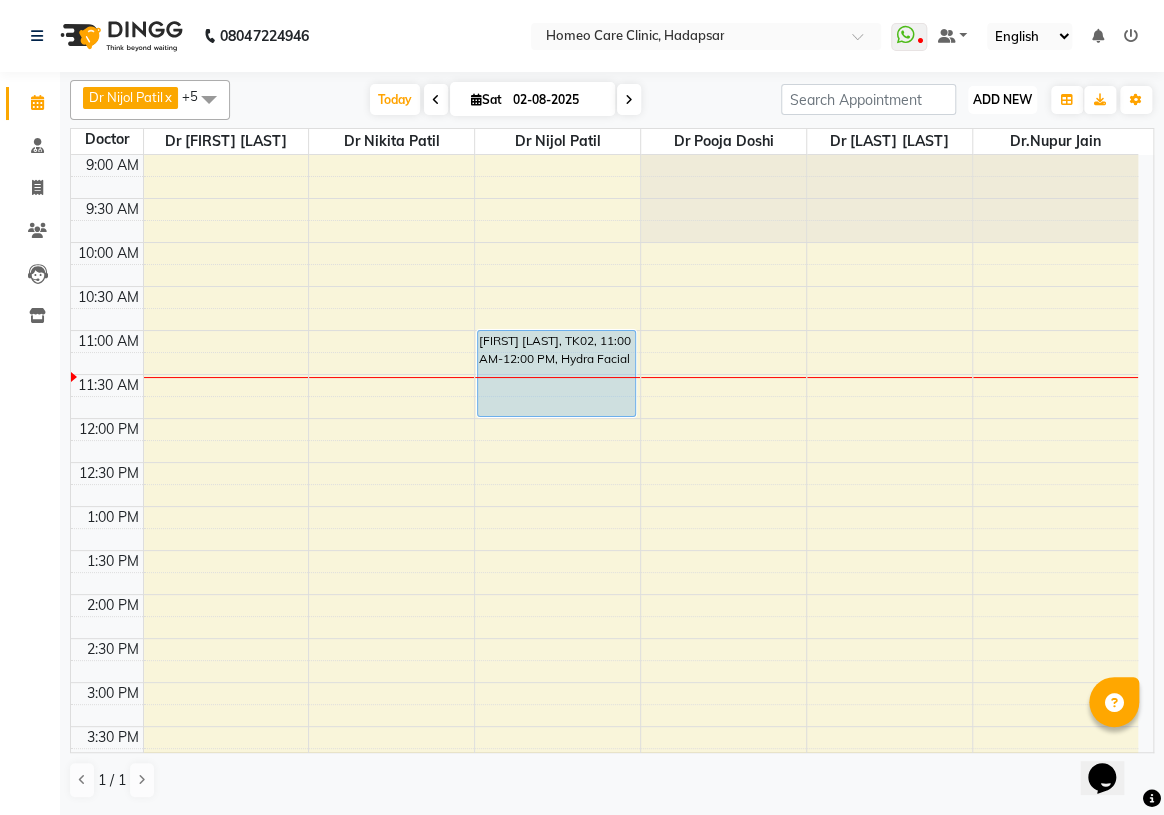 click on "ADD NEW" at bounding box center (1002, 99) 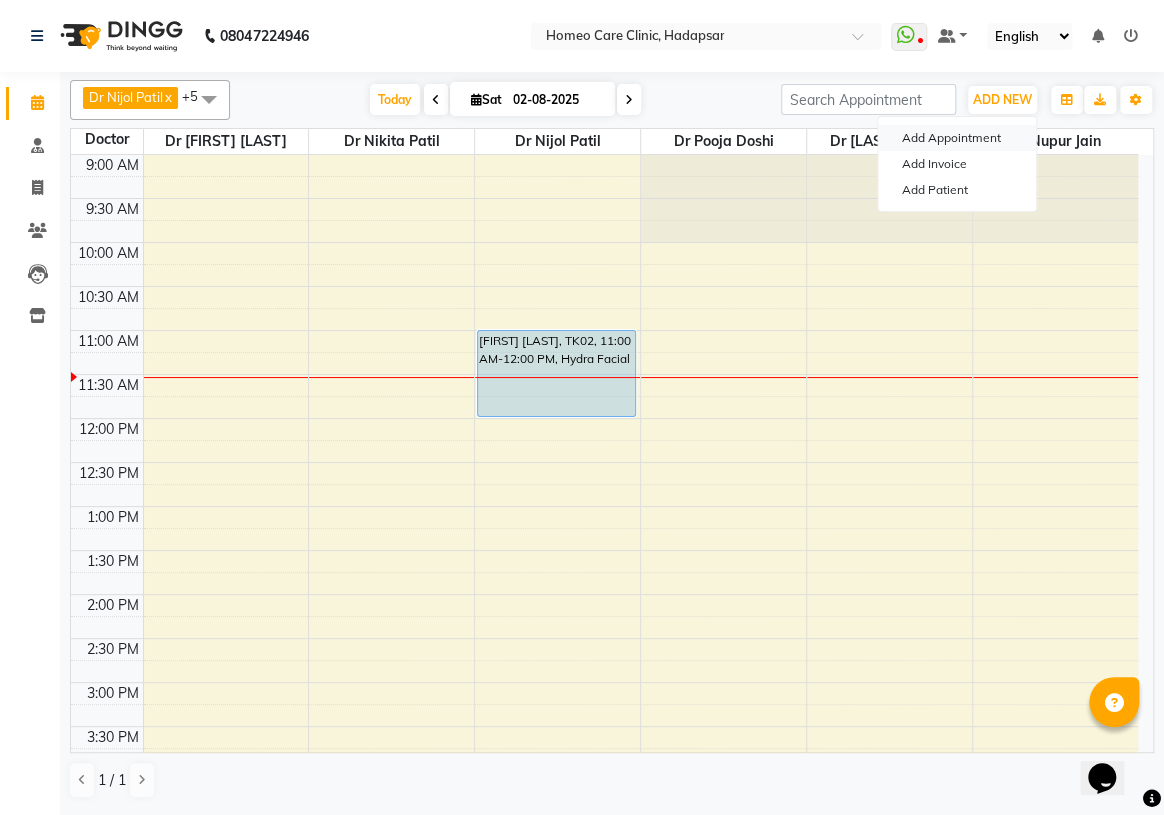 click on "Add Appointment" at bounding box center [957, 138] 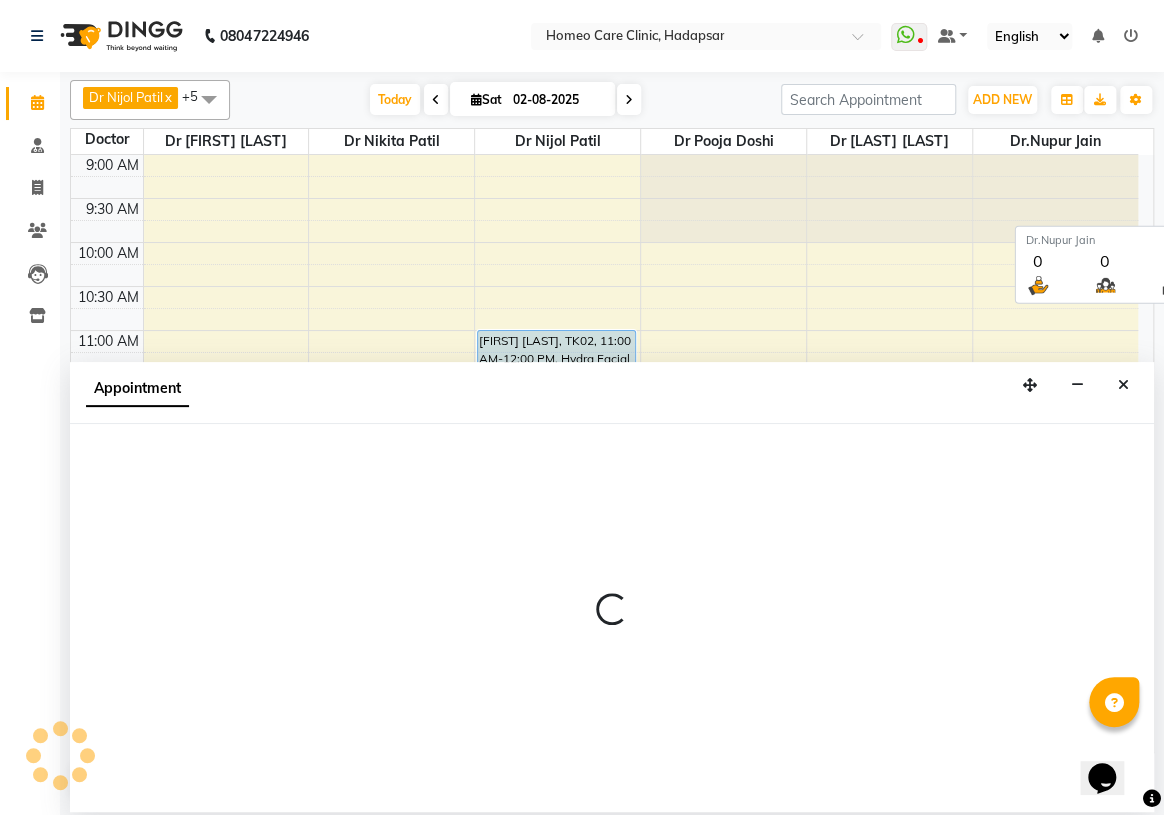 select on "600" 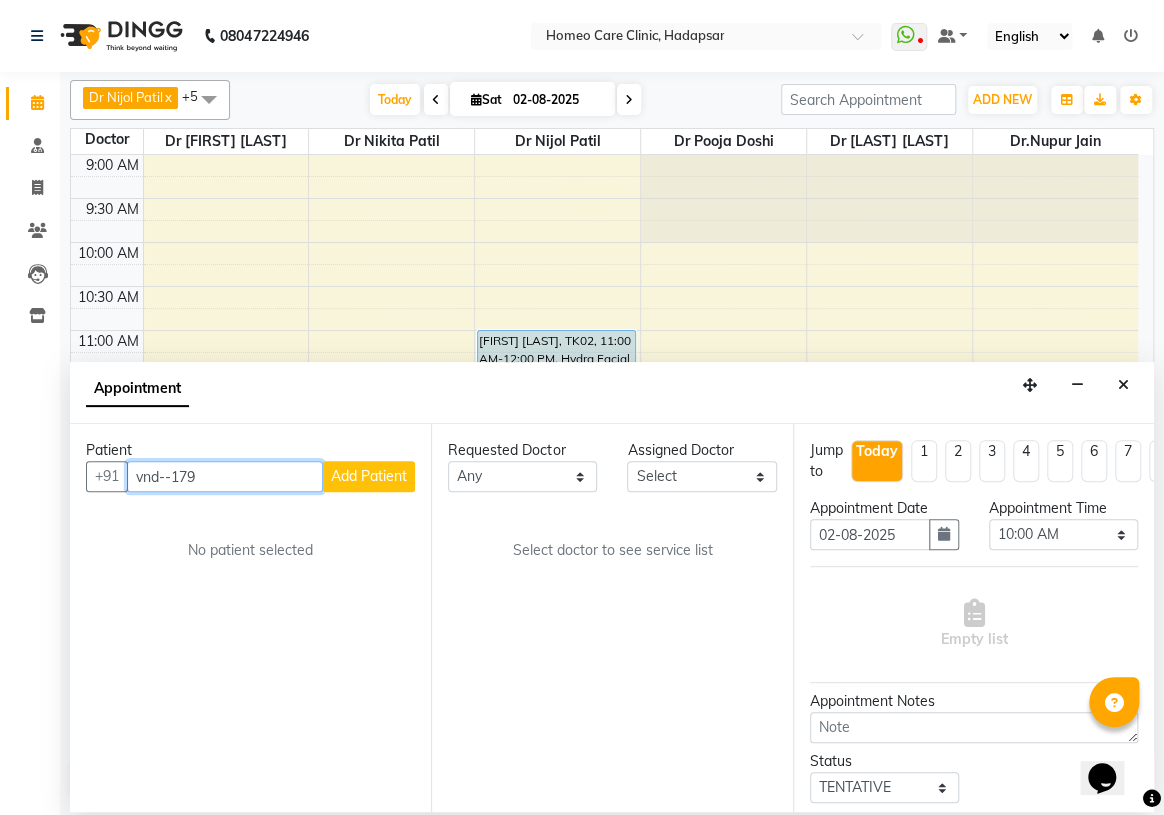 click on "vnd--179" at bounding box center (225, 476) 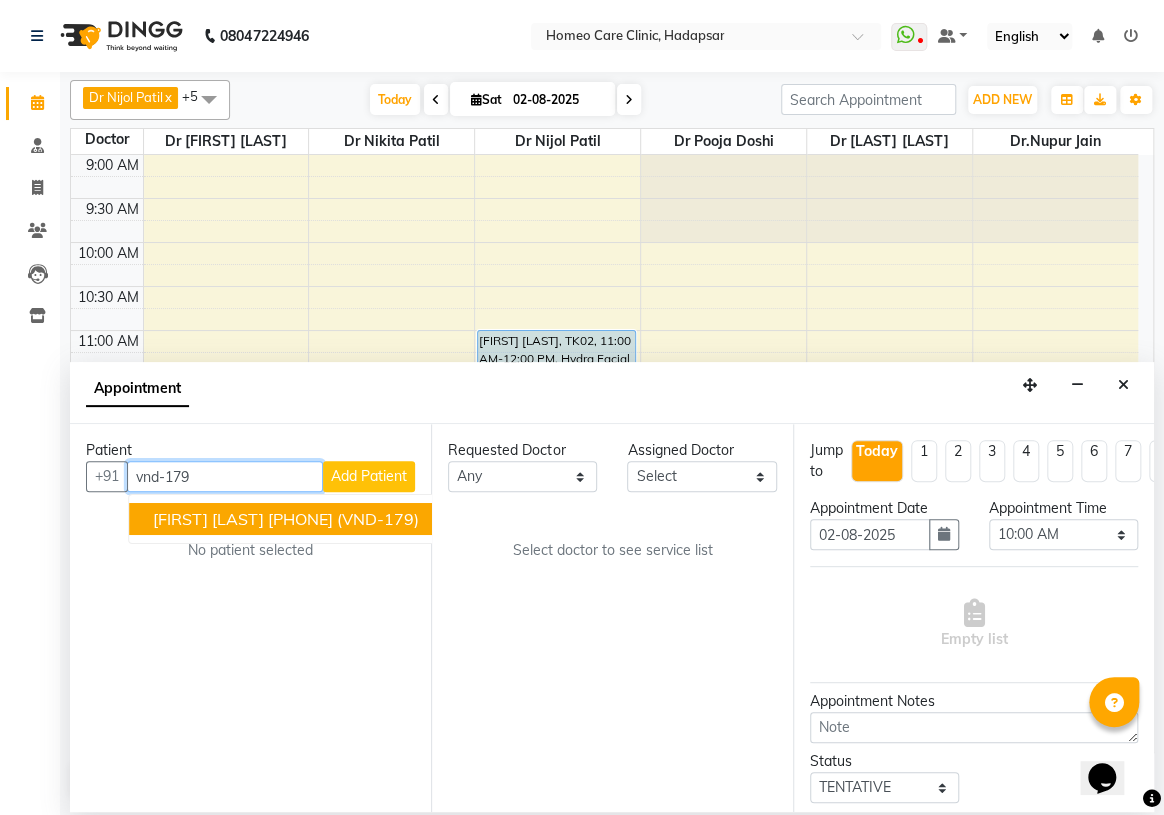 click on "[FIRST] [LAST]" at bounding box center (208, 519) 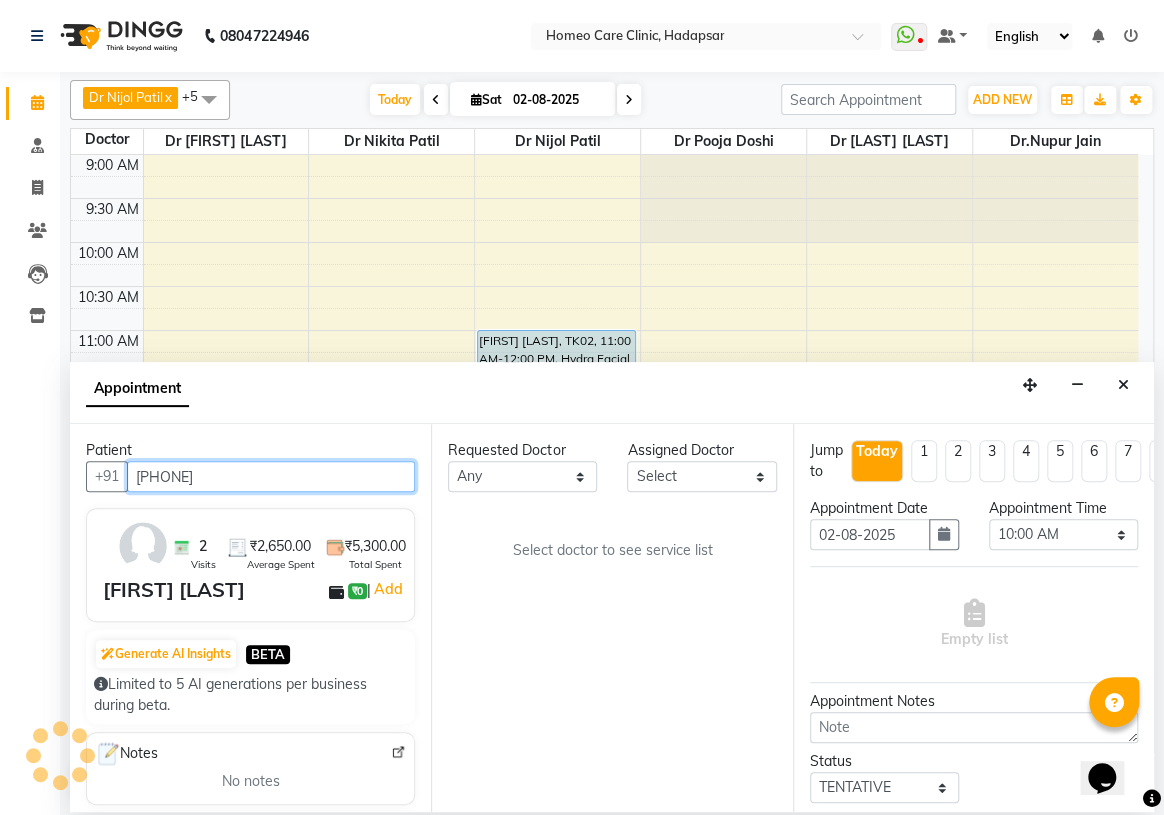 type on "[PHONE]" 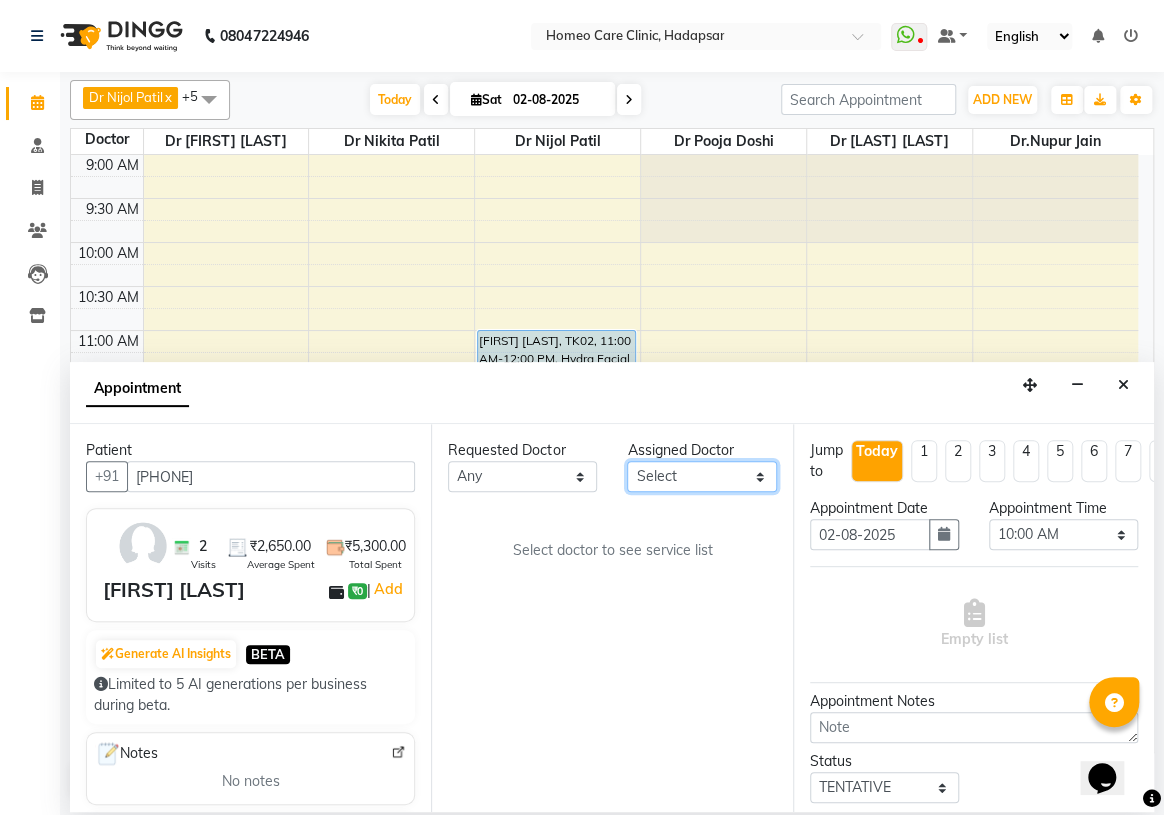 click on "Select Dingg Support Dr.[LAST] [LAST] Dr [FIRST] [LAST] Dr [FIRST] [LAST] Dr [FIRST] [LAST] Dr [FIRST] [LAST] Dr.[LAST] [LAST] Dr [FIRST] [LAST] Dr [FIRST] [LAST] Dr [FIRST] [LAST] [FIRST] [LAST] [FIRST] [LAST]" at bounding box center (701, 476) 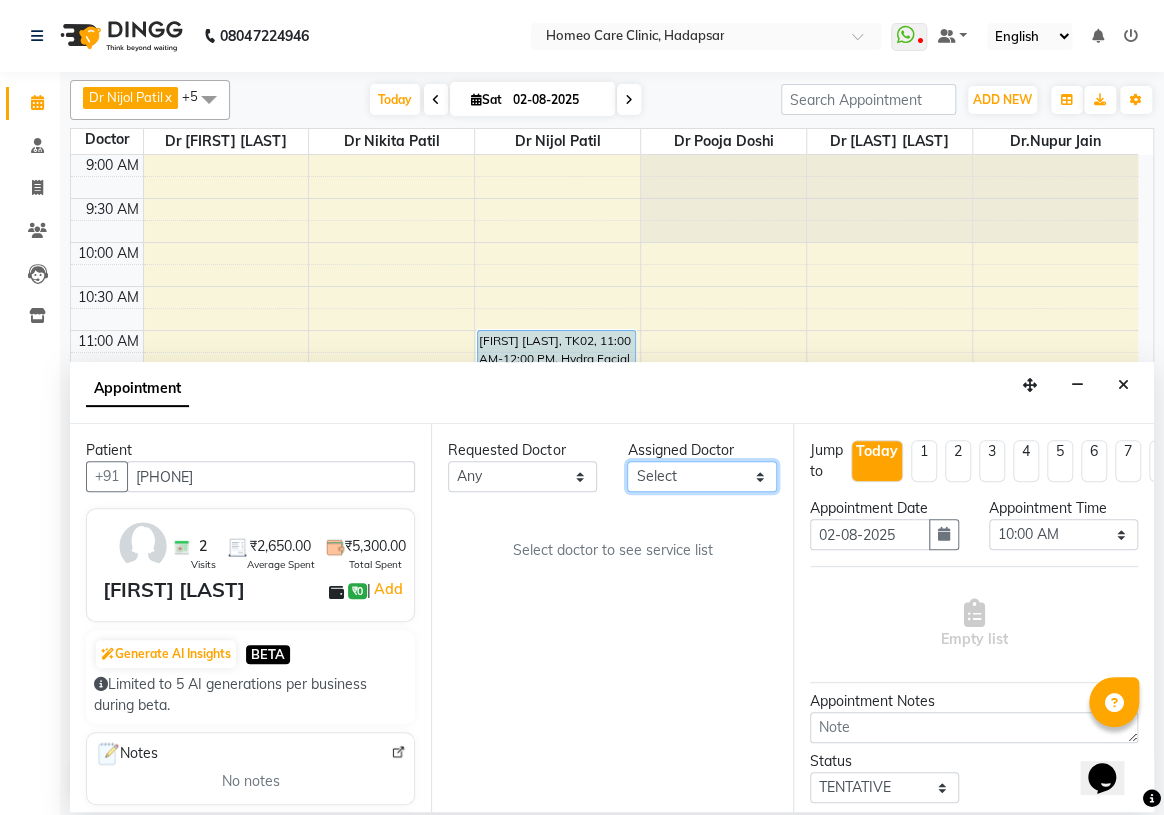 select on "70882" 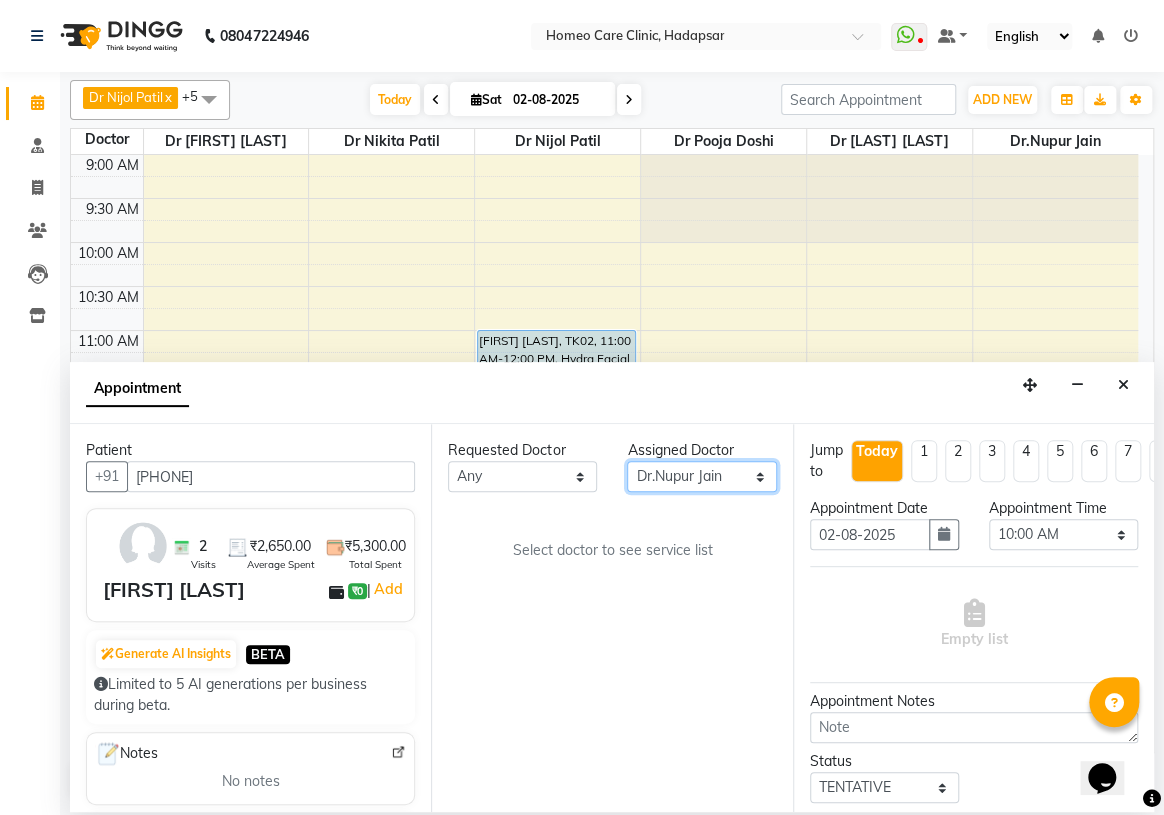 click on "Select Dingg Support Dr.[LAST] [LAST] Dr [FIRST] [LAST] Dr [FIRST] [LAST] Dr [FIRST] [LAST] Dr [FIRST] [LAST] Dr.[LAST] [LAST] Dr [FIRST] [LAST] Dr [FIRST] [LAST] Dr [FIRST] [LAST] [FIRST] [LAST] [FIRST] [LAST]" at bounding box center (701, 476) 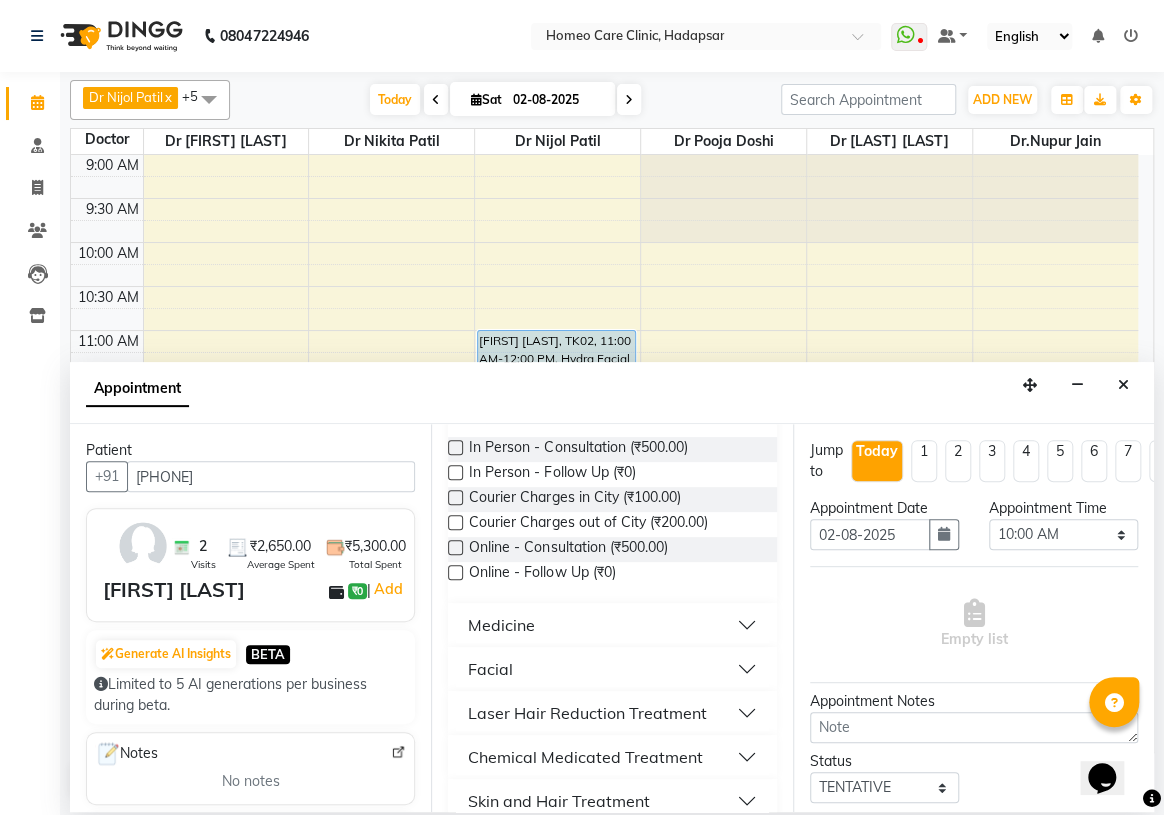 scroll, scrollTop: 90, scrollLeft: 0, axis: vertical 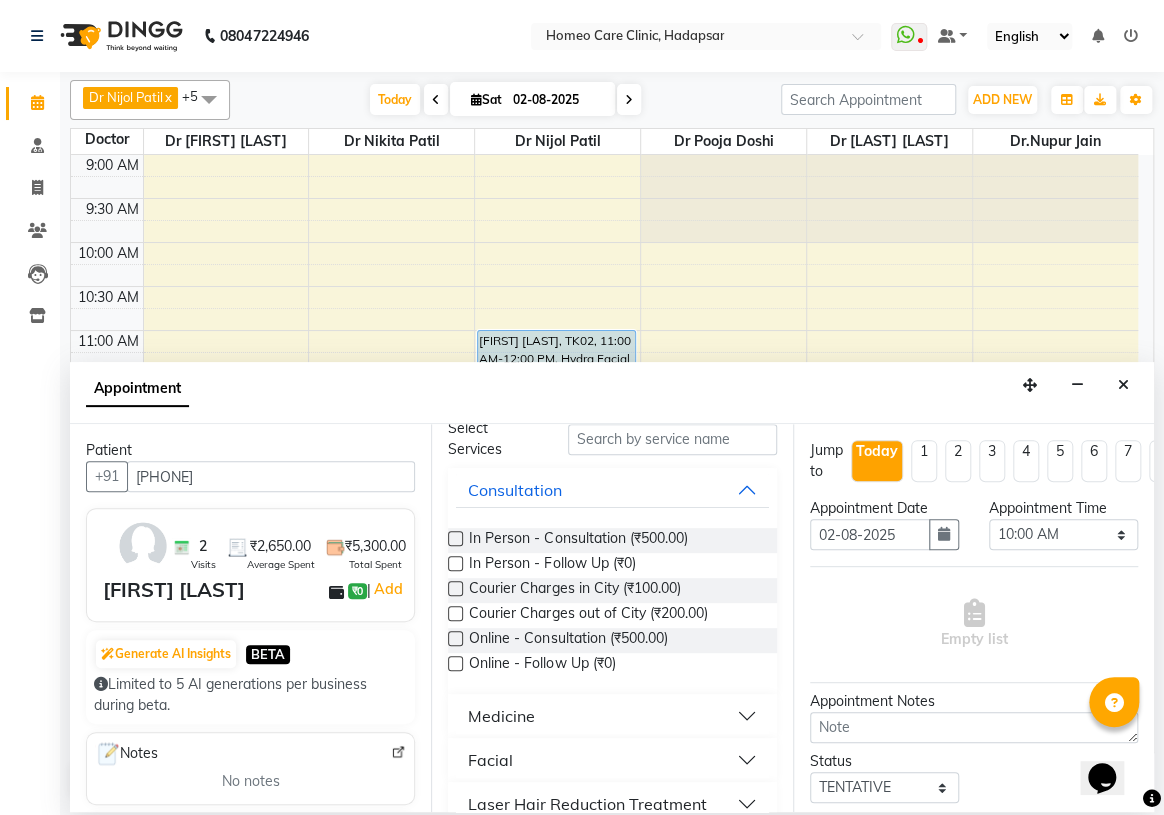 click at bounding box center (455, 663) 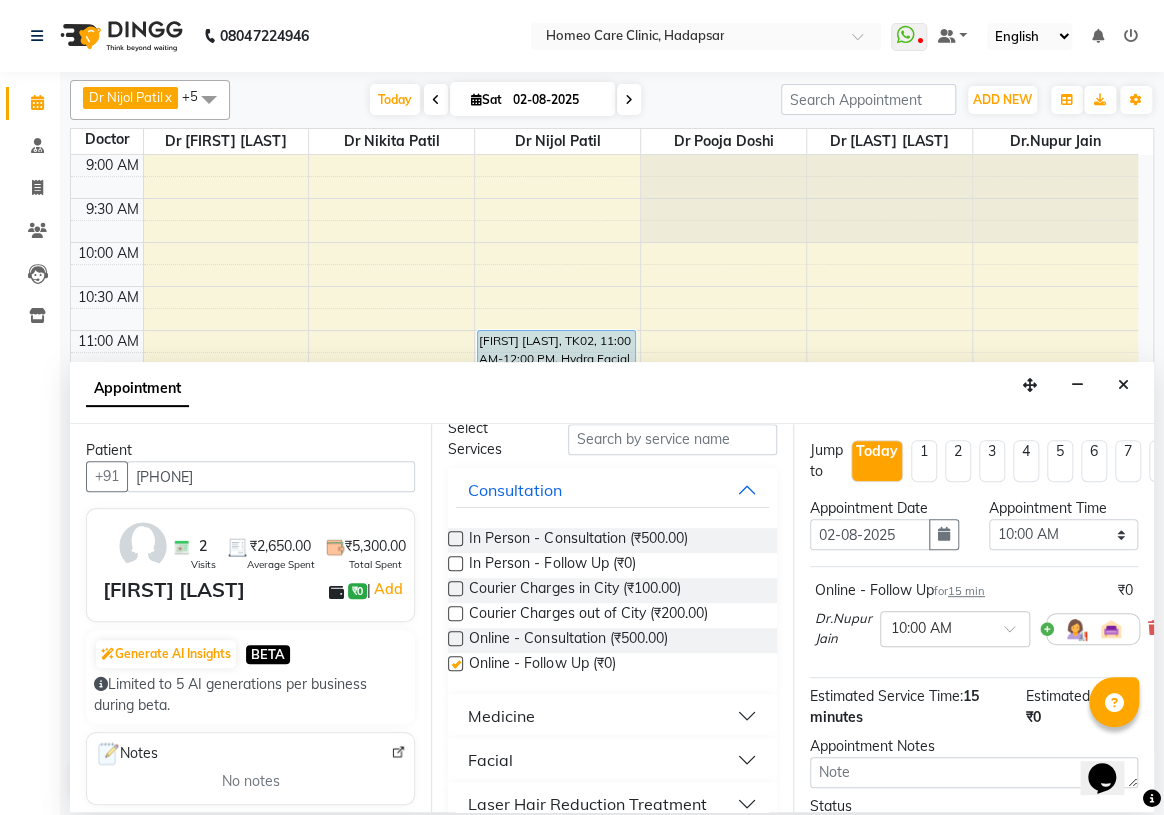 checkbox on "false" 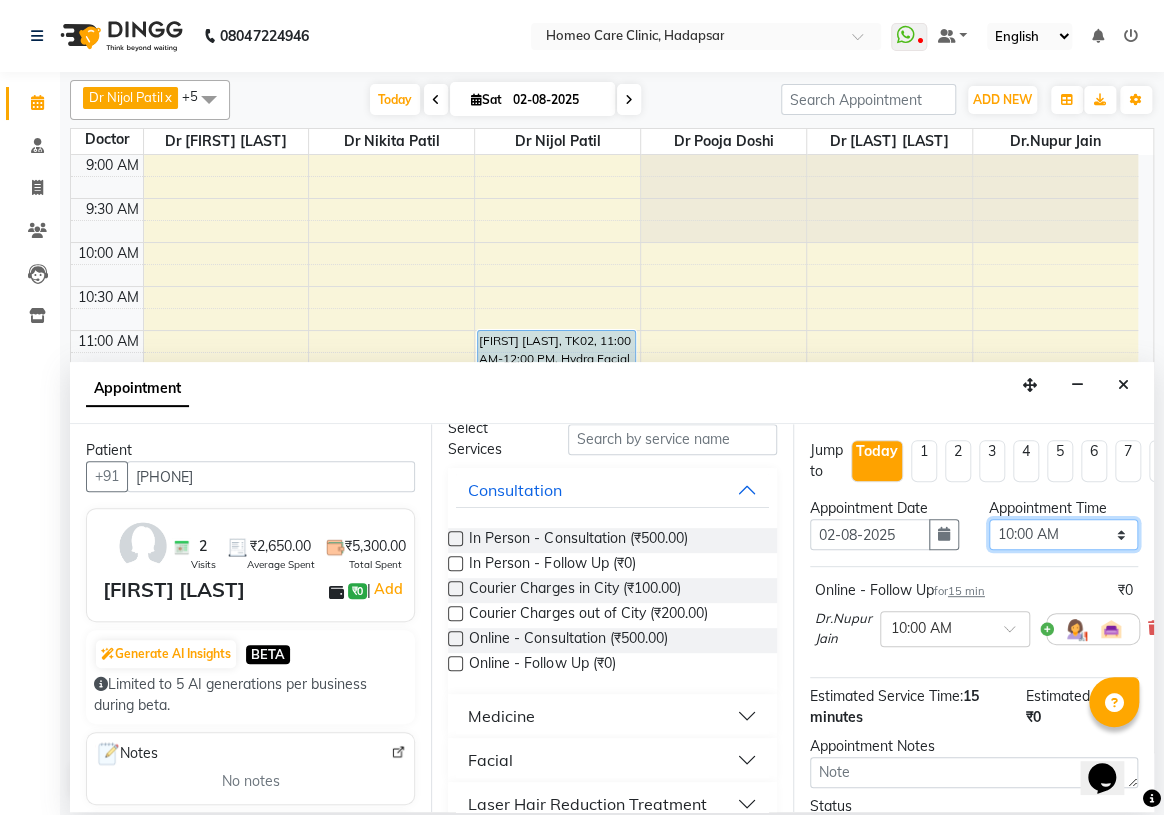 click on "Select 10:00 AM 10:05 AM 10:10 AM 10:15 AM 10:20 AM 10:25 AM 10:30 AM 10:35 AM 10:40 AM 10:45 AM 10:50 AM 10:55 AM 11:00 AM 11:05 AM 11:10 AM 11:15 AM 11:20 AM 11:25 AM 11:30 AM 11:35 AM 11:40 AM 11:45 AM 11:50 AM 11:55 AM 12:00 PM 12:05 PM 12:10 PM 12:15 PM 12:20 PM 12:25 PM 12:30 PM 12:35 PM 12:40 PM 12:45 PM 12:50 PM 12:55 PM 01:00 PM 01:05 PM 01:10 PM 01:15 PM 01:20 PM 01:25 PM 01:30 PM 01:35 PM 01:40 PM 01:45 PM 01:50 PM 01:55 PM 02:00 PM 02:05 PM 02:10 PM 02:15 PM 02:20 PM 02:25 PM 02:30 PM 02:35 PM 02:40 PM 02:45 PM 02:50 PM 02:55 PM 03:00 PM 03:05 PM 03:10 PM 03:15 PM 03:20 PM 03:25 PM 03:30 PM 03:35 PM 03:40 PM 03:45 PM 03:50 PM 03:55 PM 04:00 PM 04:05 PM 04:10 PM 04:15 PM 04:20 PM 04:25 PM 04:30 PM 04:35 PM 04:40 PM 04:45 PM 04:50 PM 04:55 PM 05:00 PM 05:05 PM 05:10 PM 05:15 PM 05:20 PM 05:25 PM 05:30 PM 05:35 PM 05:40 PM 05:45 PM 05:50 PM 05:55 PM 06:00 PM 06:05 PM 06:10 PM 06:15 PM 06:20 PM 06:25 PM 06:30 PM 06:35 PM 06:40 PM 06:45 PM 06:50 PM 06:55 PM 07:00 PM 07:05 PM 07:10 PM 07:15 PM 07:20 PM" at bounding box center [1063, 534] 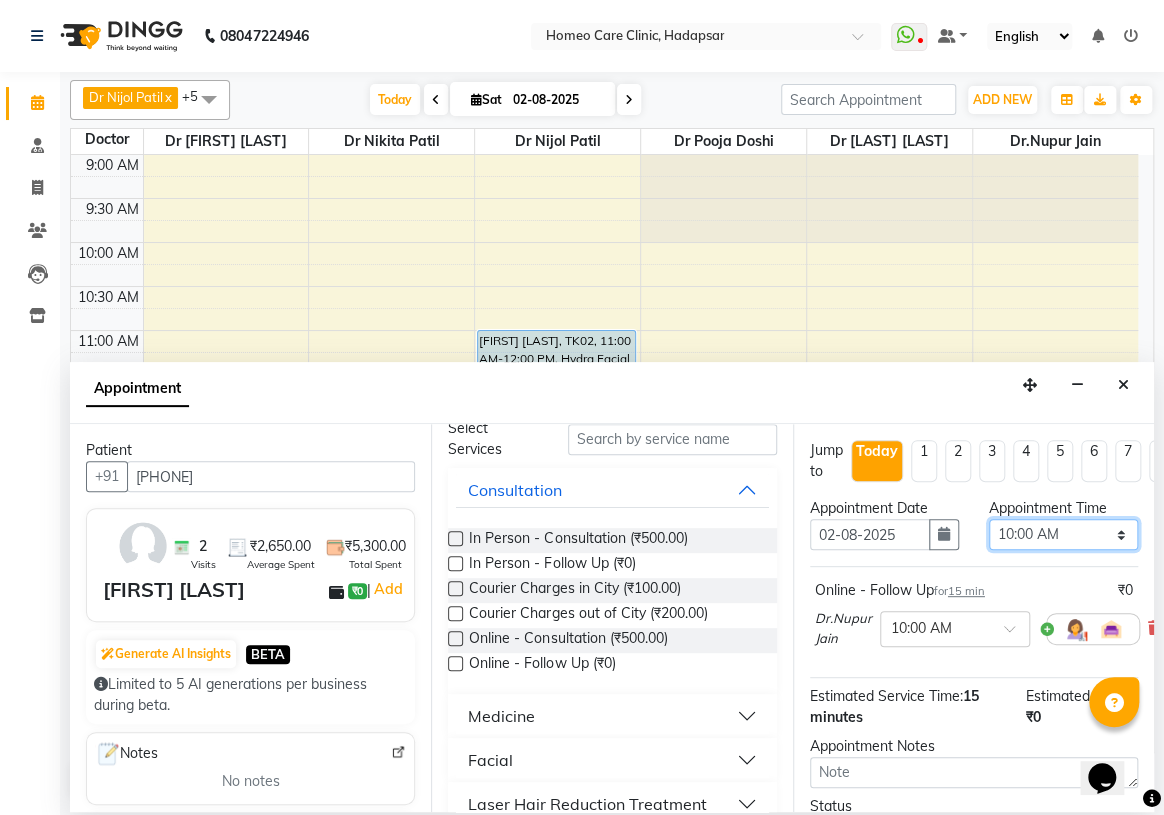 select on "695" 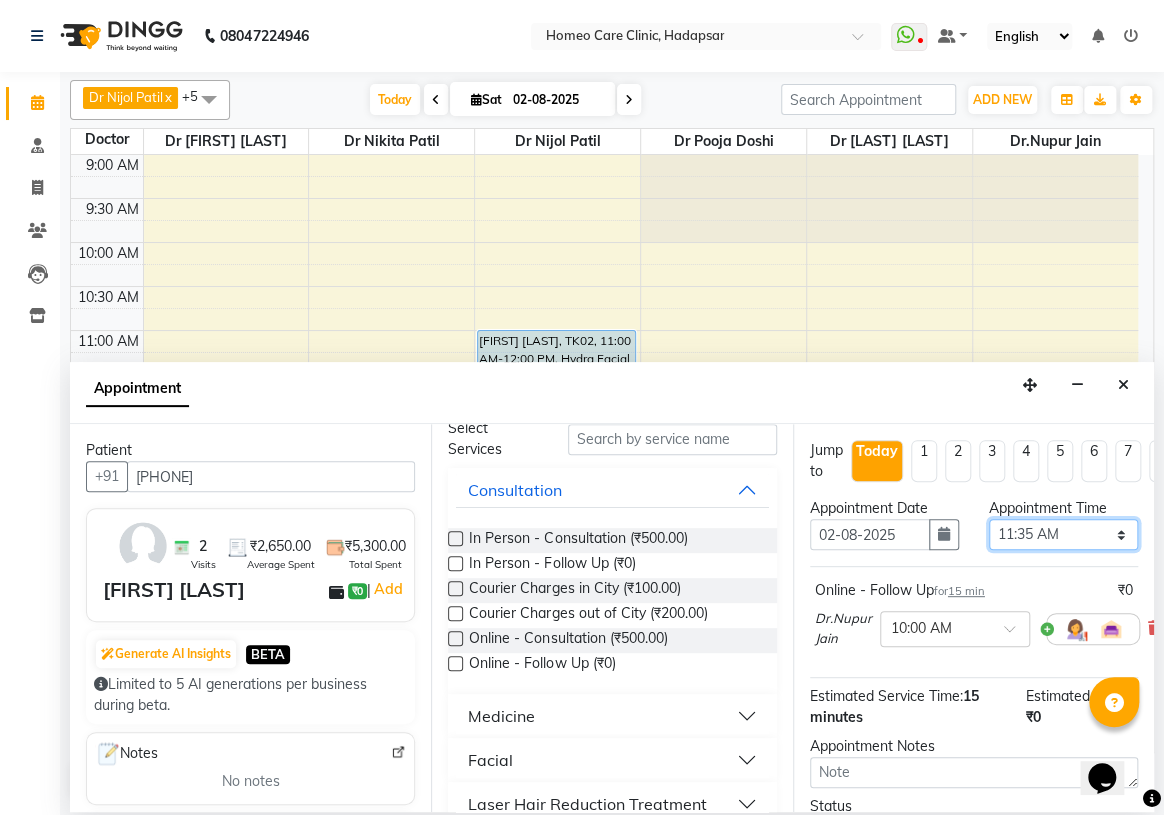 click on "Select 10:00 AM 10:05 AM 10:10 AM 10:15 AM 10:20 AM 10:25 AM 10:30 AM 10:35 AM 10:40 AM 10:45 AM 10:50 AM 10:55 AM 11:00 AM 11:05 AM 11:10 AM 11:15 AM 11:20 AM 11:25 AM 11:30 AM 11:35 AM 11:40 AM 11:45 AM 11:50 AM 11:55 AM 12:00 PM 12:05 PM 12:10 PM 12:15 PM 12:20 PM 12:25 PM 12:30 PM 12:35 PM 12:40 PM 12:45 PM 12:50 PM 12:55 PM 01:00 PM 01:05 PM 01:10 PM 01:15 PM 01:20 PM 01:25 PM 01:30 PM 01:35 PM 01:40 PM 01:45 PM 01:50 PM 01:55 PM 02:00 PM 02:05 PM 02:10 PM 02:15 PM 02:20 PM 02:25 PM 02:30 PM 02:35 PM 02:40 PM 02:45 PM 02:50 PM 02:55 PM 03:00 PM 03:05 PM 03:10 PM 03:15 PM 03:20 PM 03:25 PM 03:30 PM 03:35 PM 03:40 PM 03:45 PM 03:50 PM 03:55 PM 04:00 PM 04:05 PM 04:10 PM 04:15 PM 04:20 PM 04:25 PM 04:30 PM 04:35 PM 04:40 PM 04:45 PM 04:50 PM 04:55 PM 05:00 PM 05:05 PM 05:10 PM 05:15 PM 05:20 PM 05:25 PM 05:30 PM 05:35 PM 05:40 PM 05:45 PM 05:50 PM 05:55 PM 06:00 PM 06:05 PM 06:10 PM 06:15 PM 06:20 PM 06:25 PM 06:30 PM 06:35 PM 06:40 PM 06:45 PM 06:50 PM 06:55 PM 07:00 PM 07:05 PM 07:10 PM 07:15 PM 07:20 PM" at bounding box center [1063, 534] 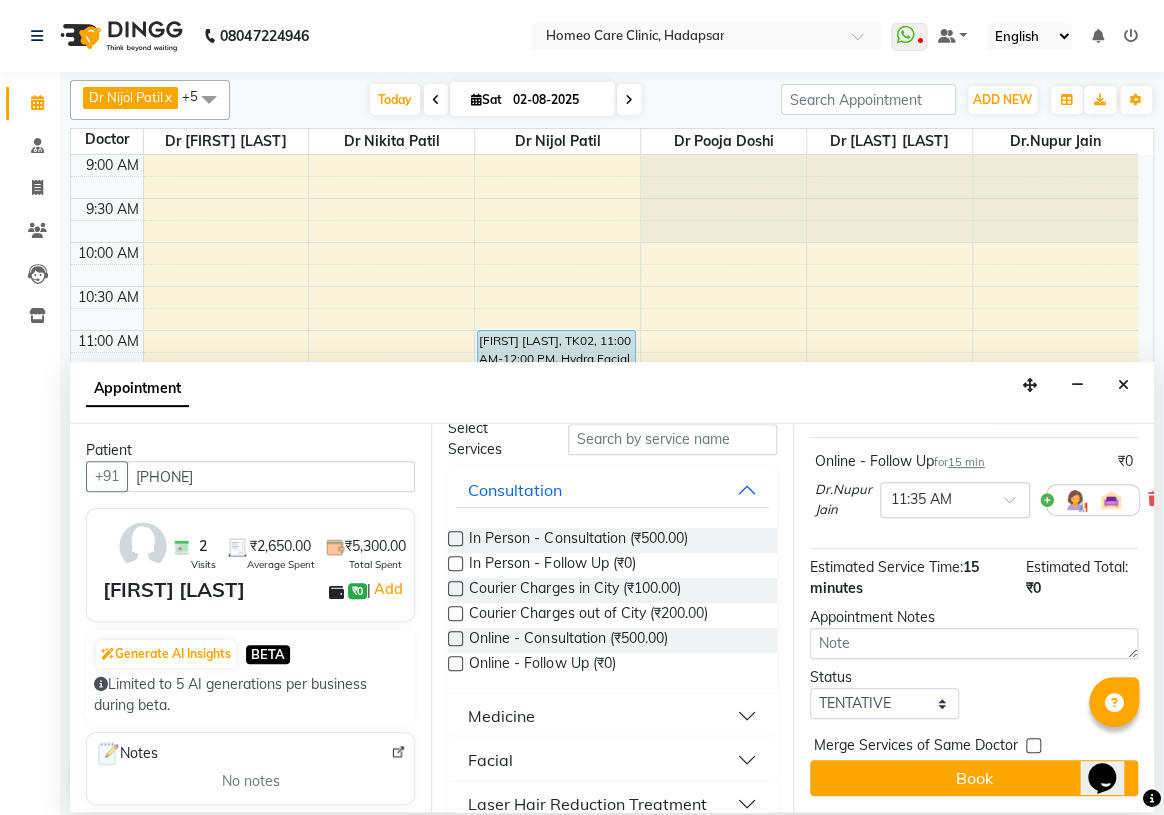 scroll, scrollTop: 141, scrollLeft: 0, axis: vertical 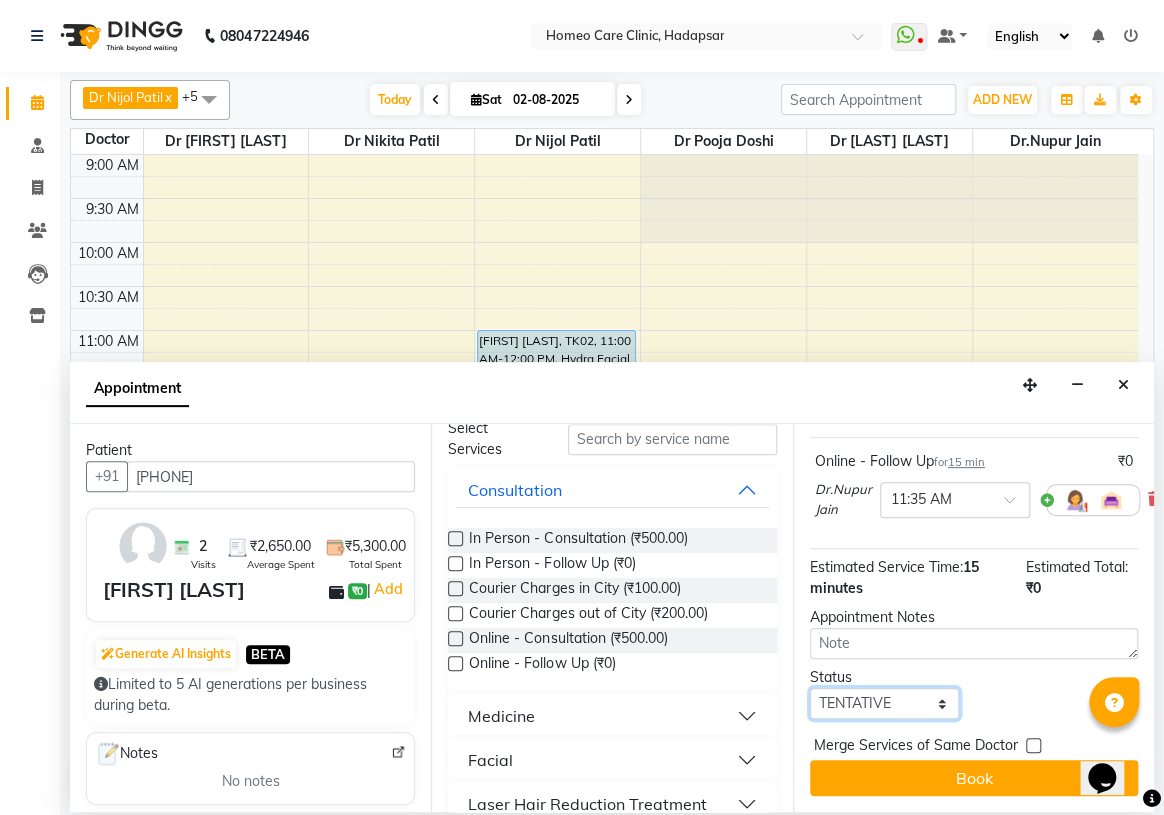 click on "Select TENTATIVE CONFIRM CHECK-IN UPCOMING" at bounding box center [884, 703] 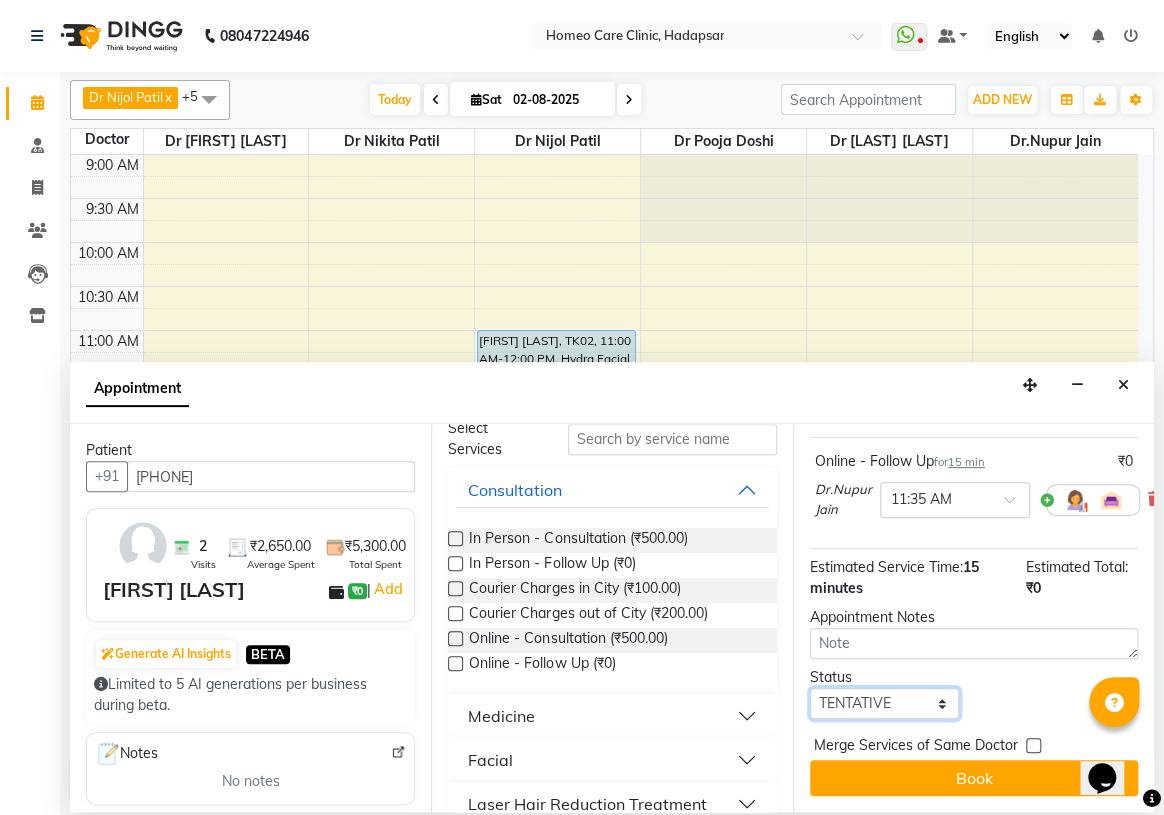 select on "confirm booking" 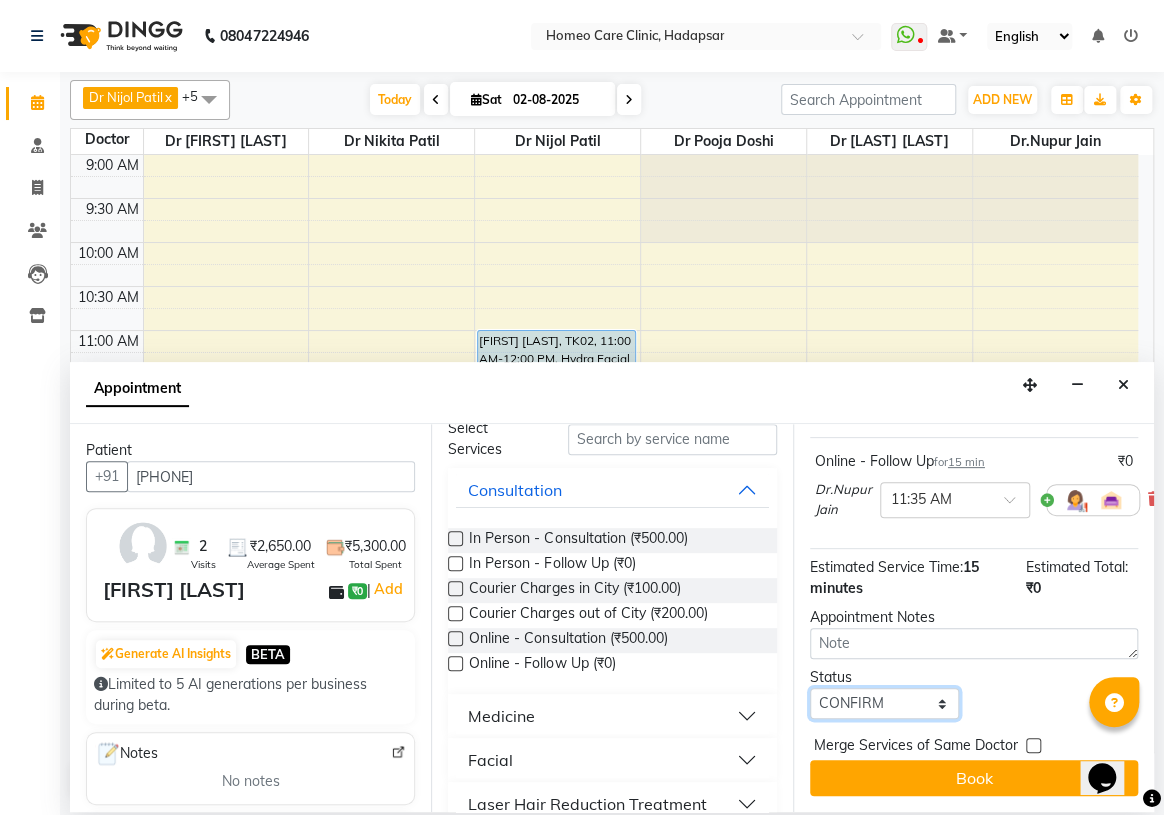 click on "Select TENTATIVE CONFIRM CHECK-IN UPCOMING" at bounding box center [884, 703] 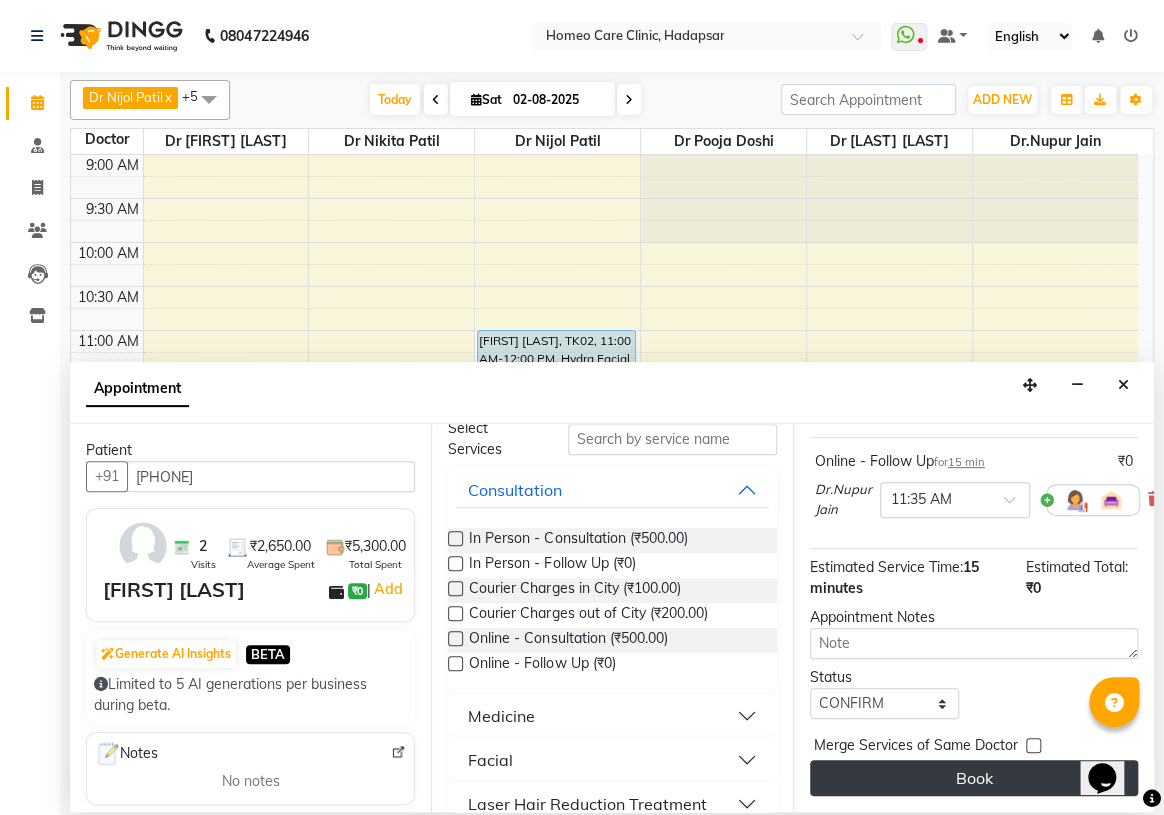 click on "Book" at bounding box center (974, 778) 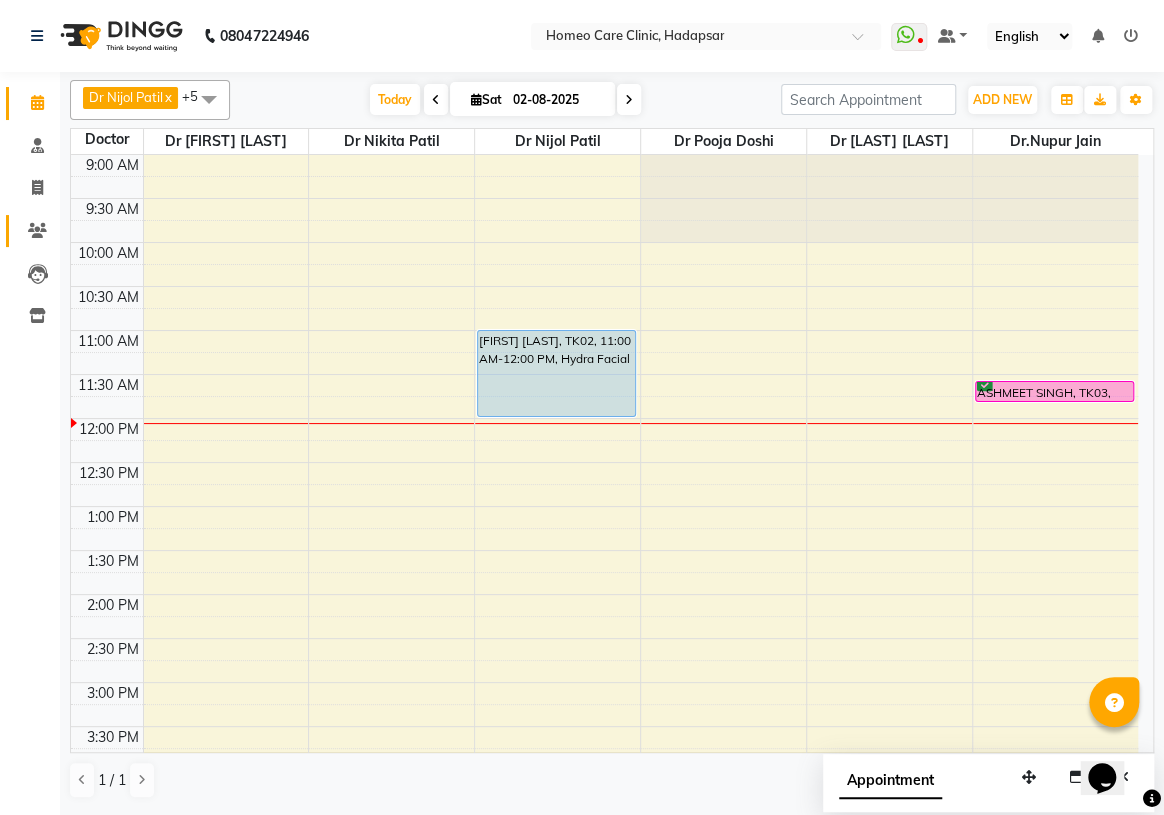 click on "Patients" 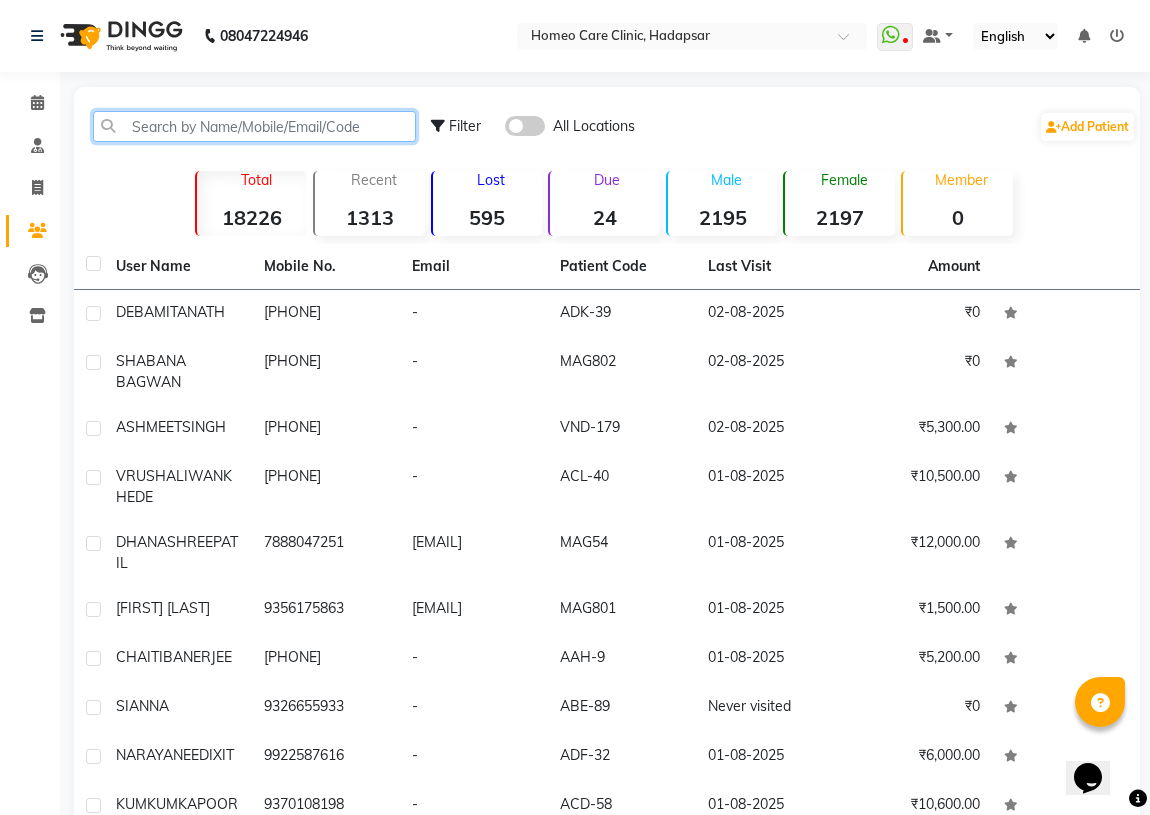 click 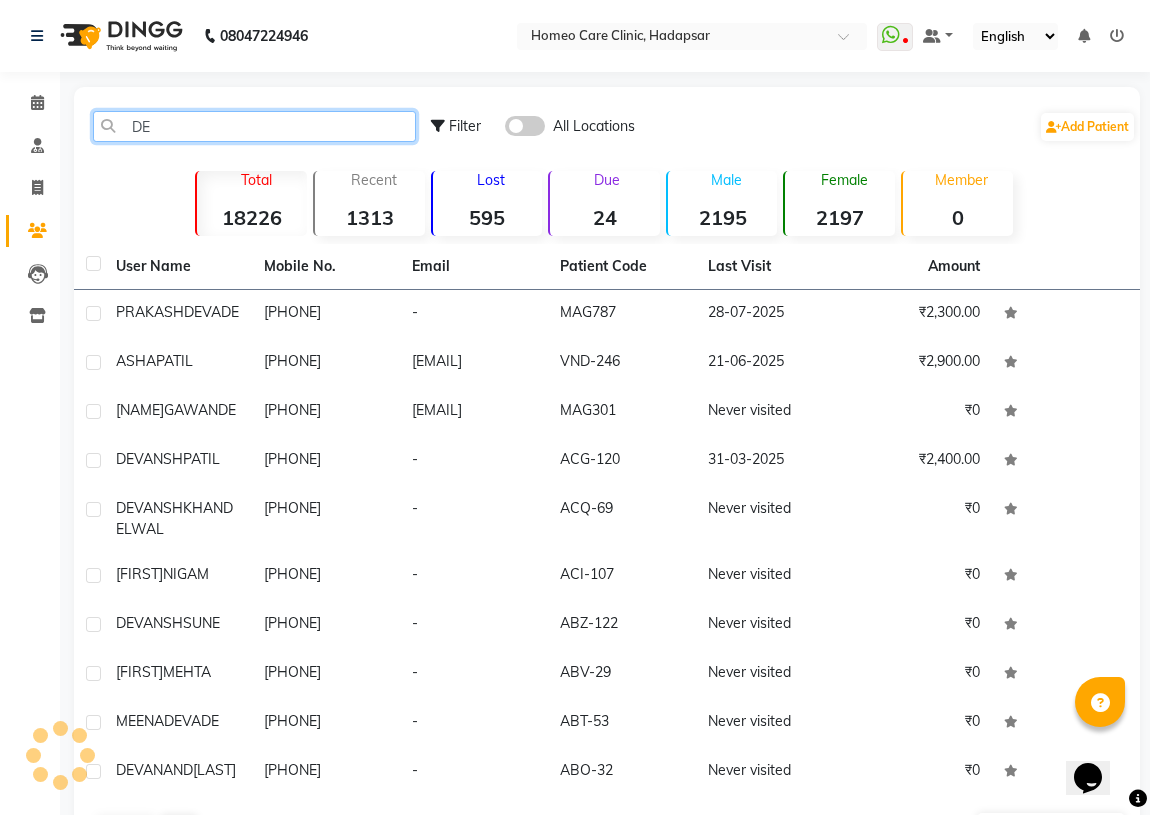 type on "D" 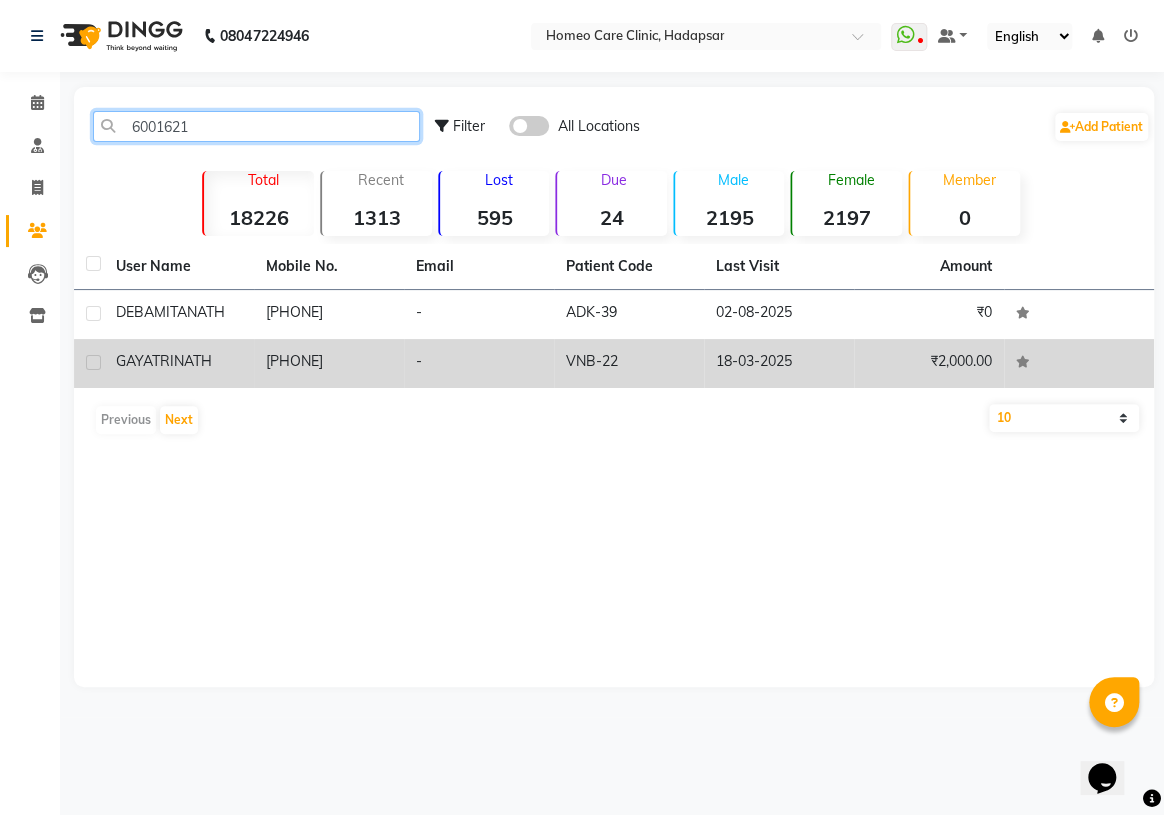 type on "6001621" 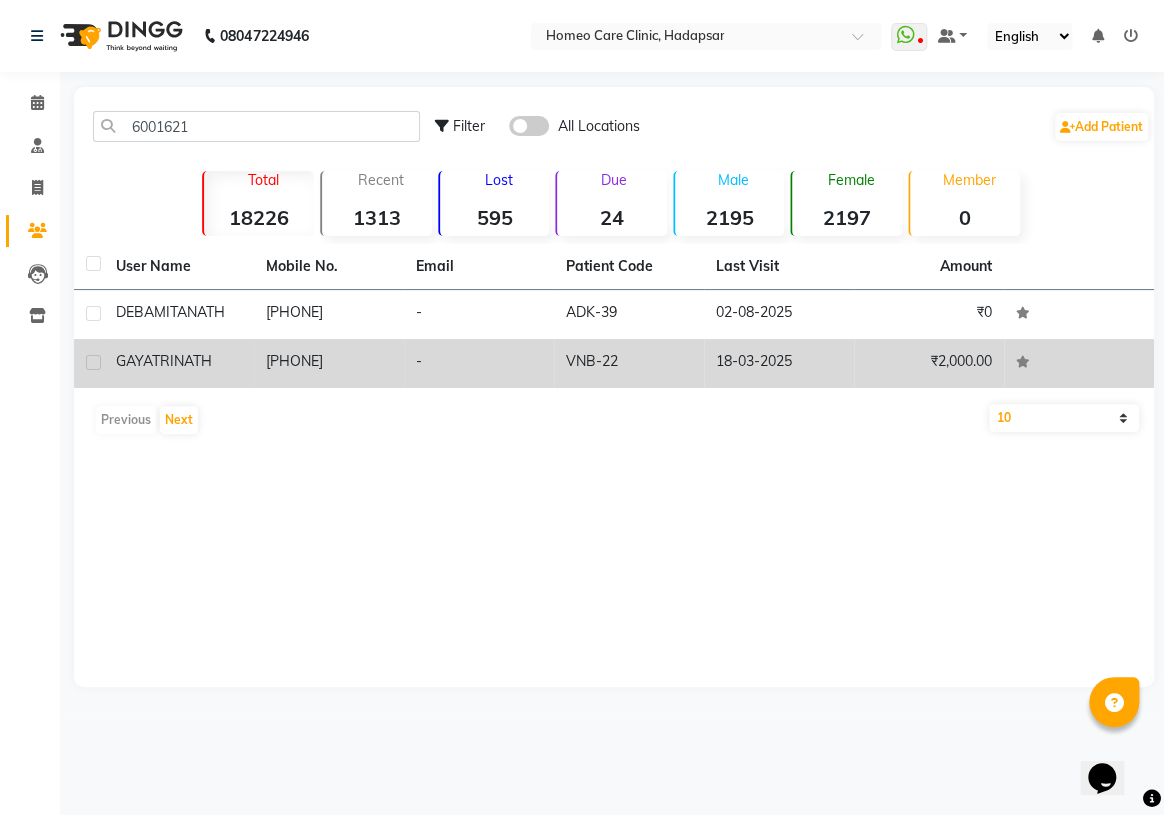 click on "[PHONE]" 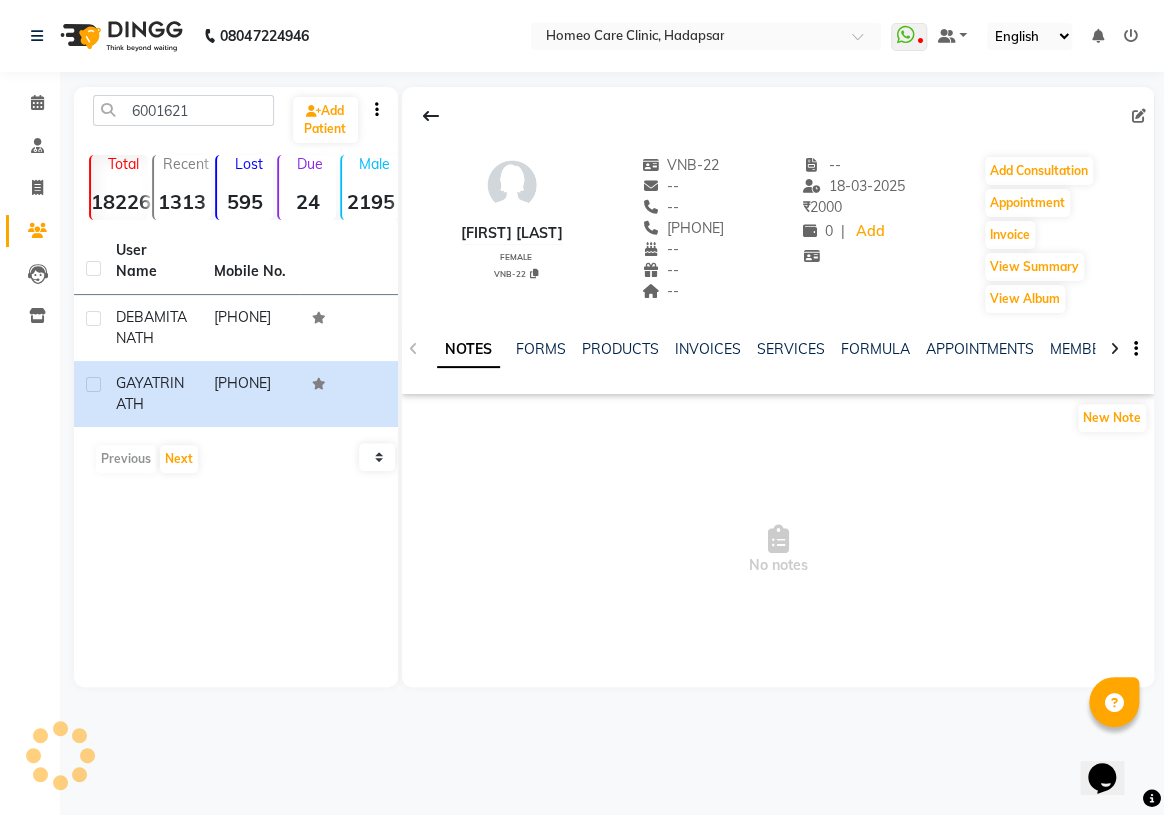 click on "[FIRST] [LAST]   female  VNB-22   VNB-22   --  --   [PHONE]  --  --  --  -- 18-03-2025 ₹    2000 0 |  Add   Add Consultation   Appointment   Invoice  View Summary  View Album  NOTES FORMS PRODUCTS INVOICES SERVICES FORMULA APPOINTMENTS MEMBERSHIP PACKAGES VOUCHERS GIFTCARDS POINTS FAMILY CARDS WALLET New Note  No notes" 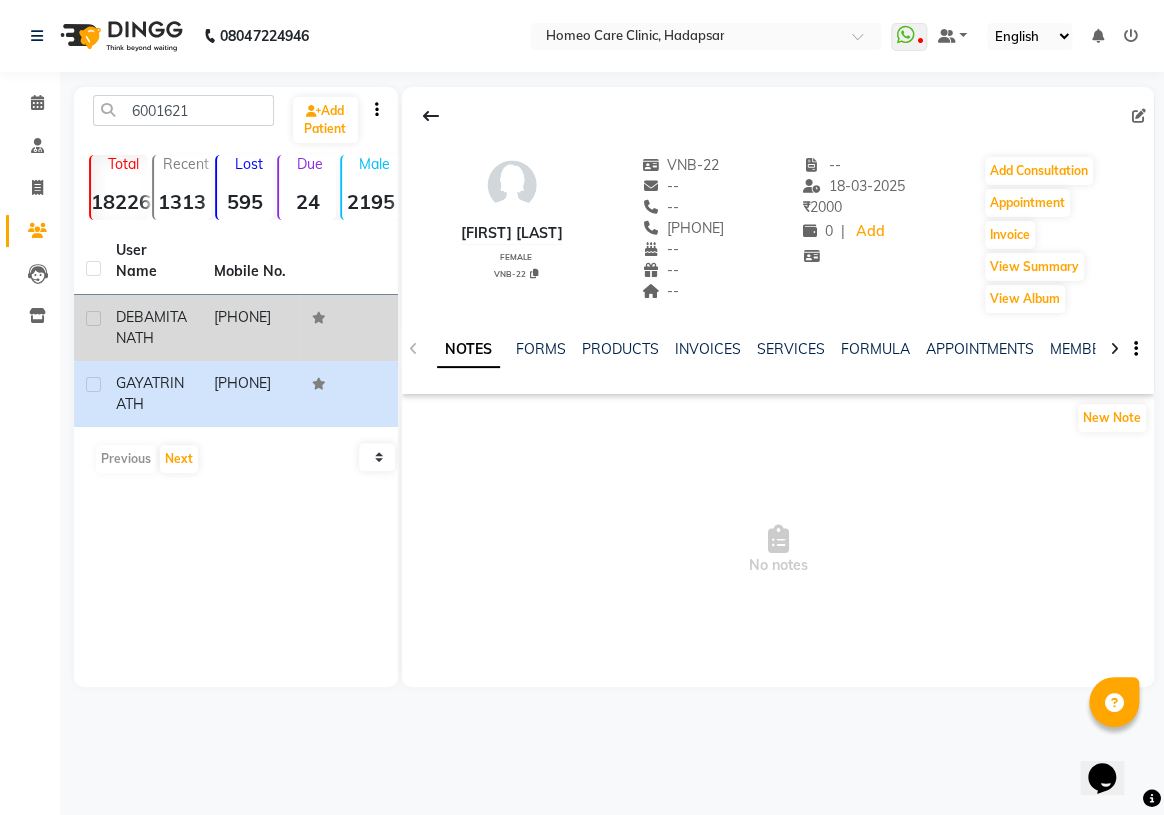 click on "DEBAMITA" 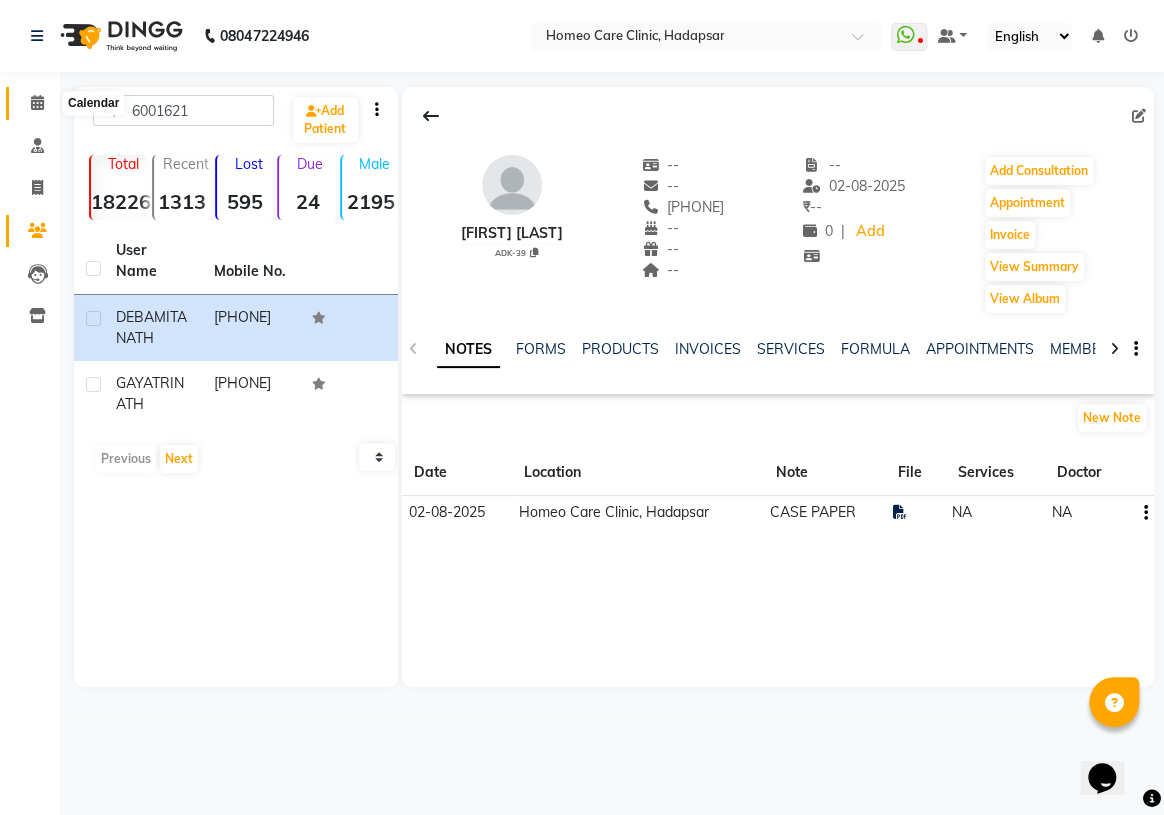 click 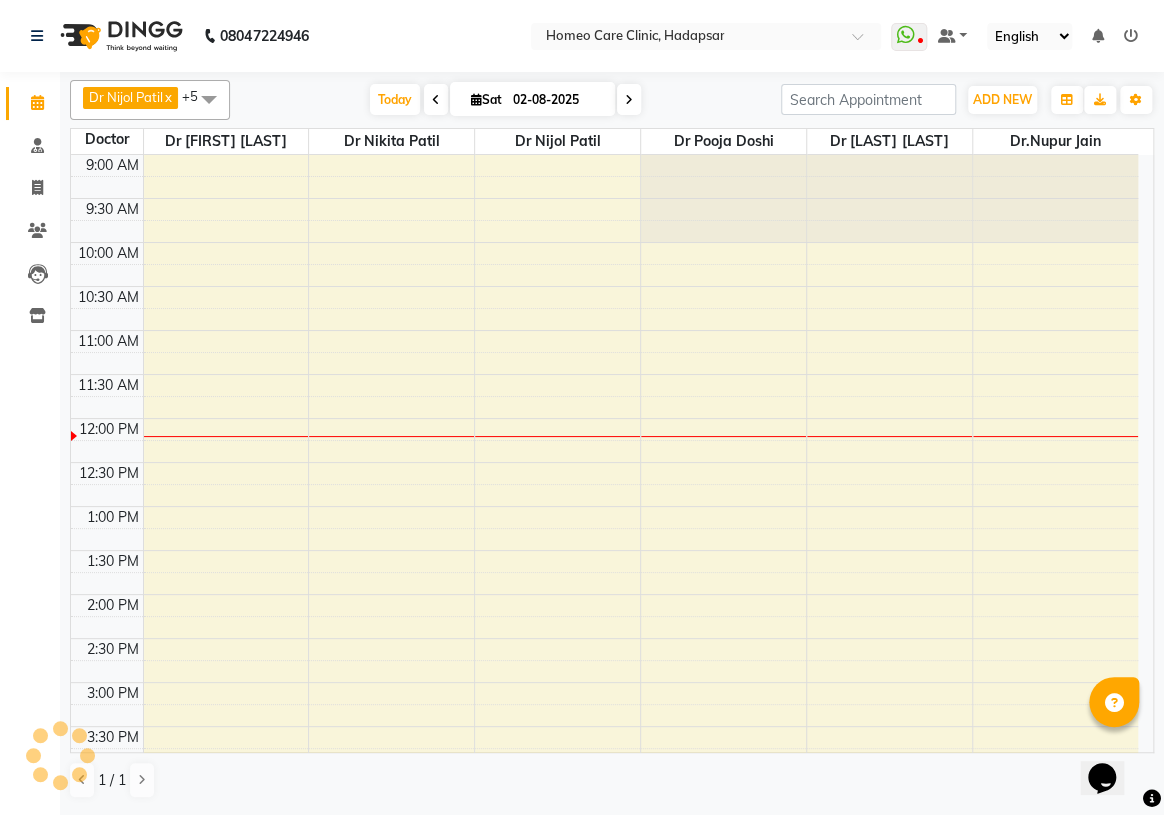 scroll, scrollTop: 0, scrollLeft: 0, axis: both 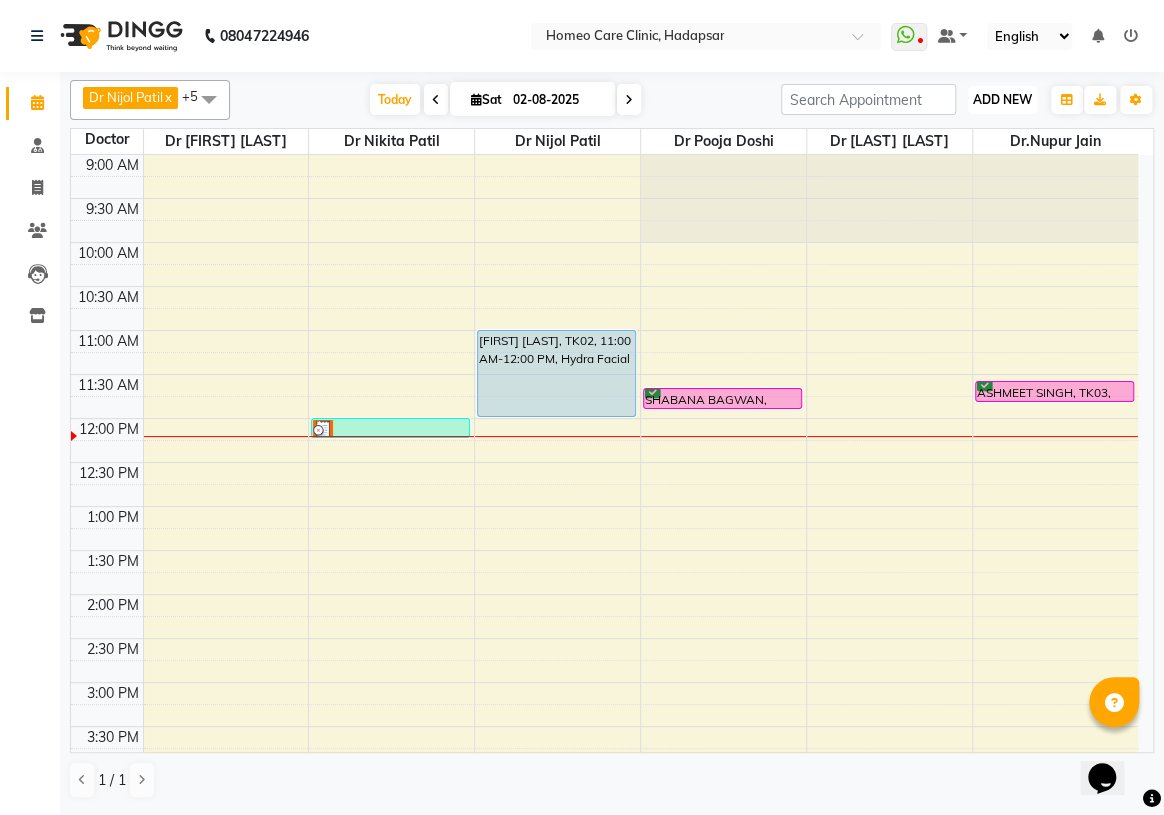 click on "ADD NEW" at bounding box center [1002, 99] 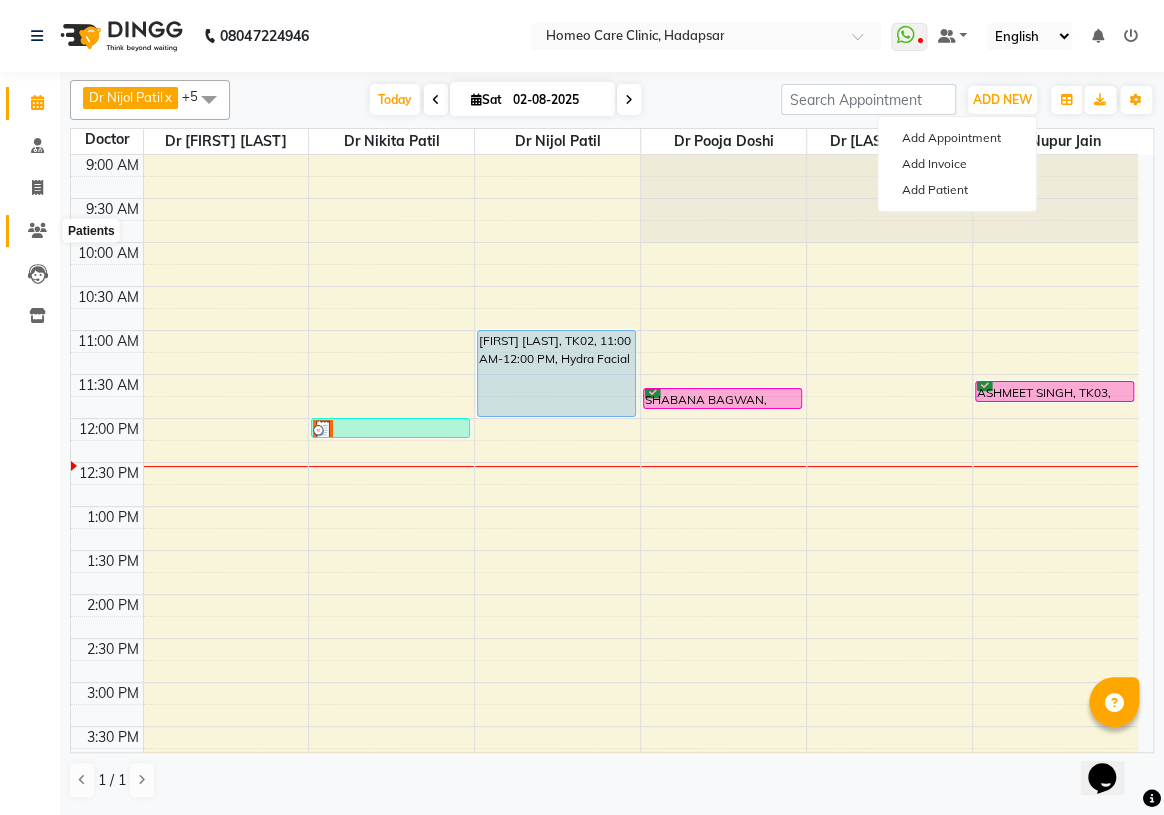click 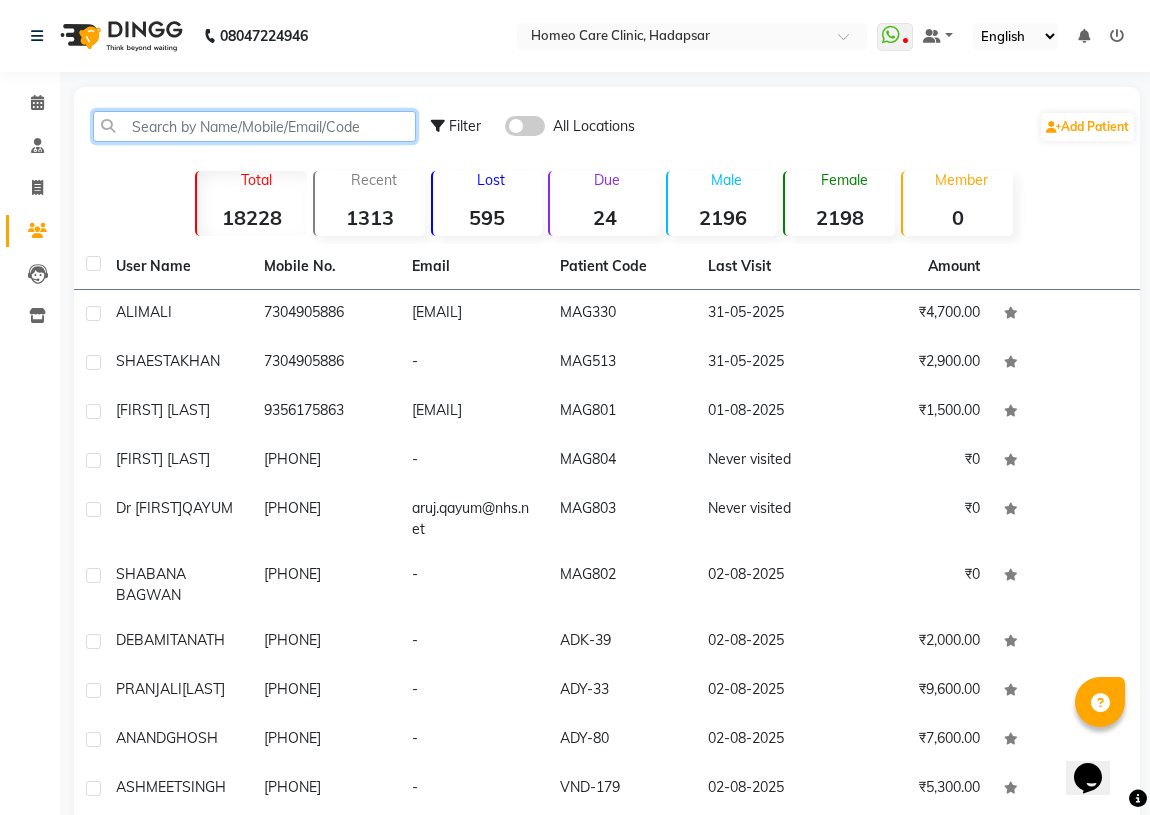 click 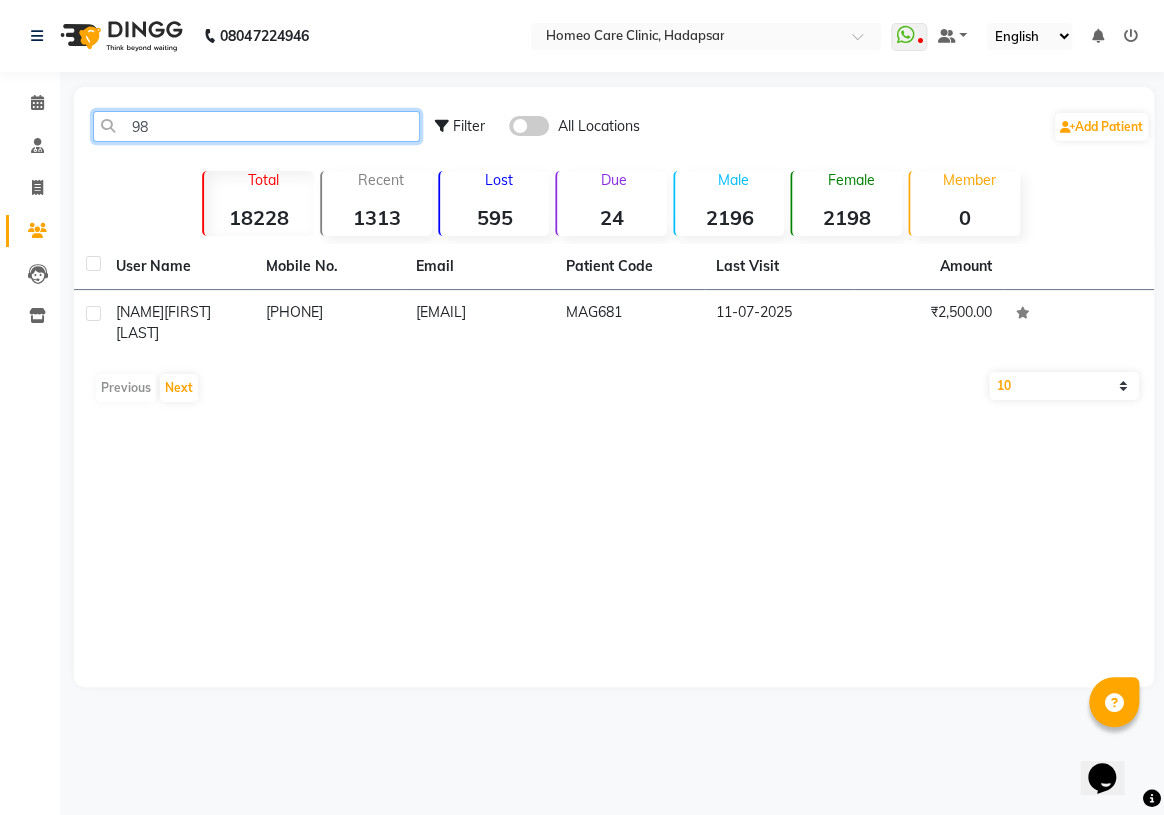 type on "9" 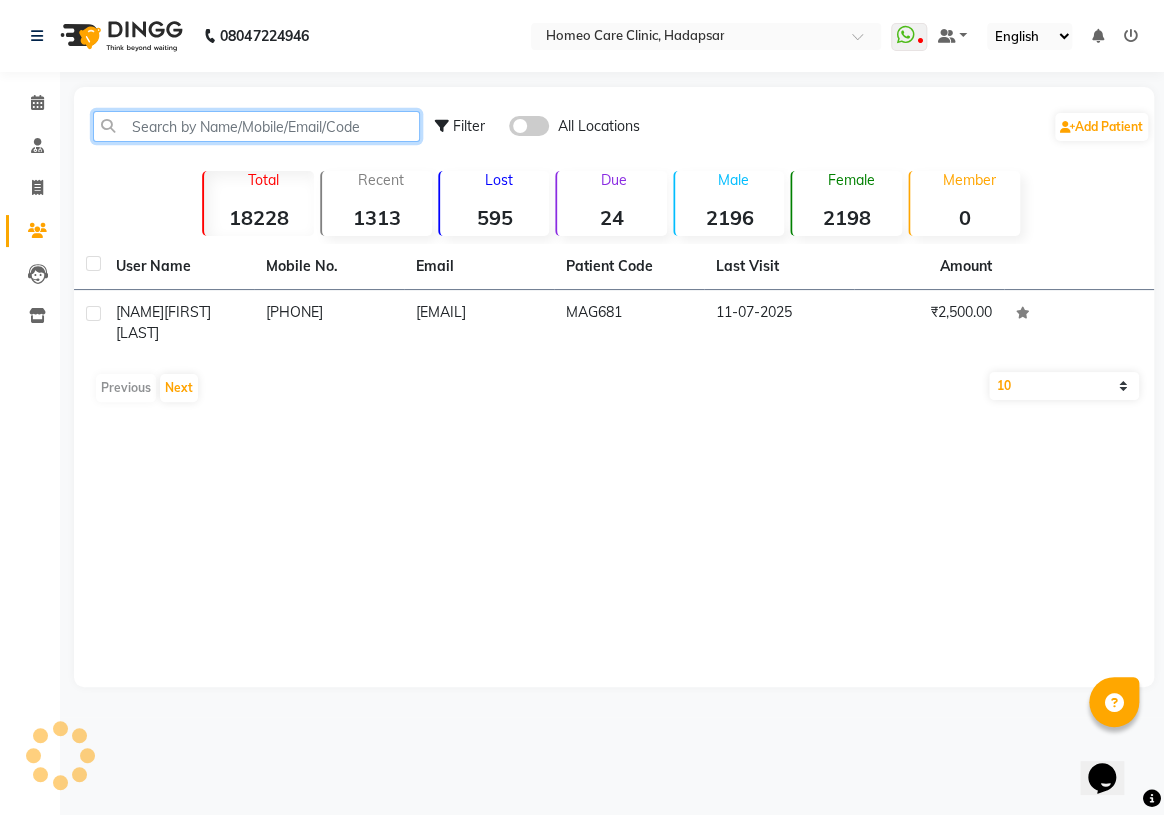 paste on "[PHONE]" 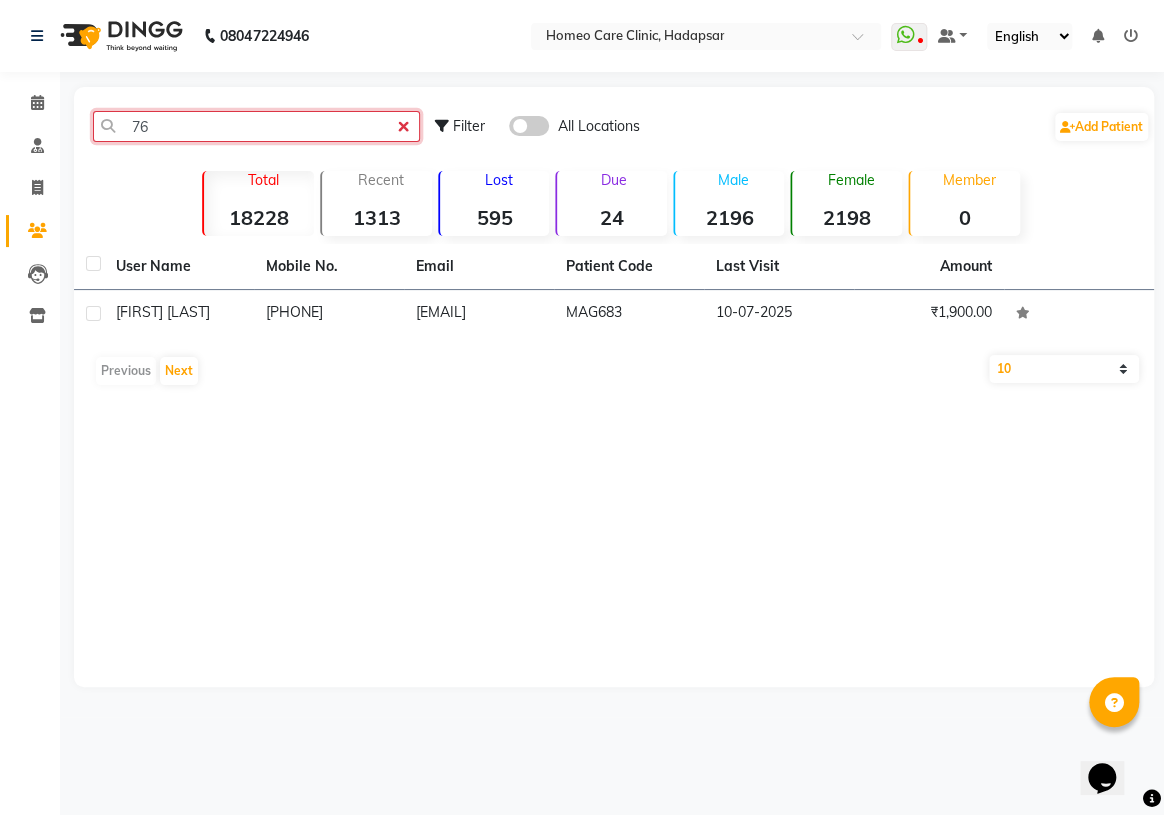 type on "7" 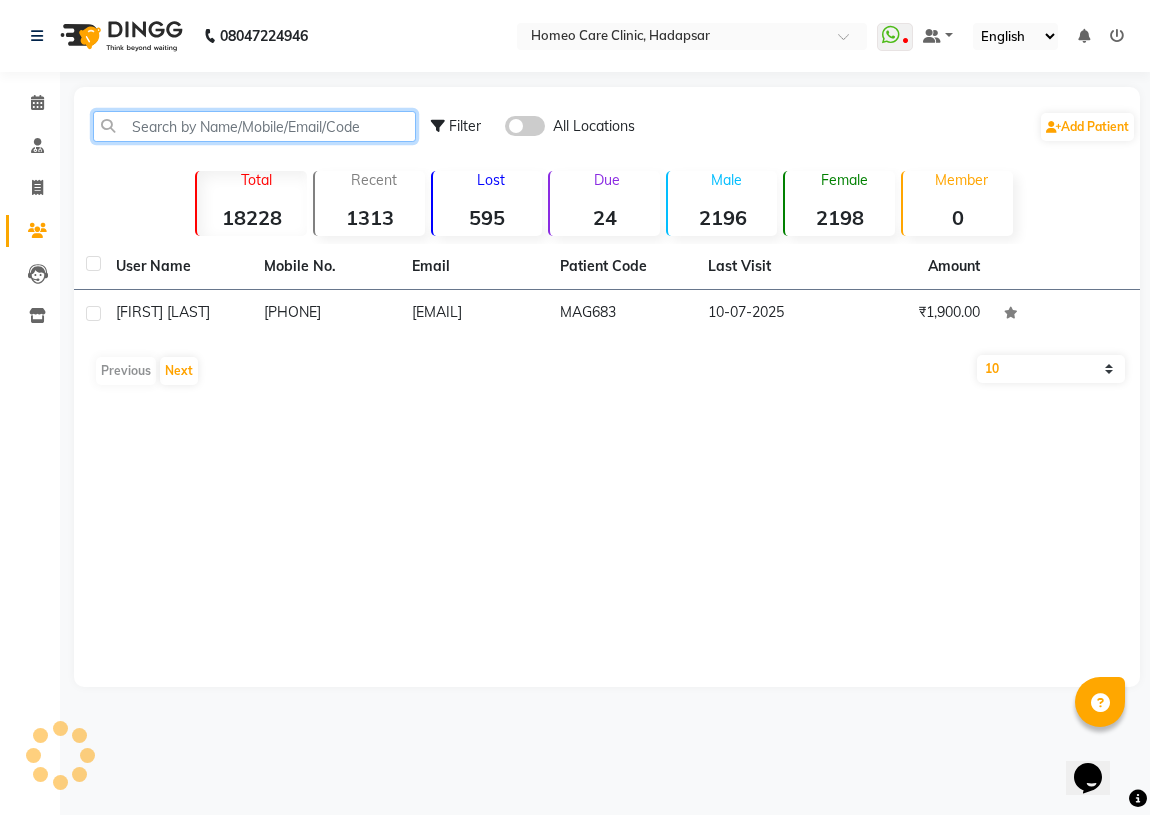 paste on "7310919108" 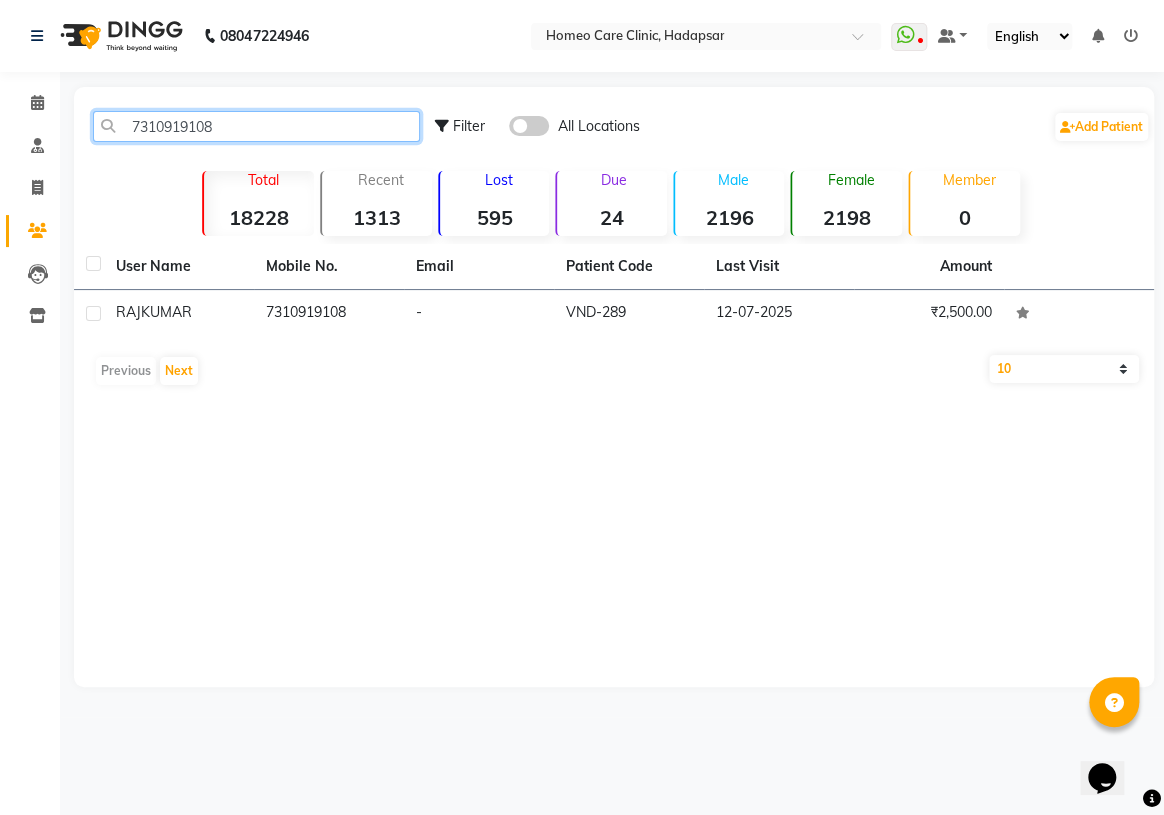 type on "7310919108" 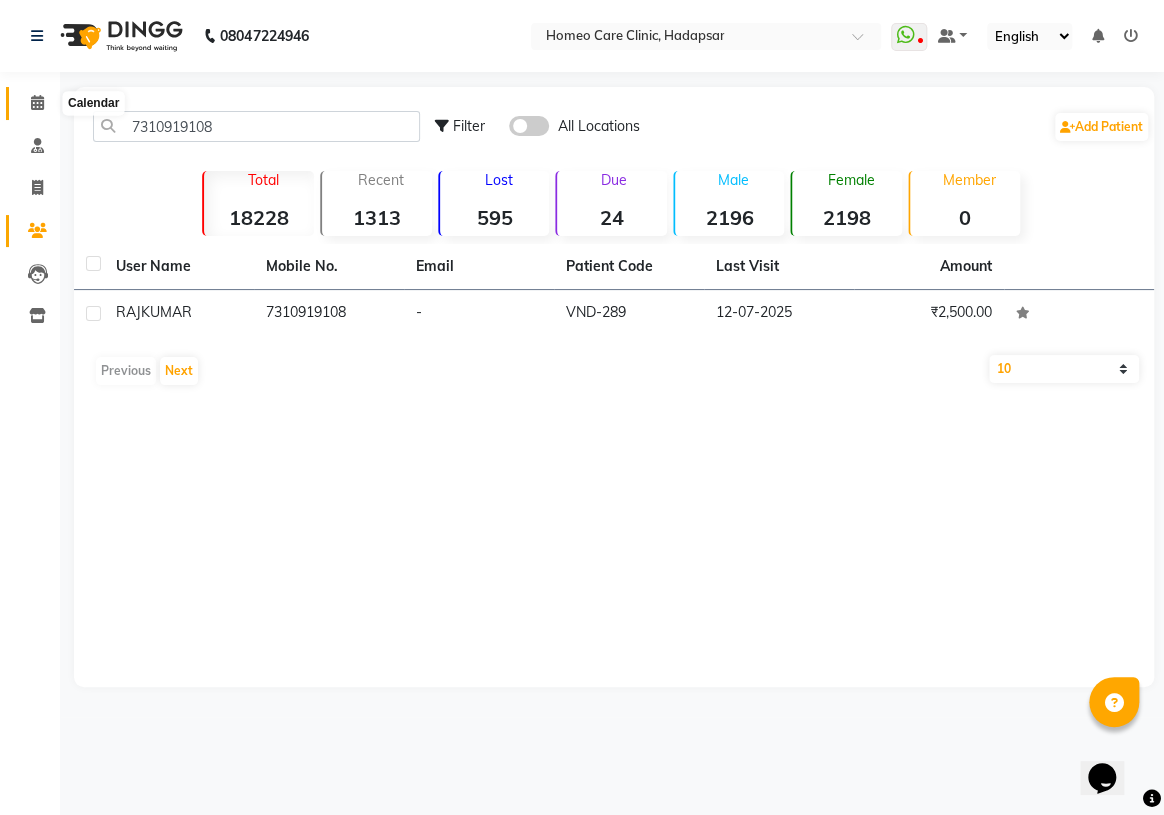 click 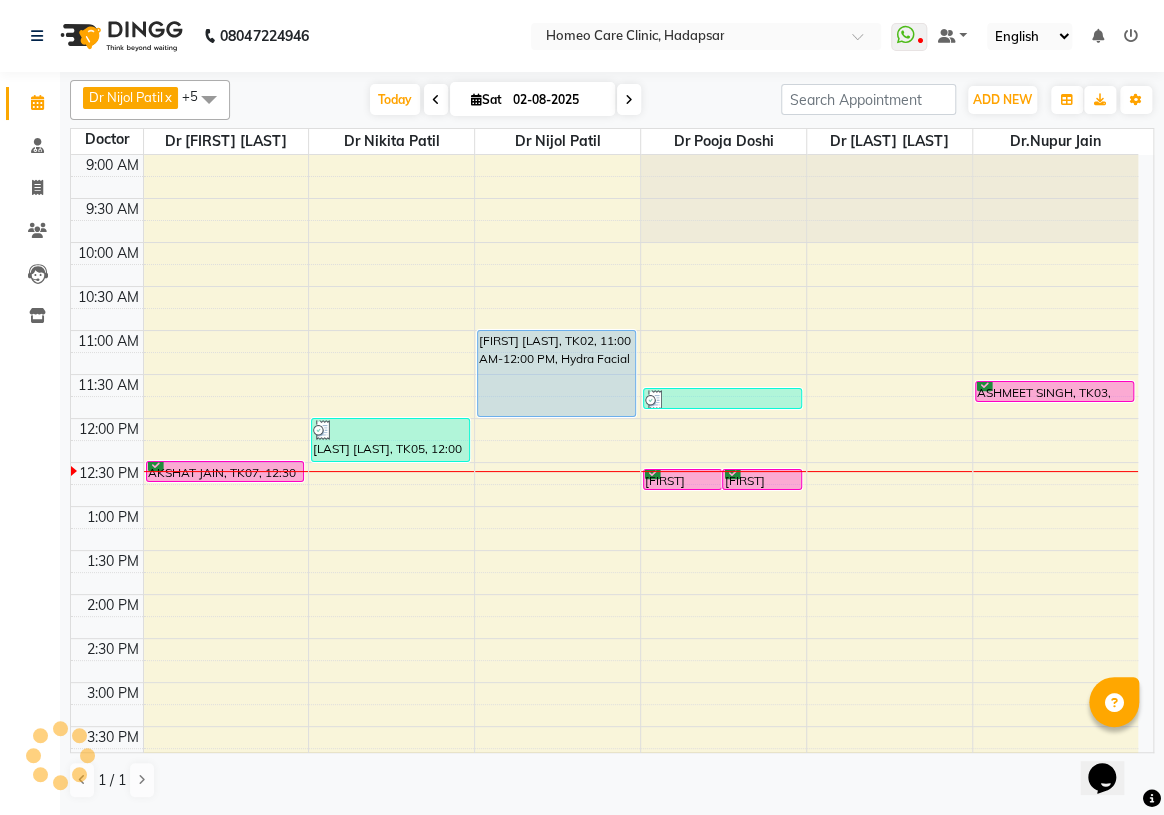 scroll, scrollTop: 0, scrollLeft: 0, axis: both 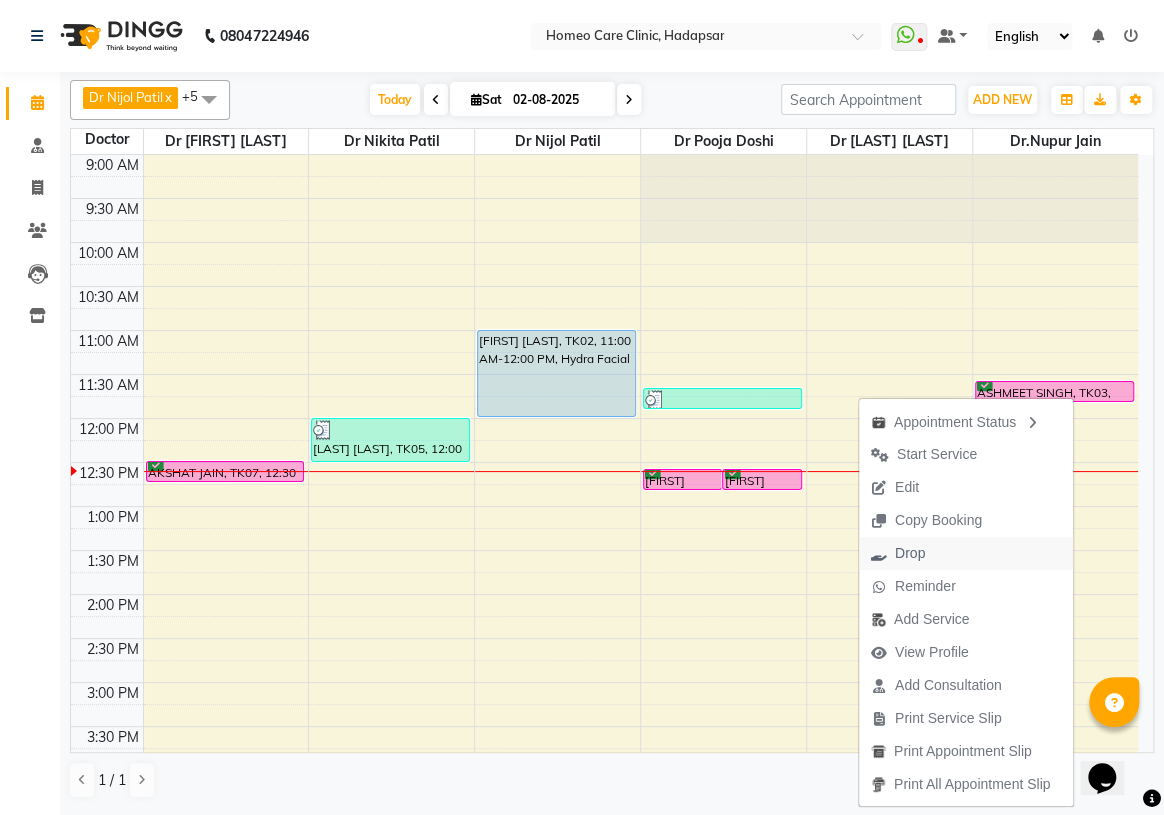 click on "[FIRST] [LAST], TK07, 12:30 PM-12:45 PM, In Person - Follow Up     [FIRST] [LAST], TK05, 12:00 PM-12:31 PM, Online - Follow Up,Medicine,Courier Charges out of City    [FIRST] [LAST], TK01, 08:30 PM-08:45 PM, In Person - Follow Up    [FIRST] [LAST], TK02, 11:00 AM-12:00 PM, Hydra Facial     [FIRST] [LAST], TK09, 12:35 PM-12:50 PM, In Person - Follow Up     [FIRST] [LAST], TK08, 12:35 PM-12:50 PM, In Person - Follow Up     [FIRST] [LAST], TK04, 11:40 AM-11:55 AM, In Person - Follow Up     [FIRST] [LAST], TK03, 11:35 AM-11:50 AM, Online - Follow Up" at bounding box center (604, 770) 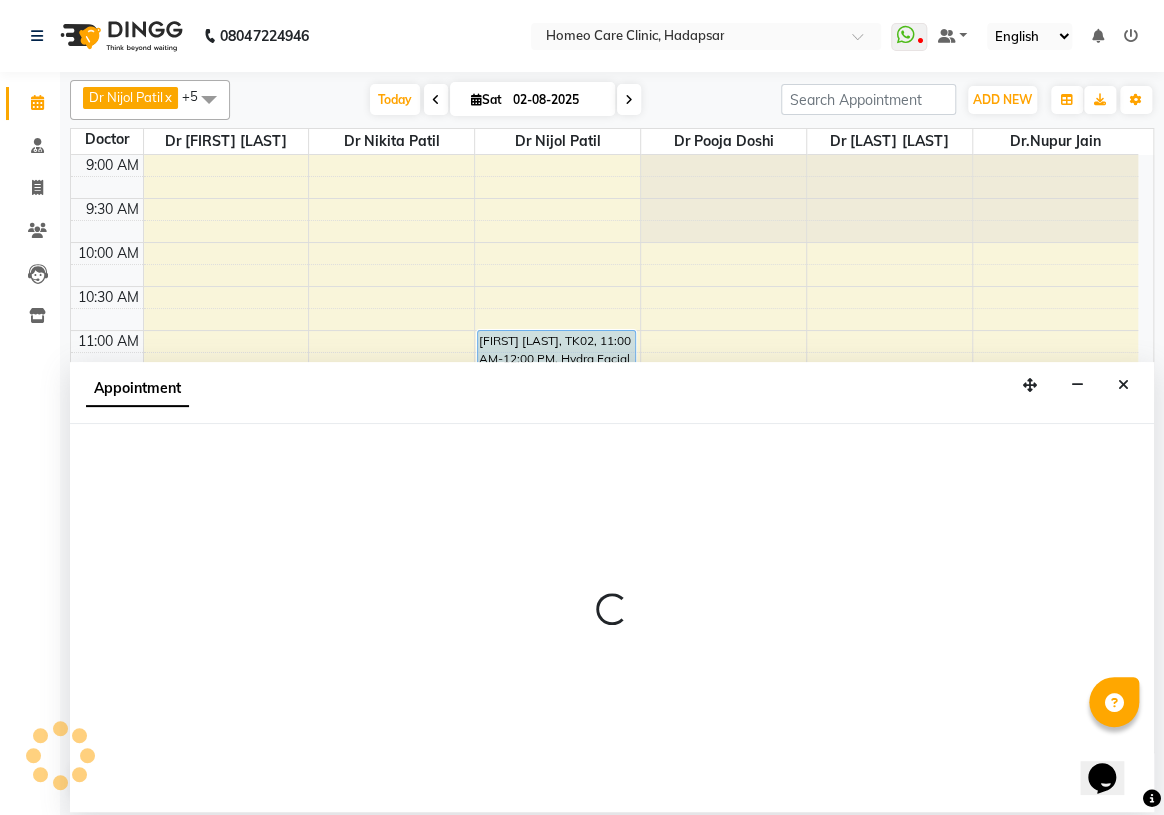 select on "70882" 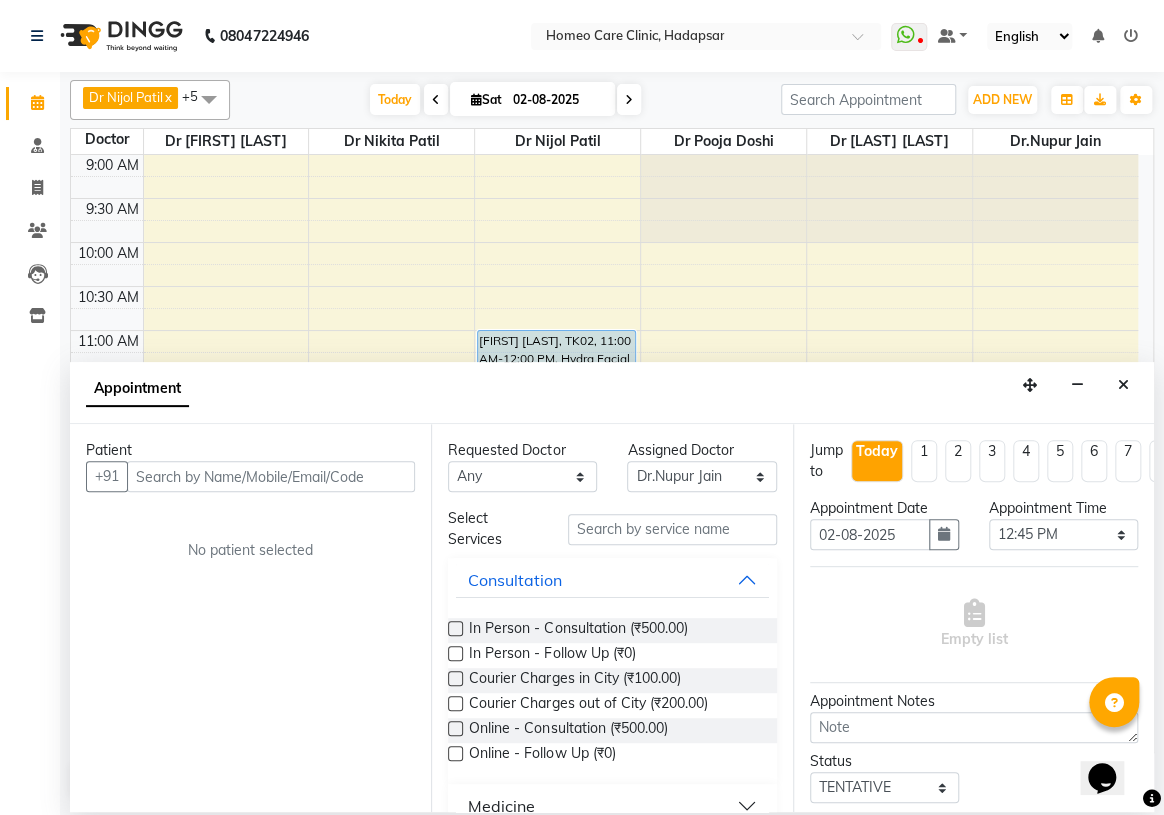 drag, startPoint x: 1120, startPoint y: 380, endPoint x: 1115, endPoint y: 397, distance: 17.720045 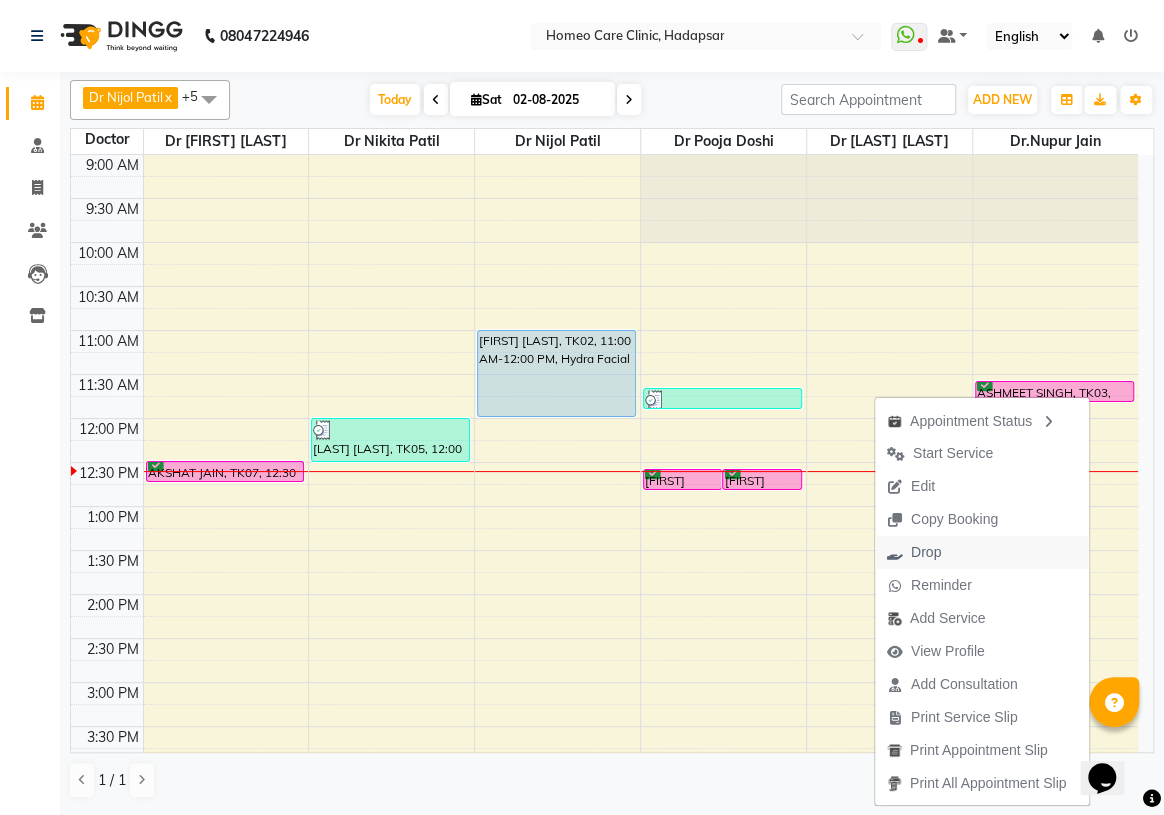 click on "Drop" at bounding box center (926, 552) 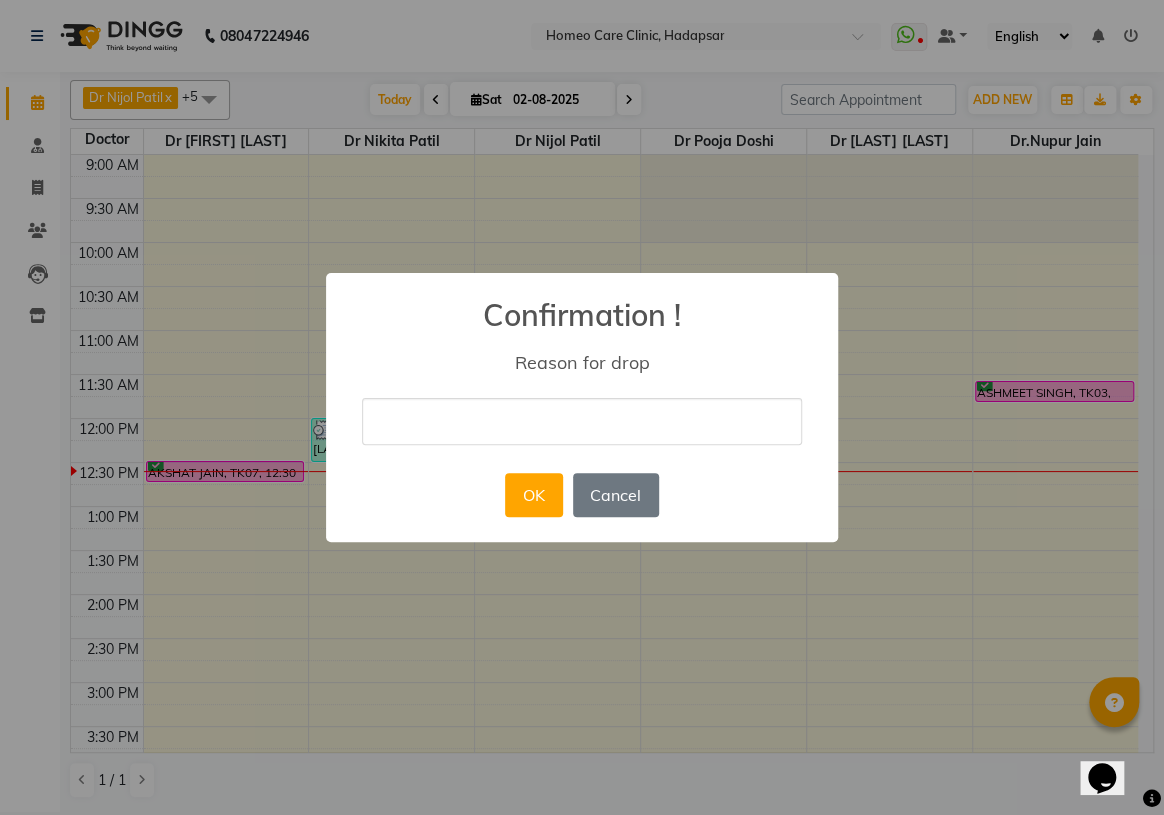 click at bounding box center (582, 421) 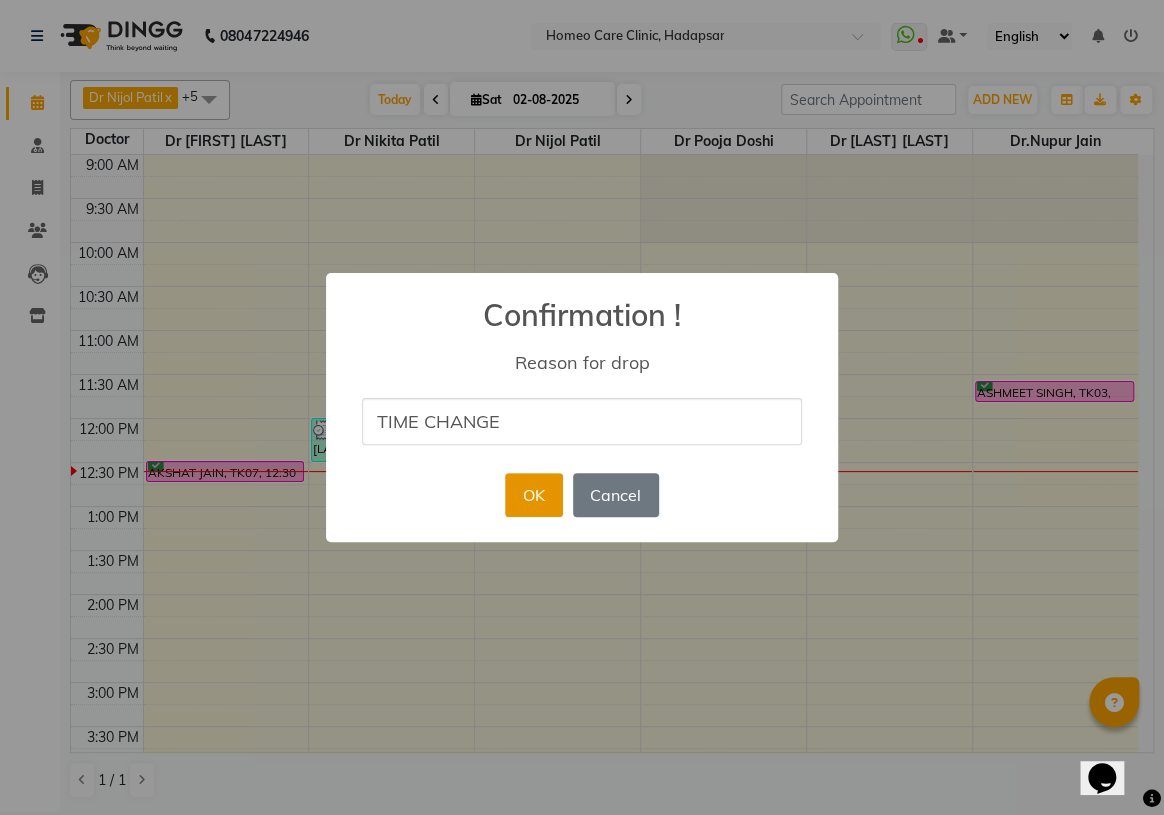 click on "OK" at bounding box center (533, 495) 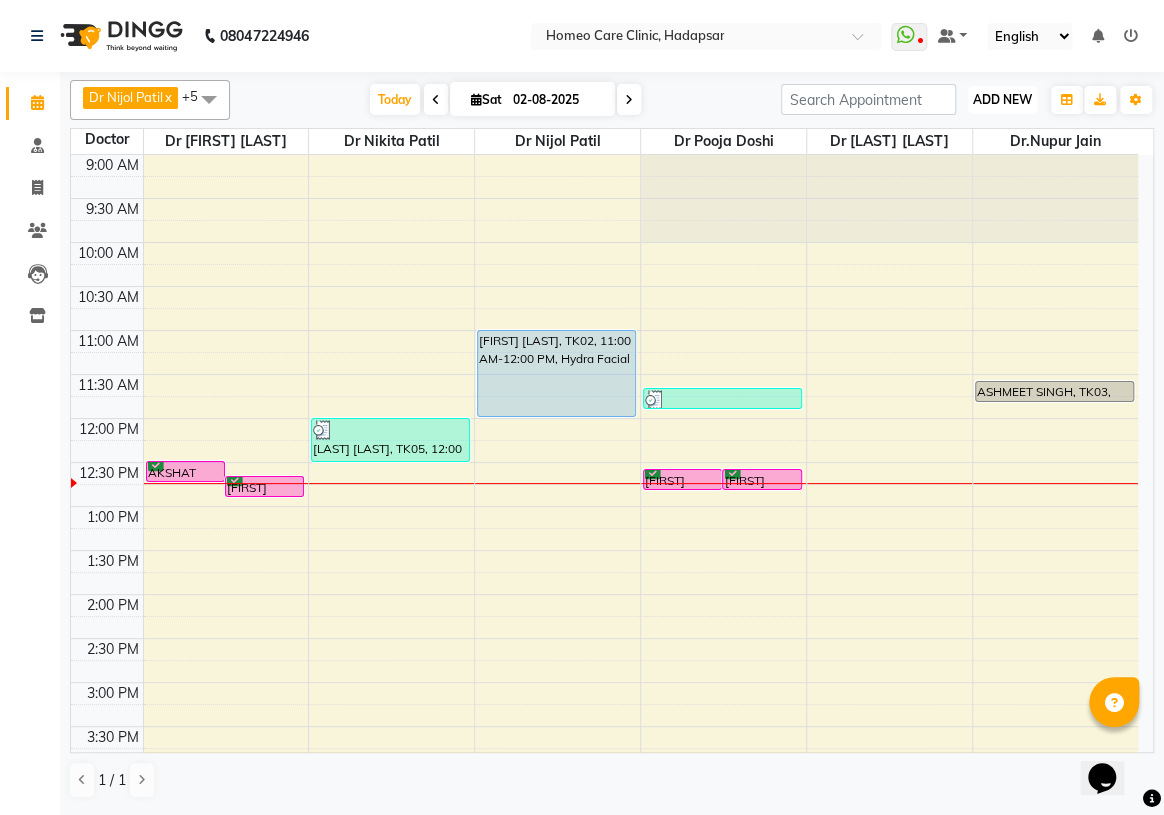 click on "ADD NEW" at bounding box center (1002, 99) 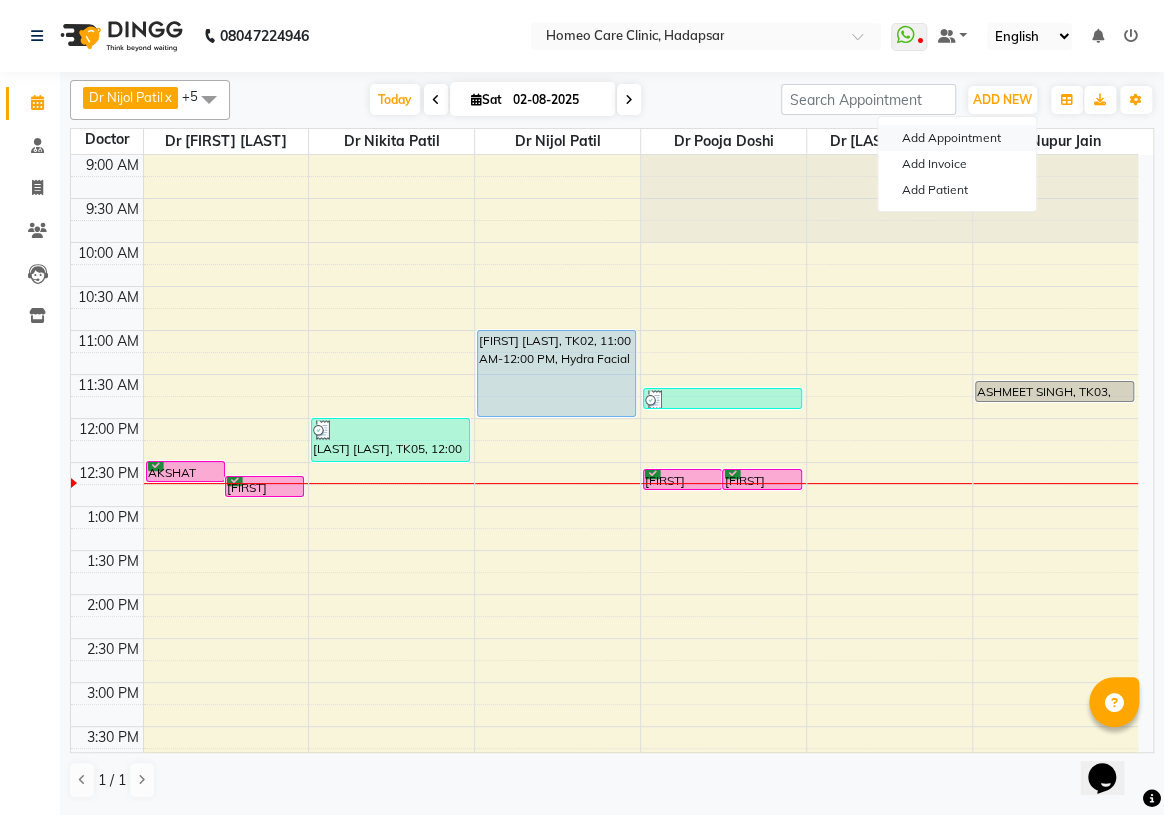 click on "Add Appointment" at bounding box center [957, 138] 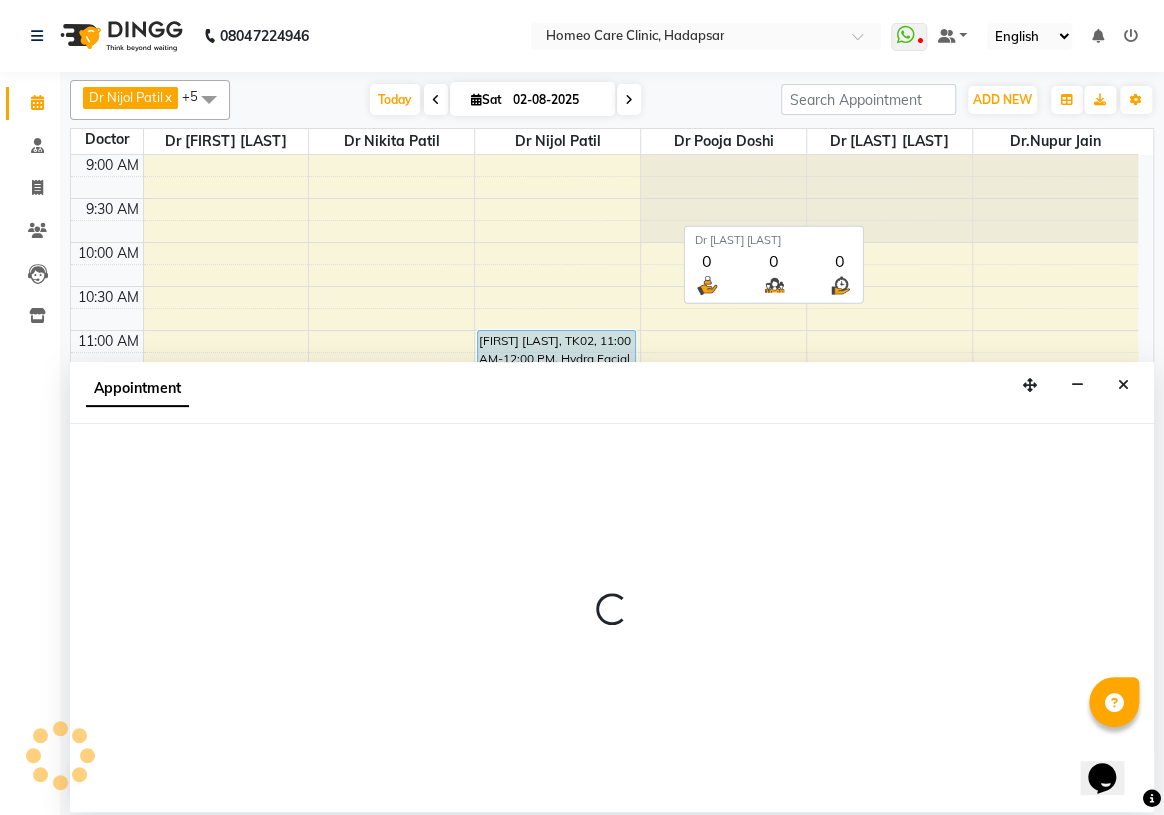 select on "600" 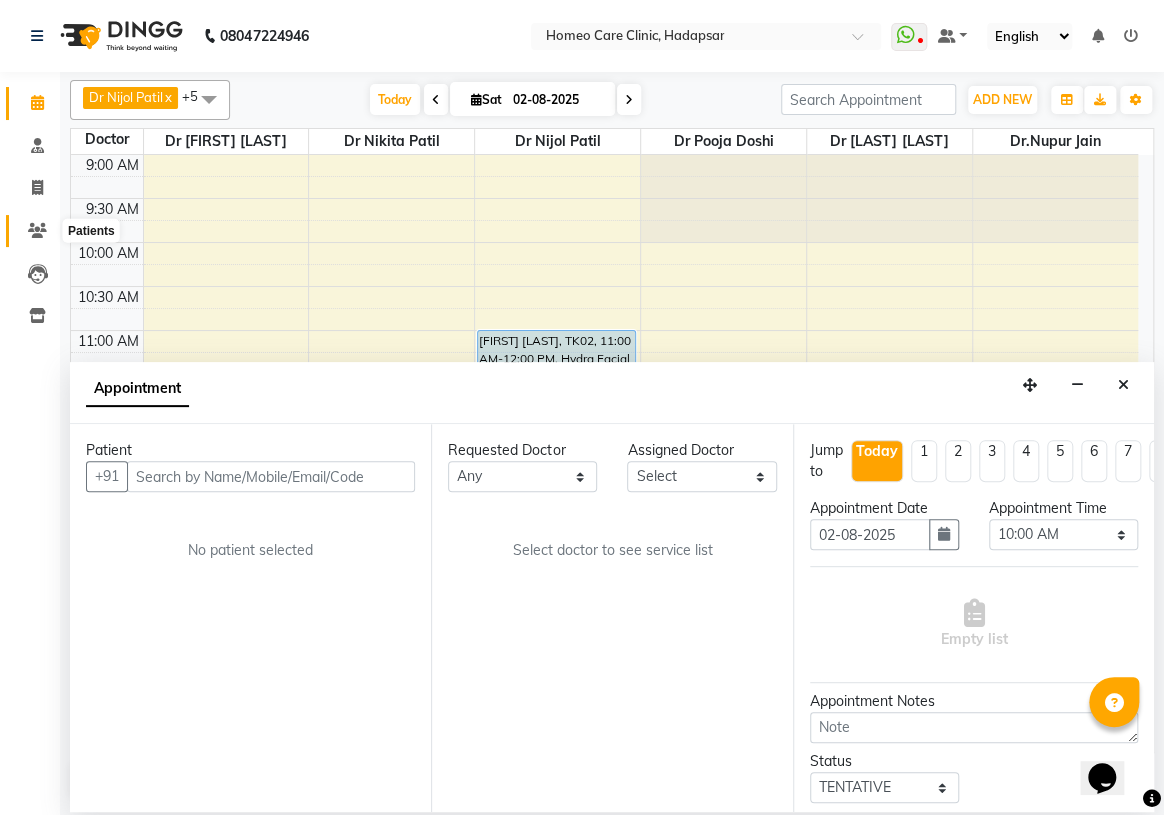 click 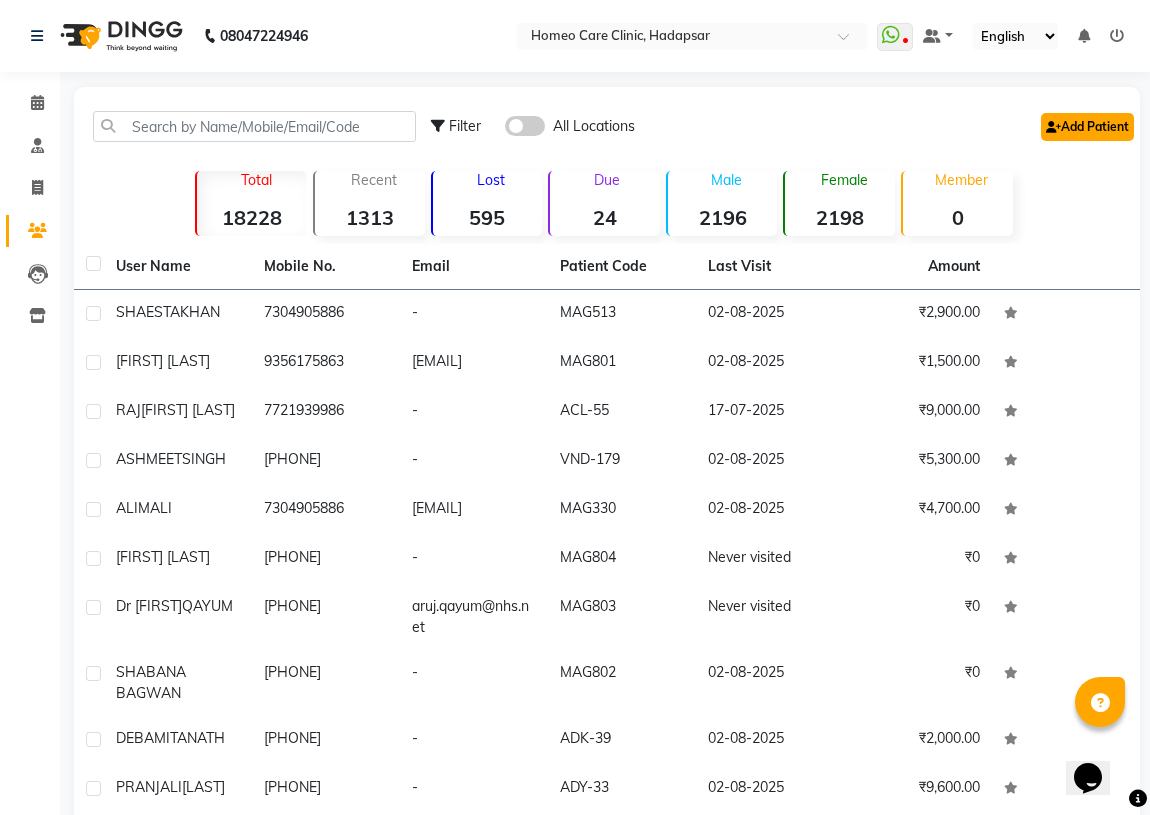 click on "Add Patient" 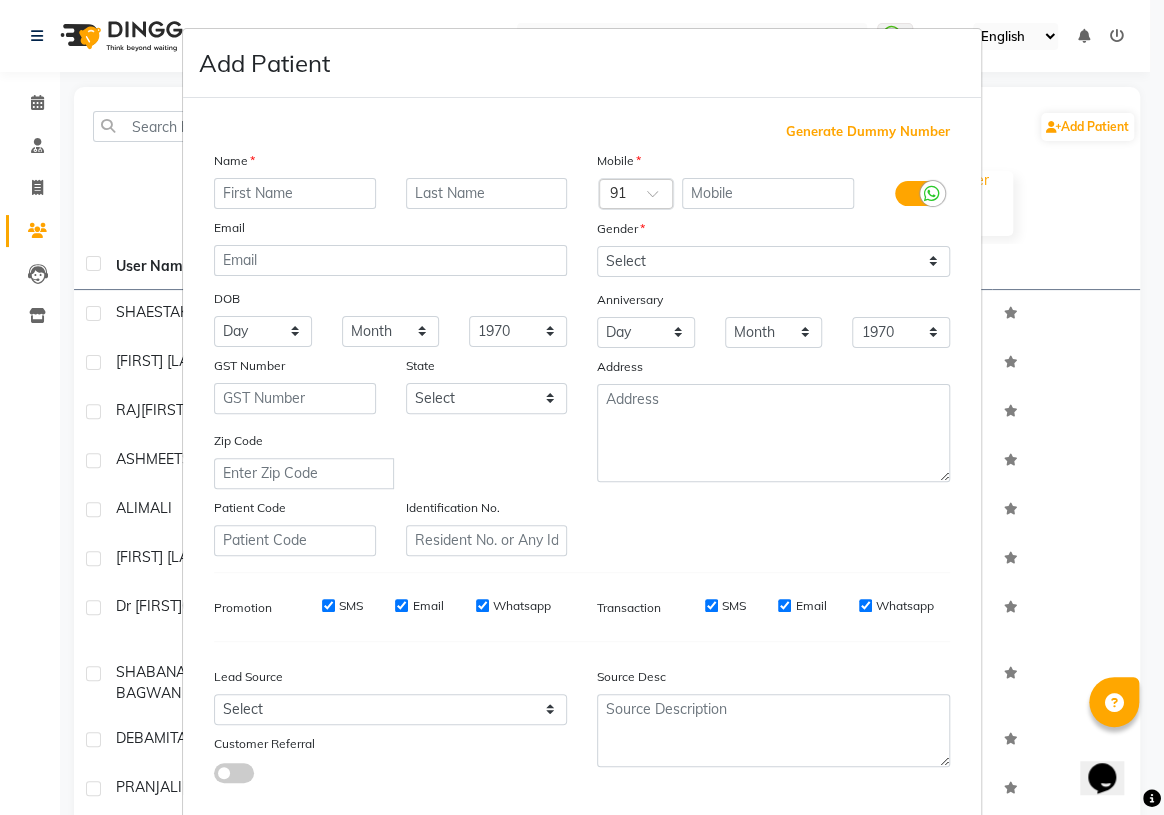 click at bounding box center [295, 193] 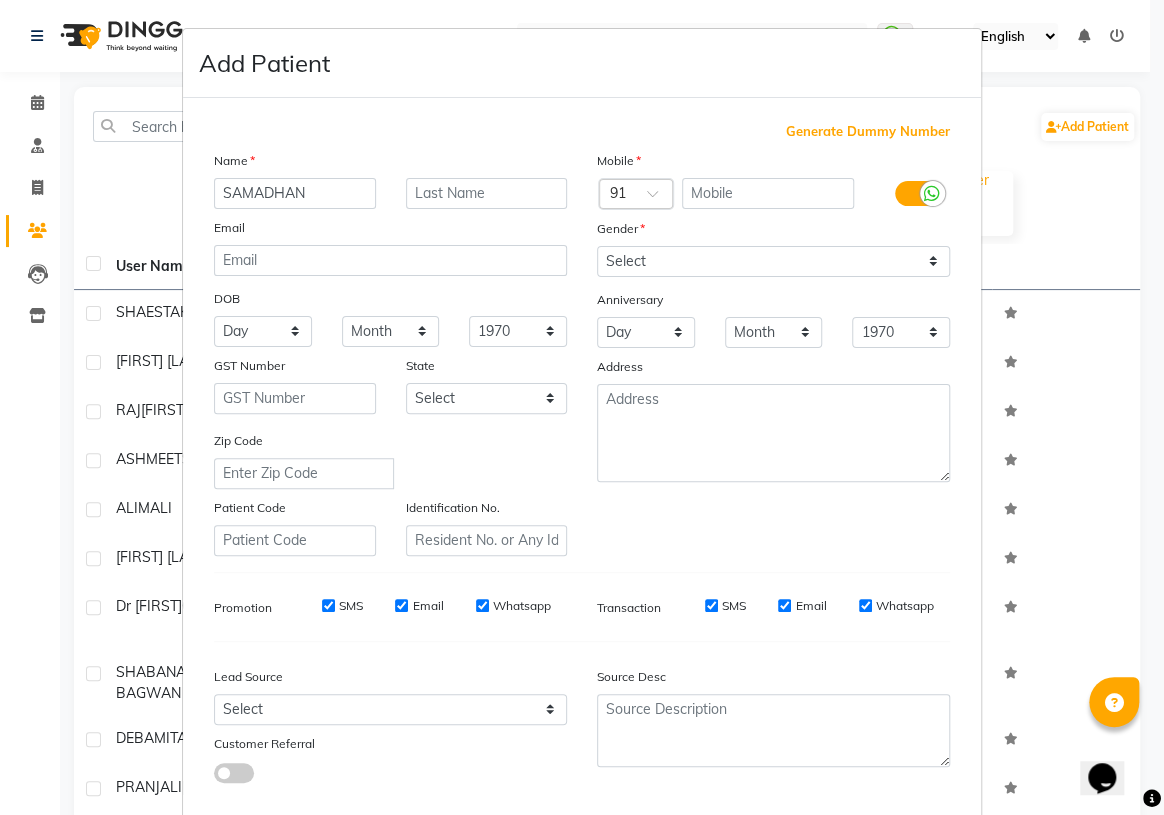 type on "SAMADHAN" 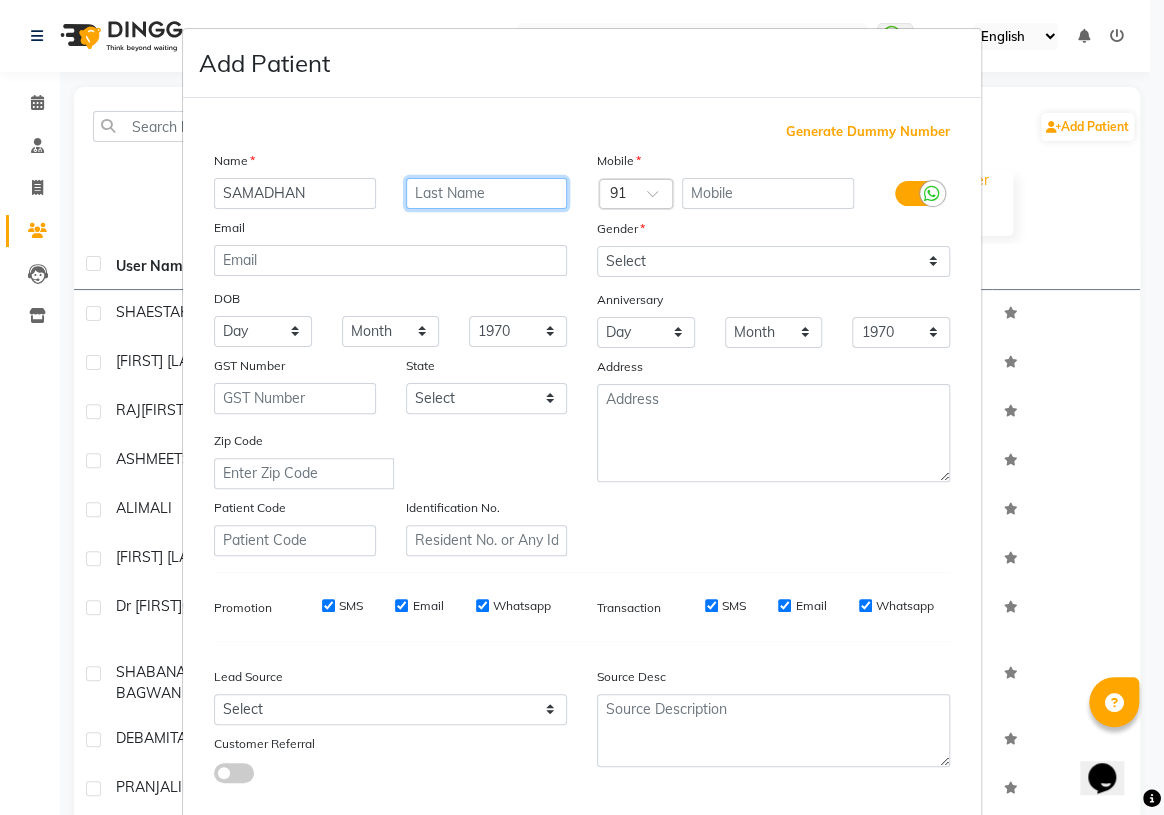 click at bounding box center (487, 193) 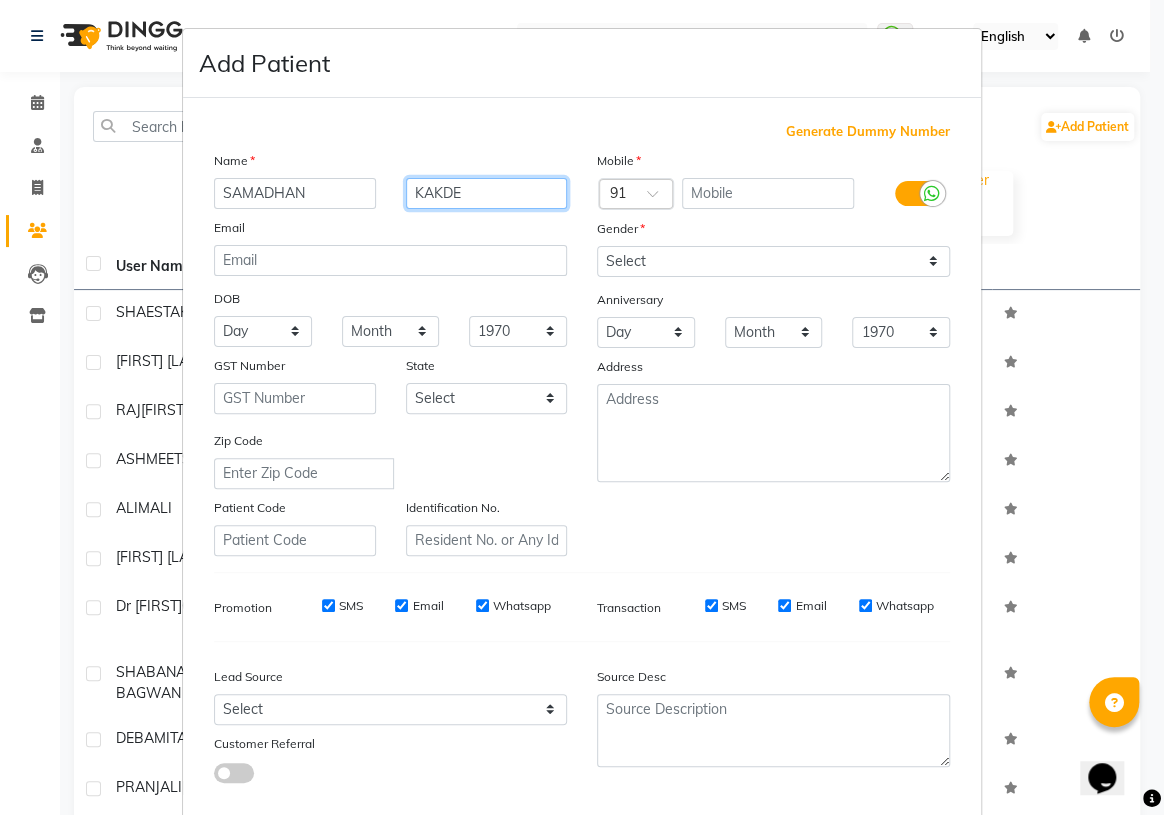 type on "KAKDE" 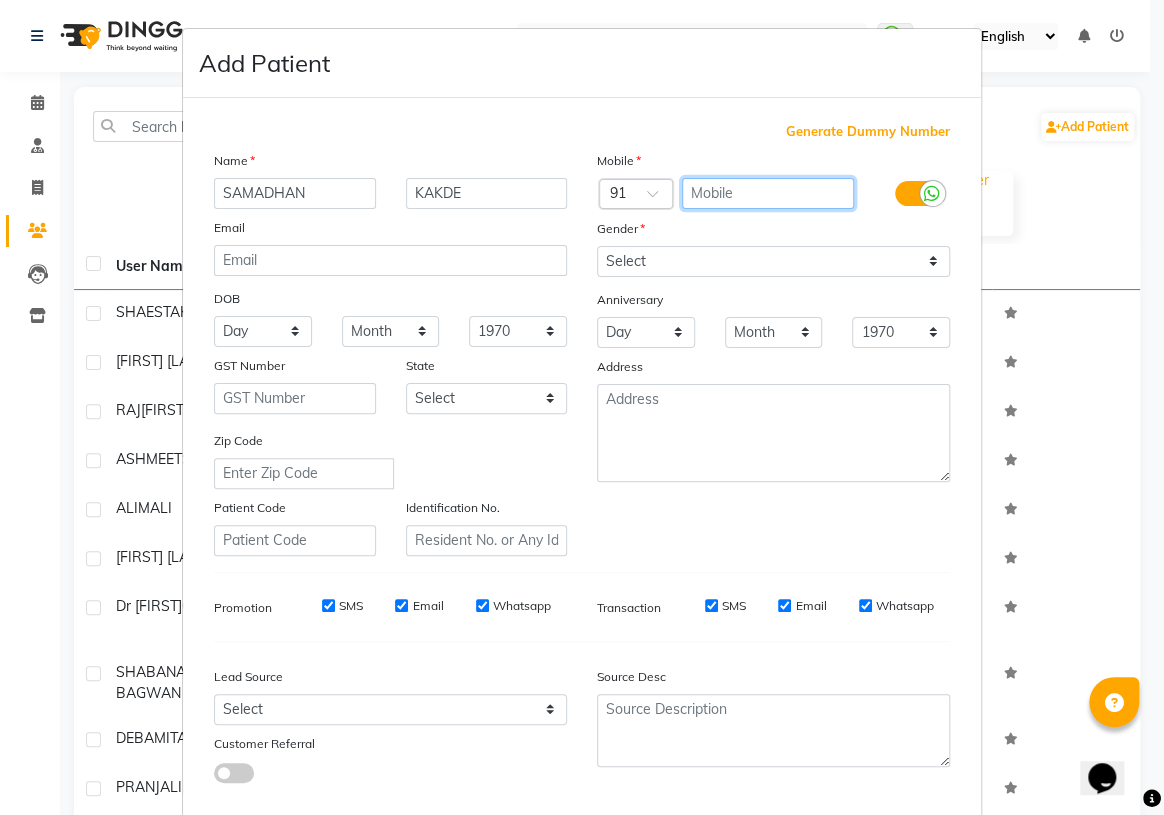 click at bounding box center [768, 193] 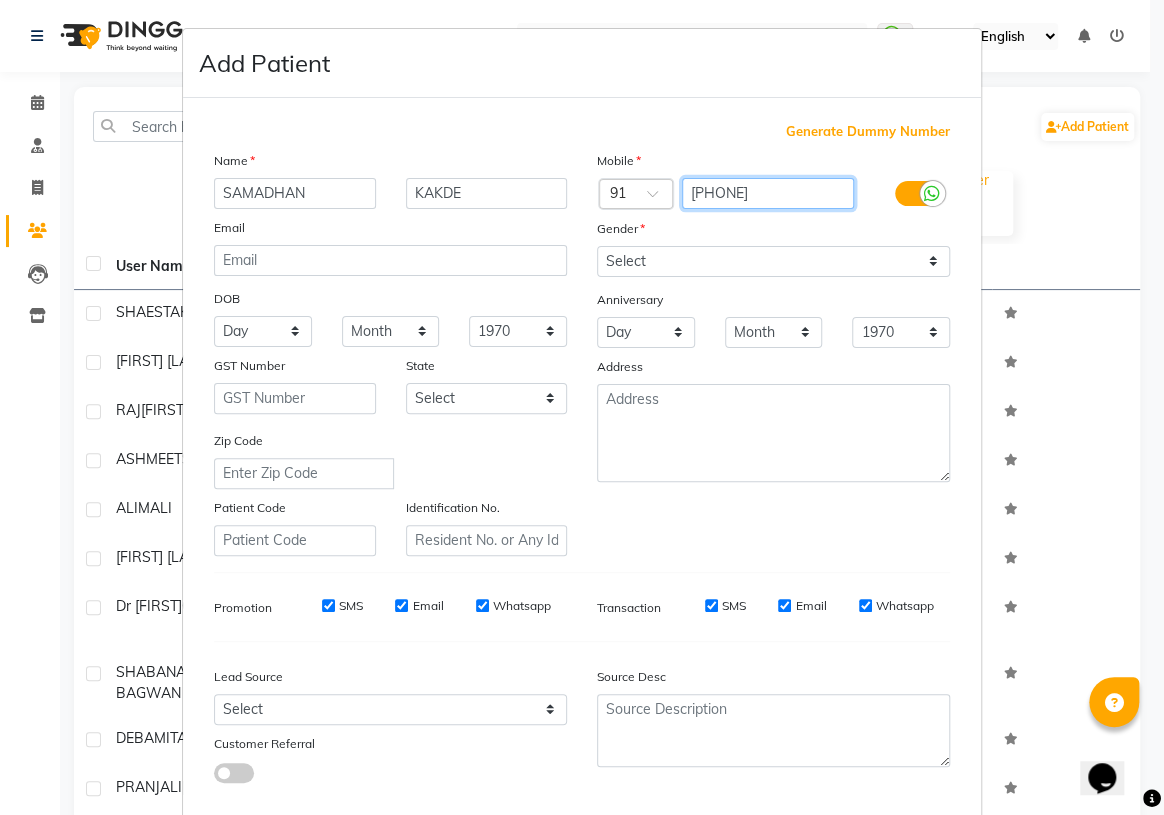 type on "[PHONE]" 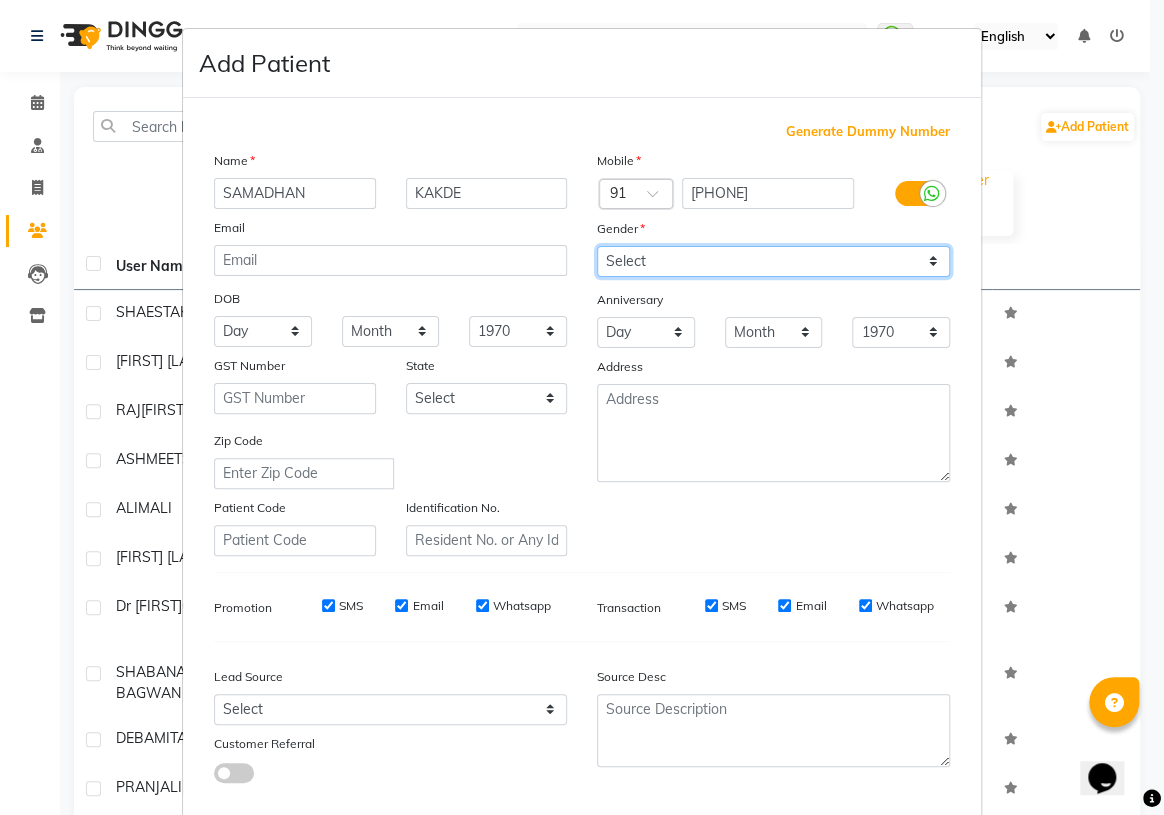 click on "Select Male Female Other Prefer Not To Say" at bounding box center (773, 261) 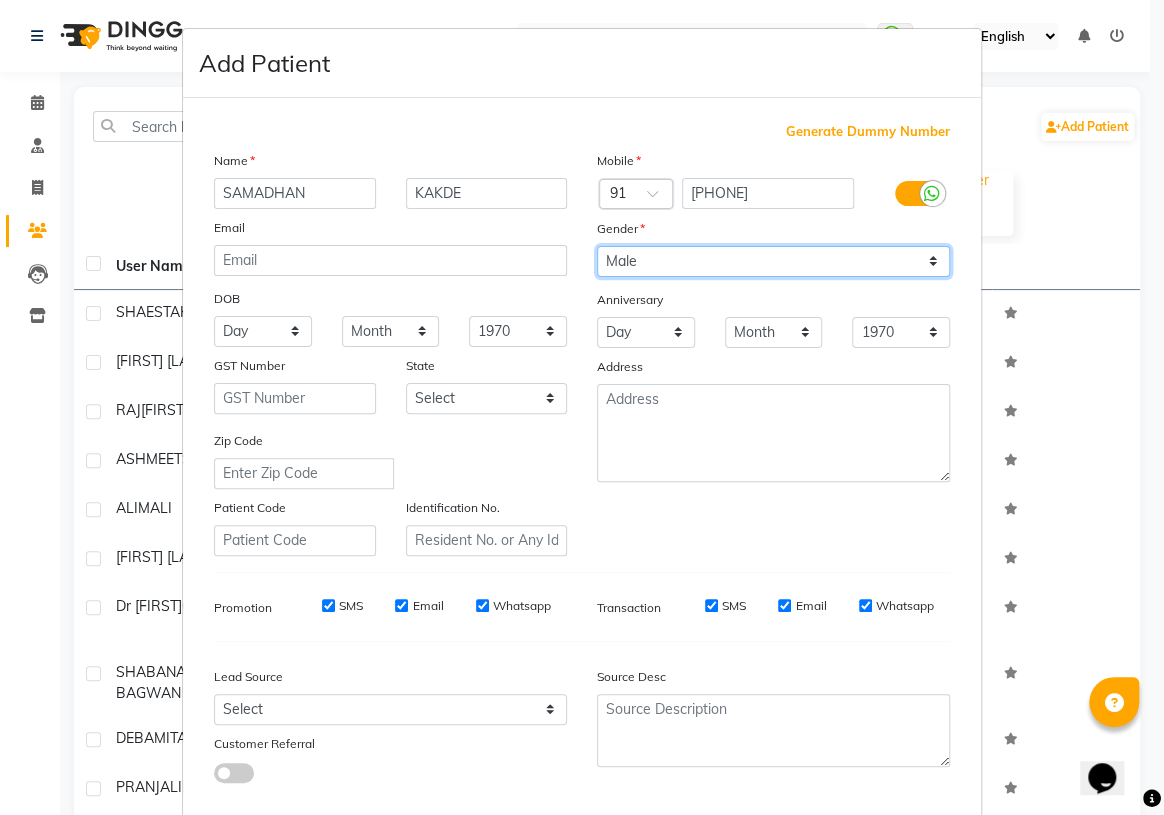 click on "Select Male Female Other Prefer Not To Say" at bounding box center [773, 261] 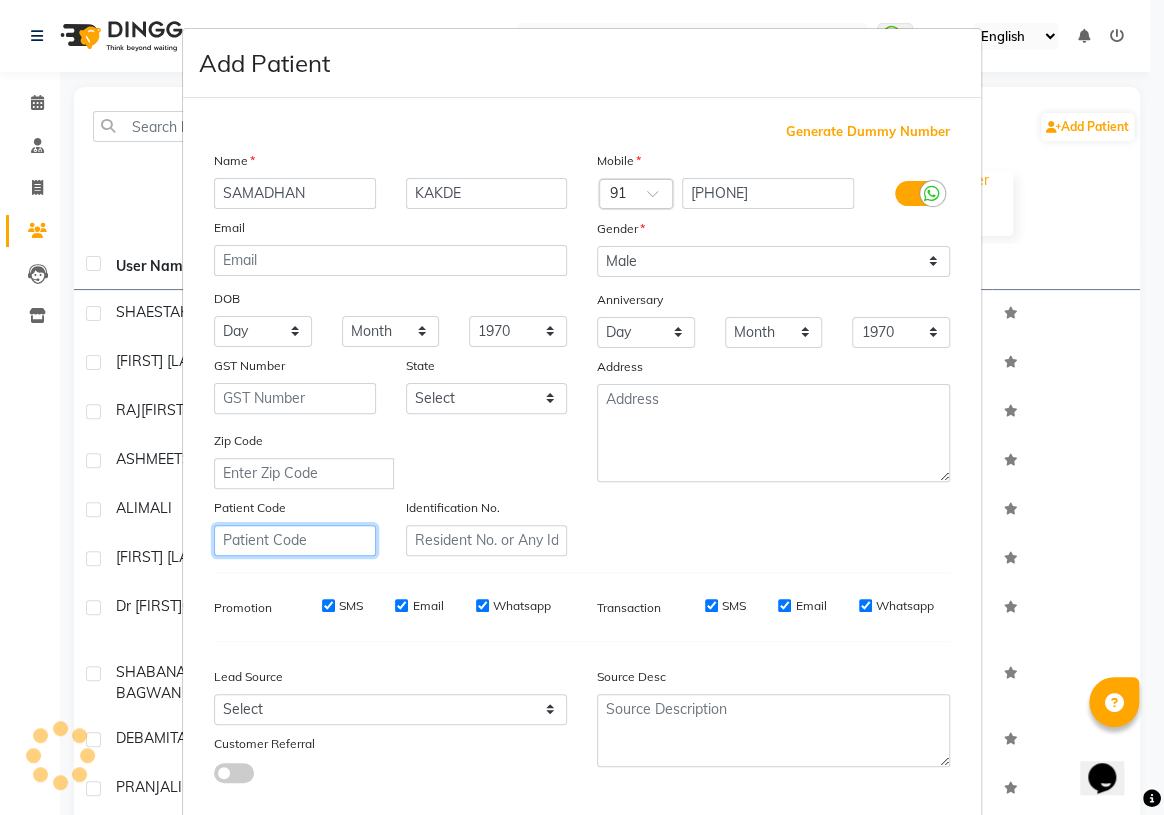 click at bounding box center (295, 540) 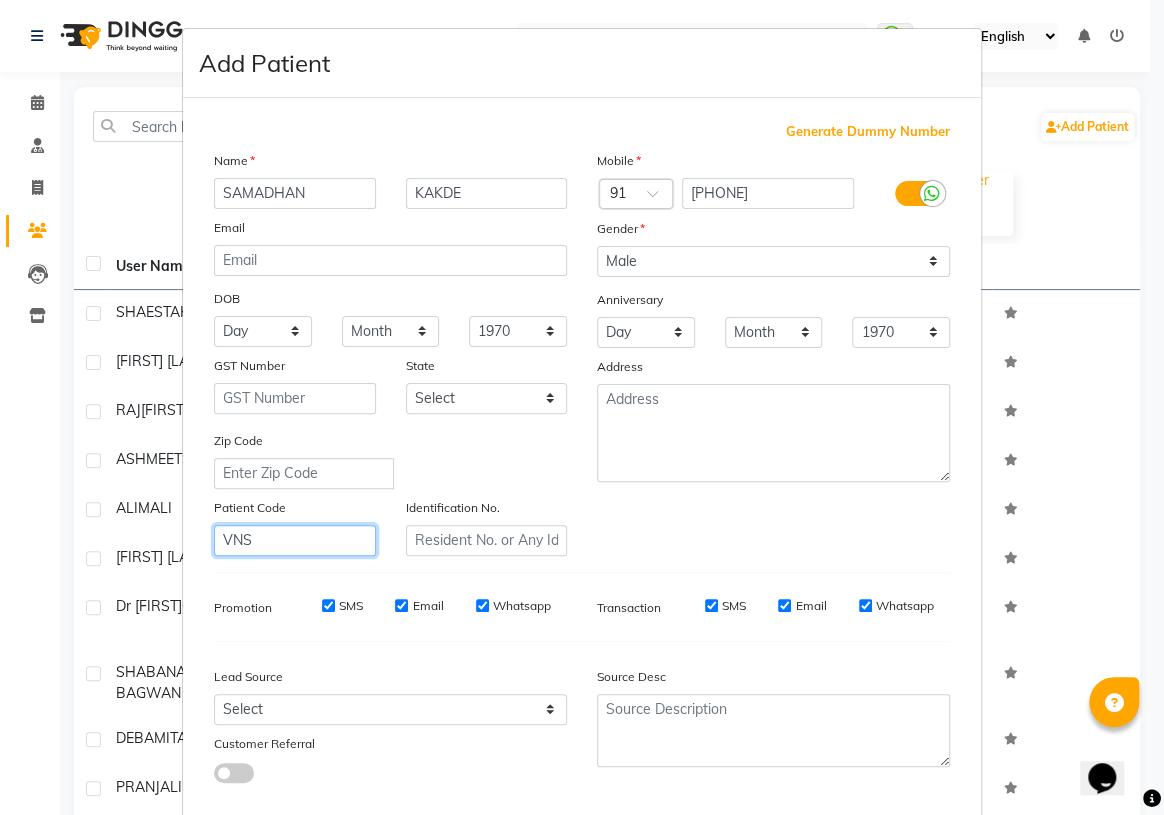 type on "VNSD" 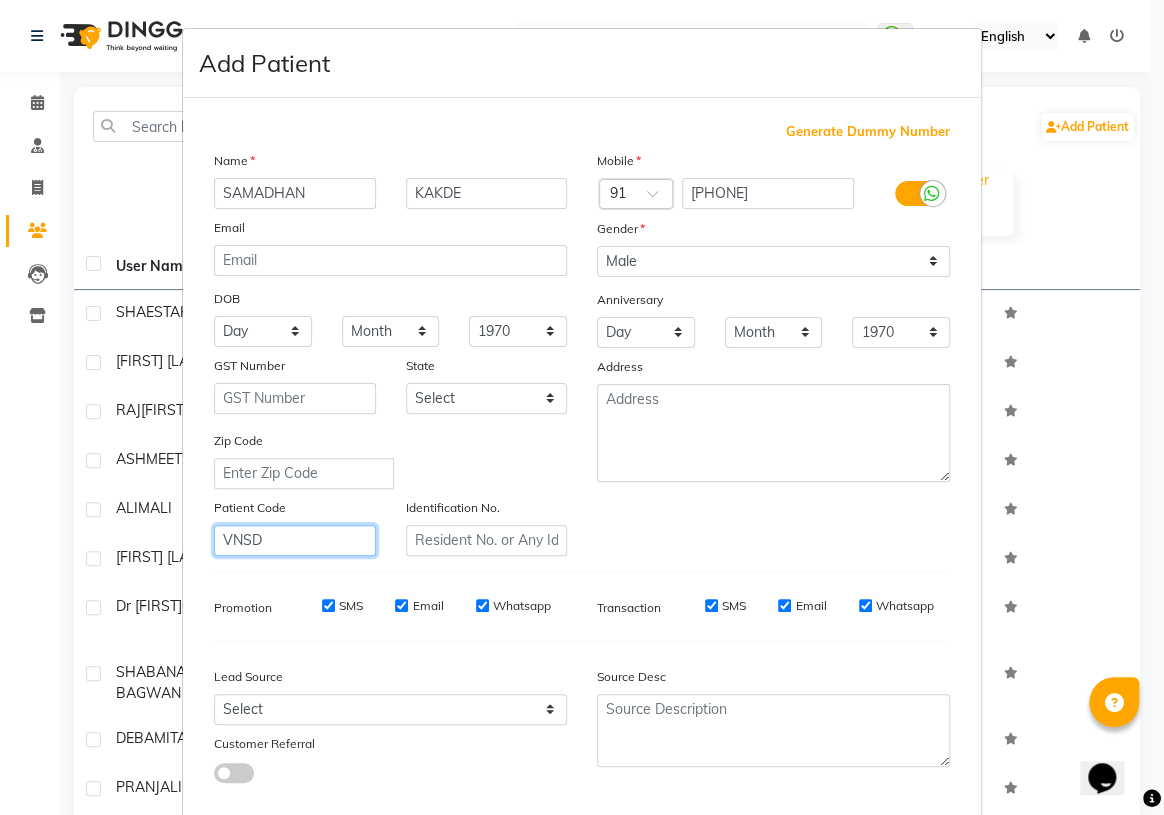 click on "VNSD" at bounding box center (295, 540) 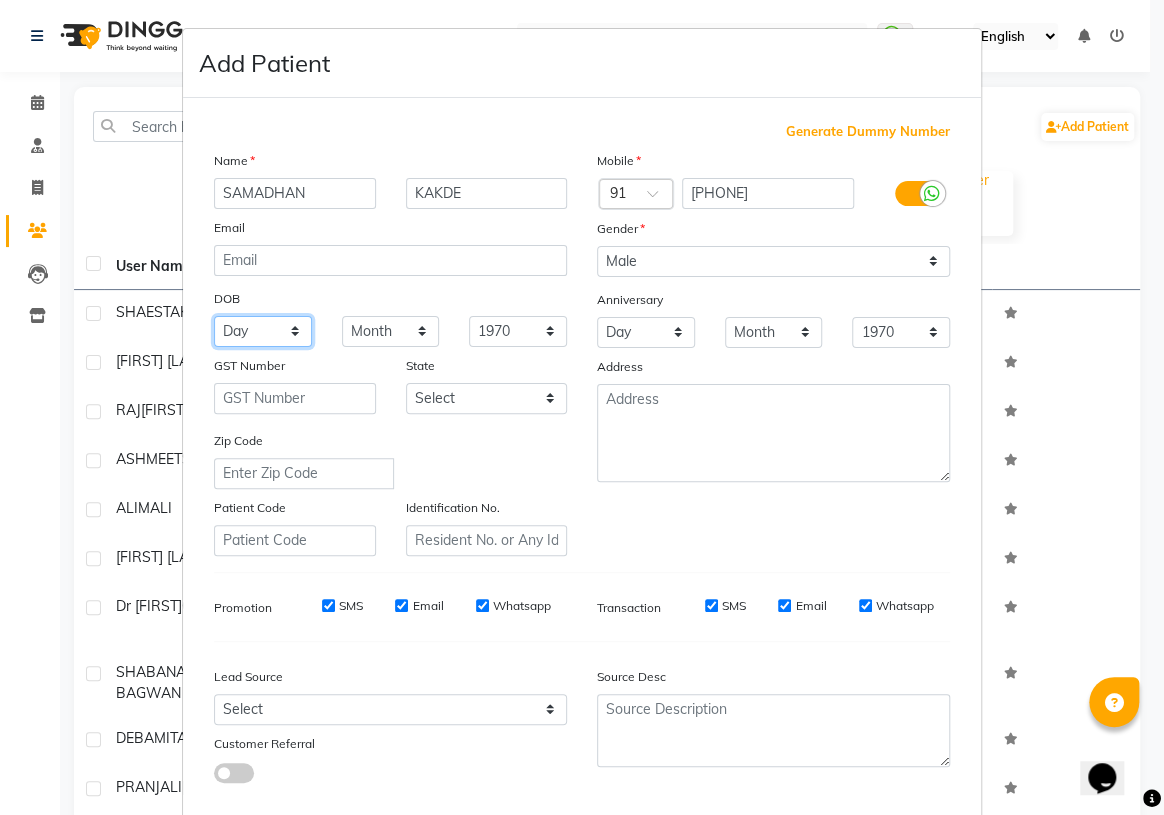 click on "Day 01 02 03 04 05 06 07 08 09 10 11 12 13 14 15 16 17 18 19 20 21 22 23 24 25 26 27 28 29 30 31" at bounding box center (263, 331) 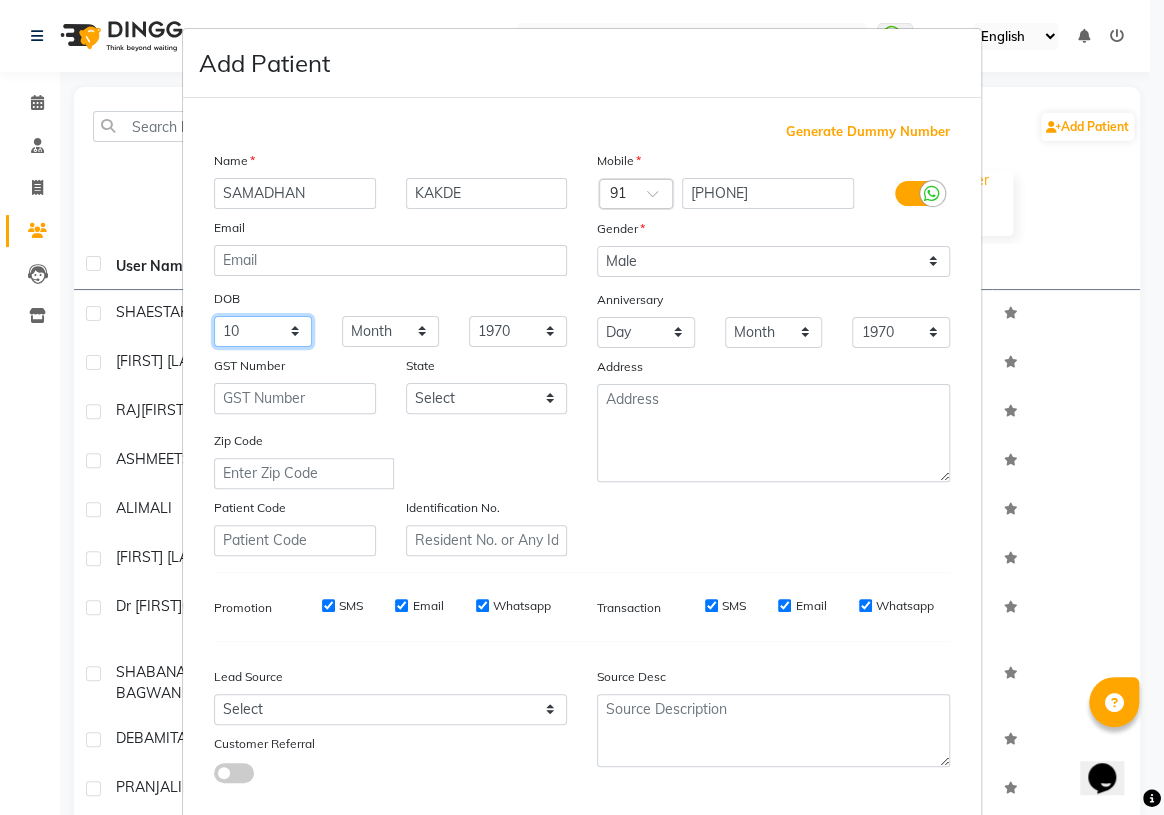 click on "Day 01 02 03 04 05 06 07 08 09 10 11 12 13 14 15 16 17 18 19 20 21 22 23 24 25 26 27 28 29 30 31" at bounding box center (263, 331) 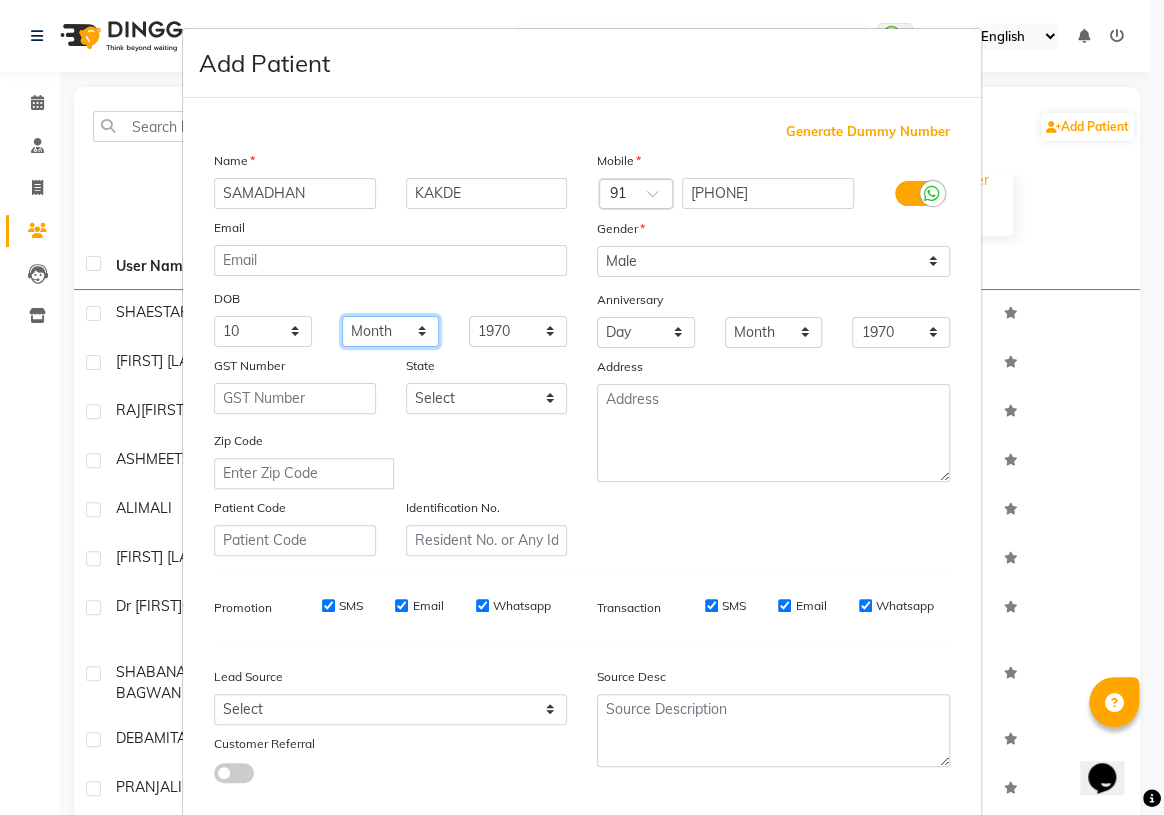 click on "Month January February March April May June July August September October November December" at bounding box center (391, 331) 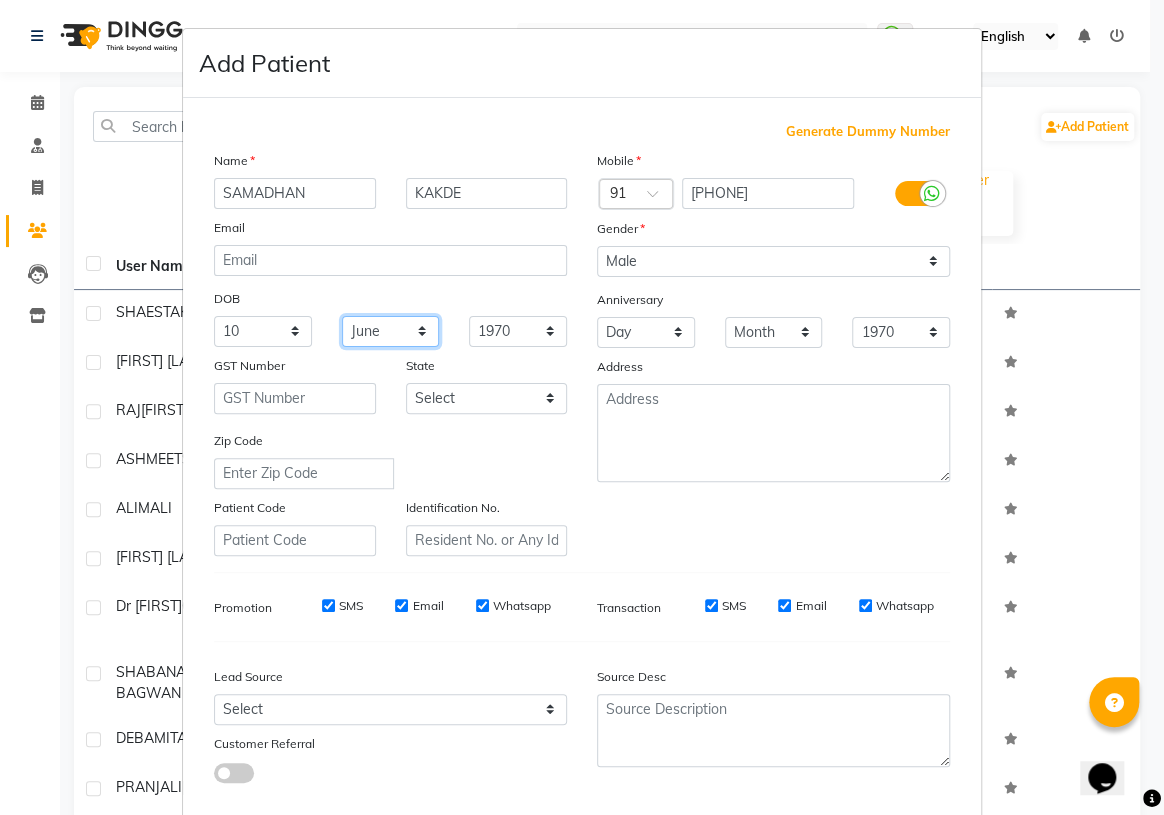click on "Month January February March April May June July August September October November December" at bounding box center (391, 331) 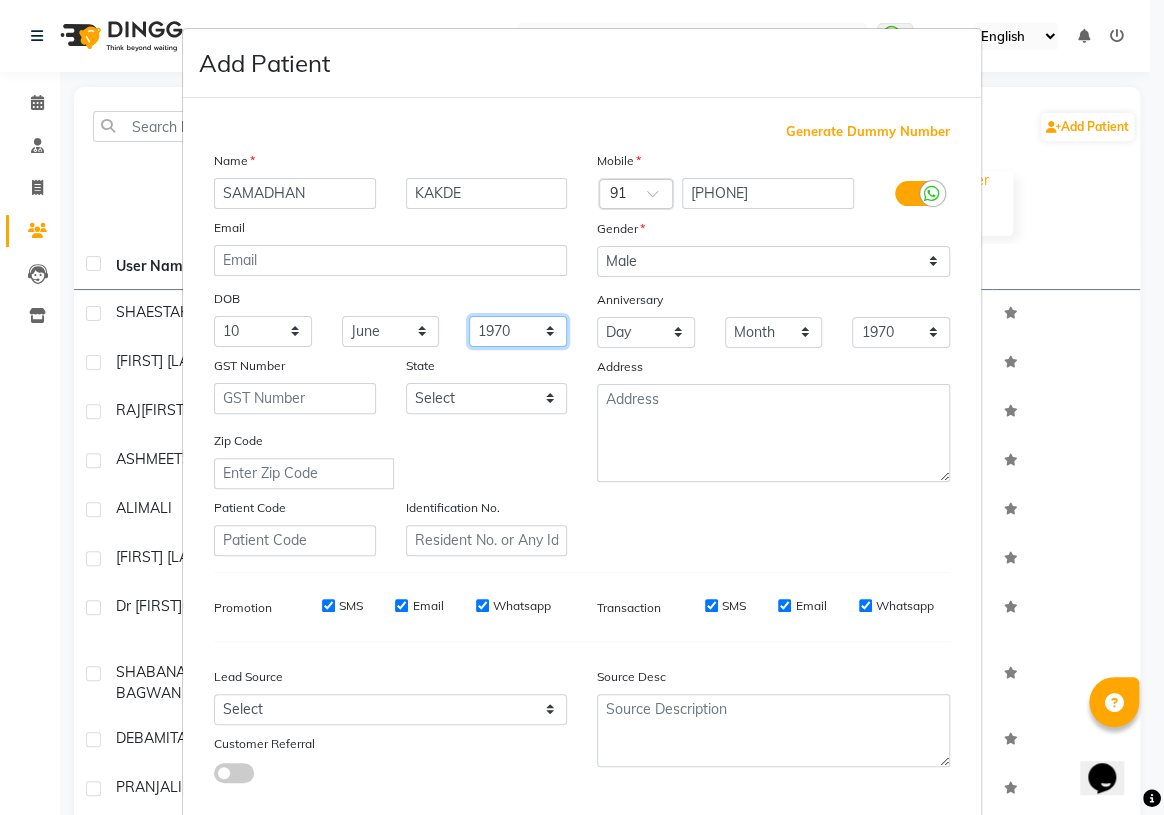 click on "1940 1941 1942 1943 1944 1945 1946 1947 1948 1949 1950 1951 1952 1953 1954 1955 1956 1957 1958 1959 1960 1961 1962 1963 1964 1965 1966 1967 1968 1969 1970 1971 1972 1973 1974 1975 1976 1977 1978 1979 1980 1981 1982 1983 1984 1985 1986 1987 1988 1989 1990 1991 1992 1993 1994 1995 1996 1997 1998 1999 2000 2001 2002 2003 2004 2005 2006 2007 2008 2009 2010 2011 2012 2013 2014 2015 2016 2017 2018 2019 2020 2021 2022 2023 2024" at bounding box center (518, 331) 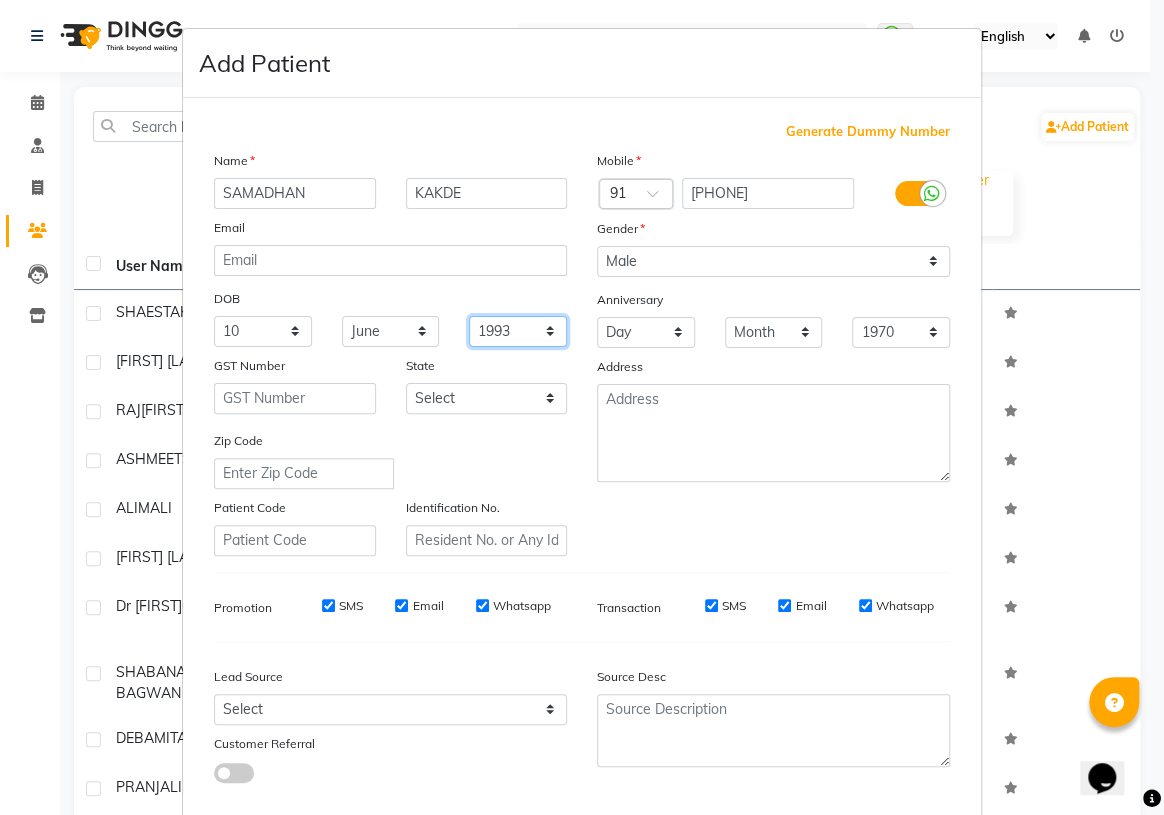 click on "1940 1941 1942 1943 1944 1945 1946 1947 1948 1949 1950 1951 1952 1953 1954 1955 1956 1957 1958 1959 1960 1961 1962 1963 1964 1965 1966 1967 1968 1969 1970 1971 1972 1973 1974 1975 1976 1977 1978 1979 1980 1981 1982 1983 1984 1985 1986 1987 1988 1989 1990 1991 1992 1993 1994 1995 1996 1997 1998 1999 2000 2001 2002 2003 2004 2005 2006 2007 2008 2009 2010 2011 2012 2013 2014 2015 2016 2017 2018 2019 2020 2021 2022 2023 2024" at bounding box center (518, 331) 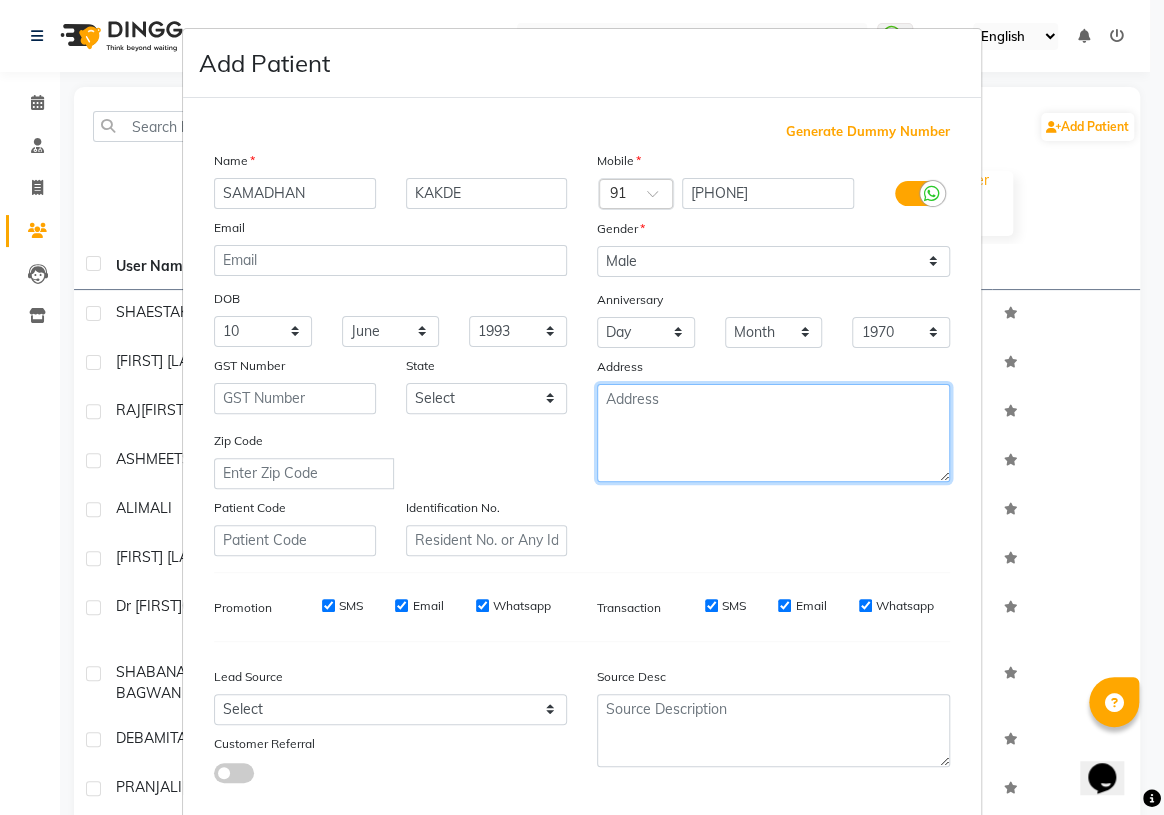 click at bounding box center (773, 433) 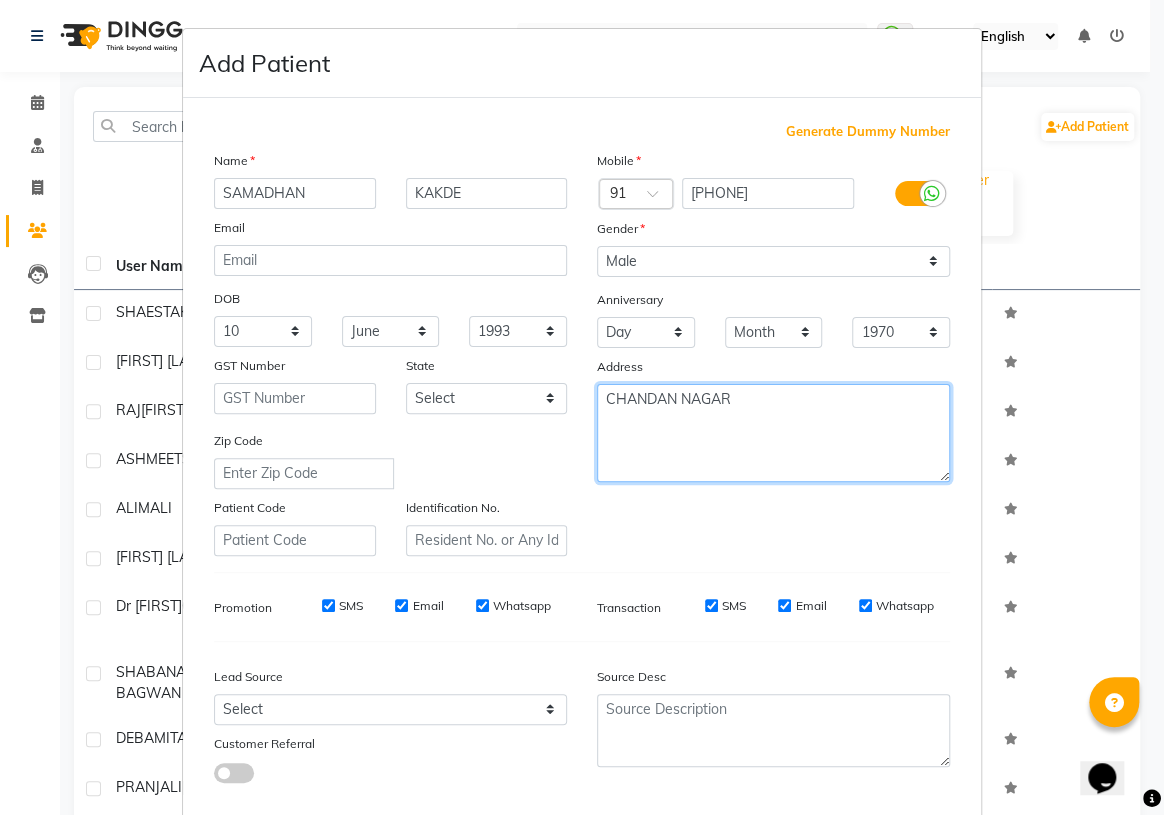 type on "CHANDAN NAGAR" 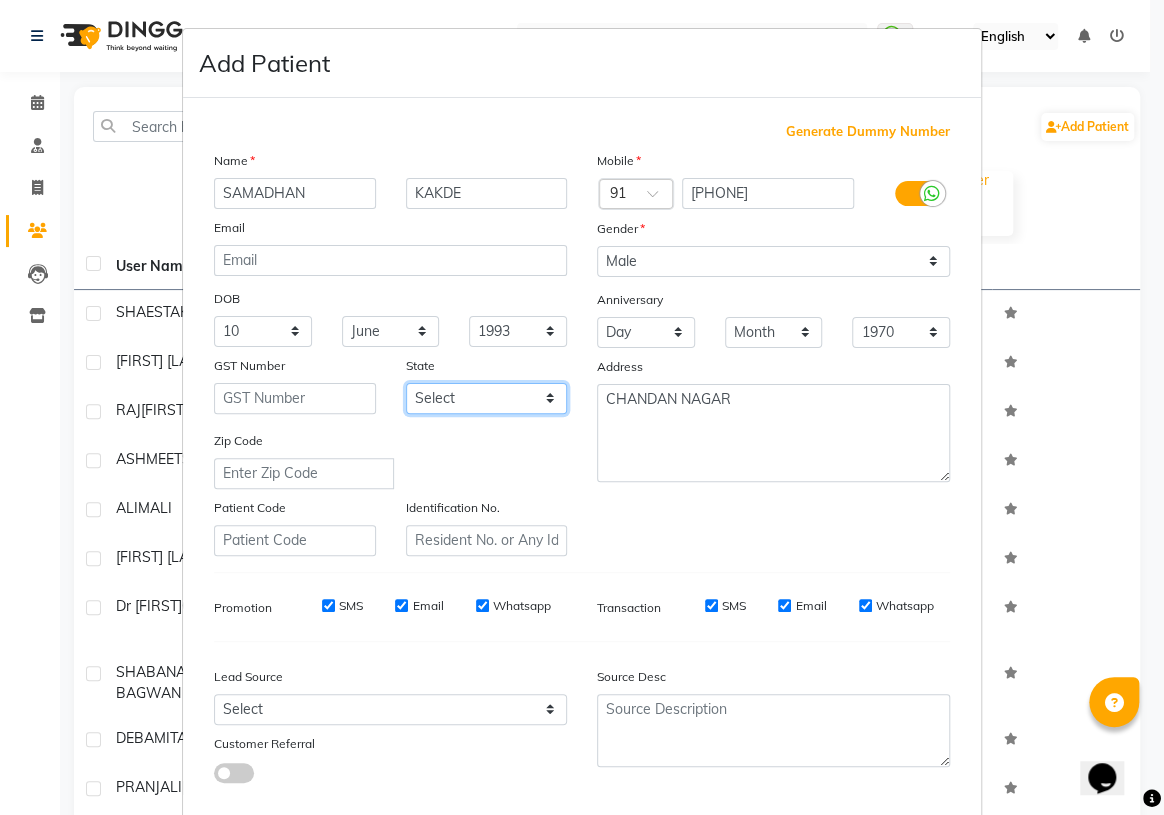 click on "Select Andaman and Nicobar Islands Andhra Pradesh Arunachal Pradesh Assam Bihar Chandigarh Chhattisgarh Dadra and Nagar Haveli Daman and Diu Delhi Goa Gujarat Haryana Himachal Pradesh Jammu and Kashmir Jharkhand Karnataka Kerala Lakshadweep Madhya Pradesh Maharashtra Manipur Meghalaya Mizoram Nagaland Odisha Pondicherry Punjab Rajasthan Sikkim Tamil Nadu Telangana Tripura Uttar Pradesh Uttarakhand West Bengal Ladakh Other Territory Centre Jurisdiction" at bounding box center [487, 398] 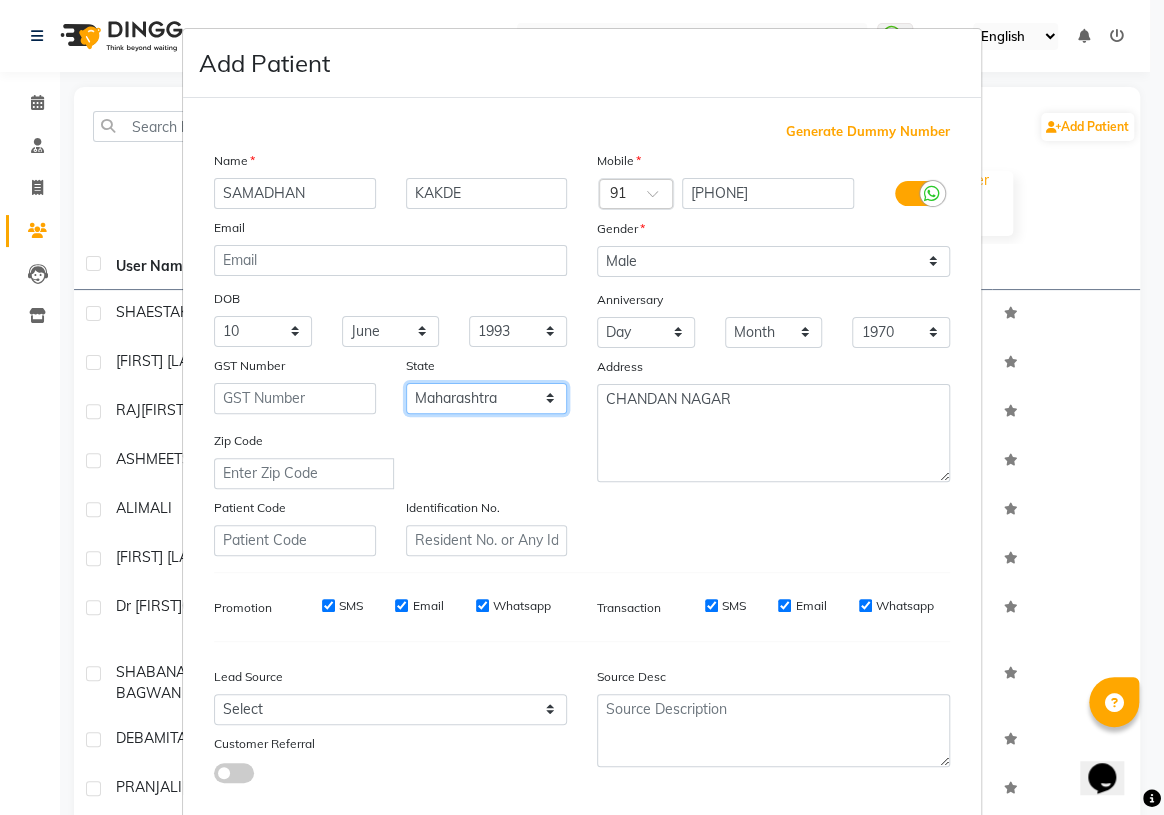 click on "Select Andaman and Nicobar Islands Andhra Pradesh Arunachal Pradesh Assam Bihar Chandigarh Chhattisgarh Dadra and Nagar Haveli Daman and Diu Delhi Goa Gujarat Haryana Himachal Pradesh Jammu and Kashmir Jharkhand Karnataka Kerala Lakshadweep Madhya Pradesh Maharashtra Manipur Meghalaya Mizoram Nagaland Odisha Pondicherry Punjab Rajasthan Sikkim Tamil Nadu Telangana Tripura Uttar Pradesh Uttarakhand West Bengal Ladakh Other Territory Centre Jurisdiction" at bounding box center [487, 398] 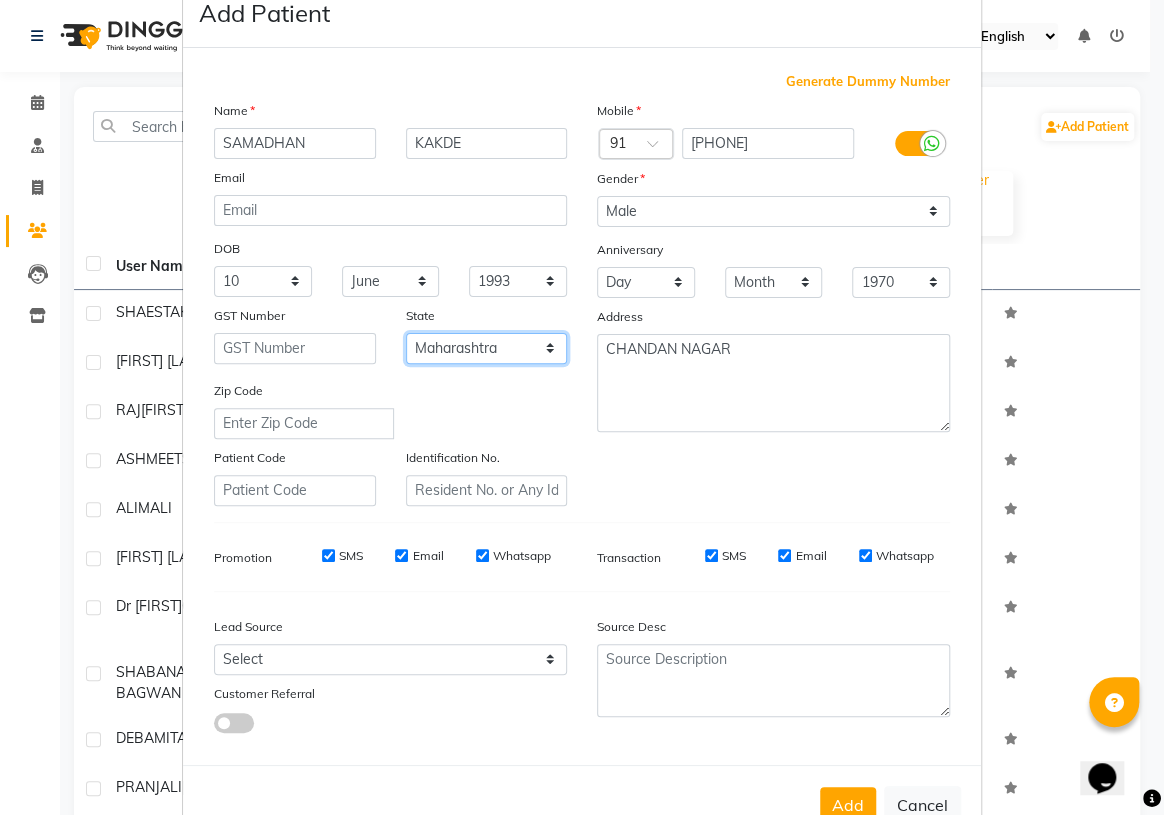 scroll, scrollTop: 90, scrollLeft: 0, axis: vertical 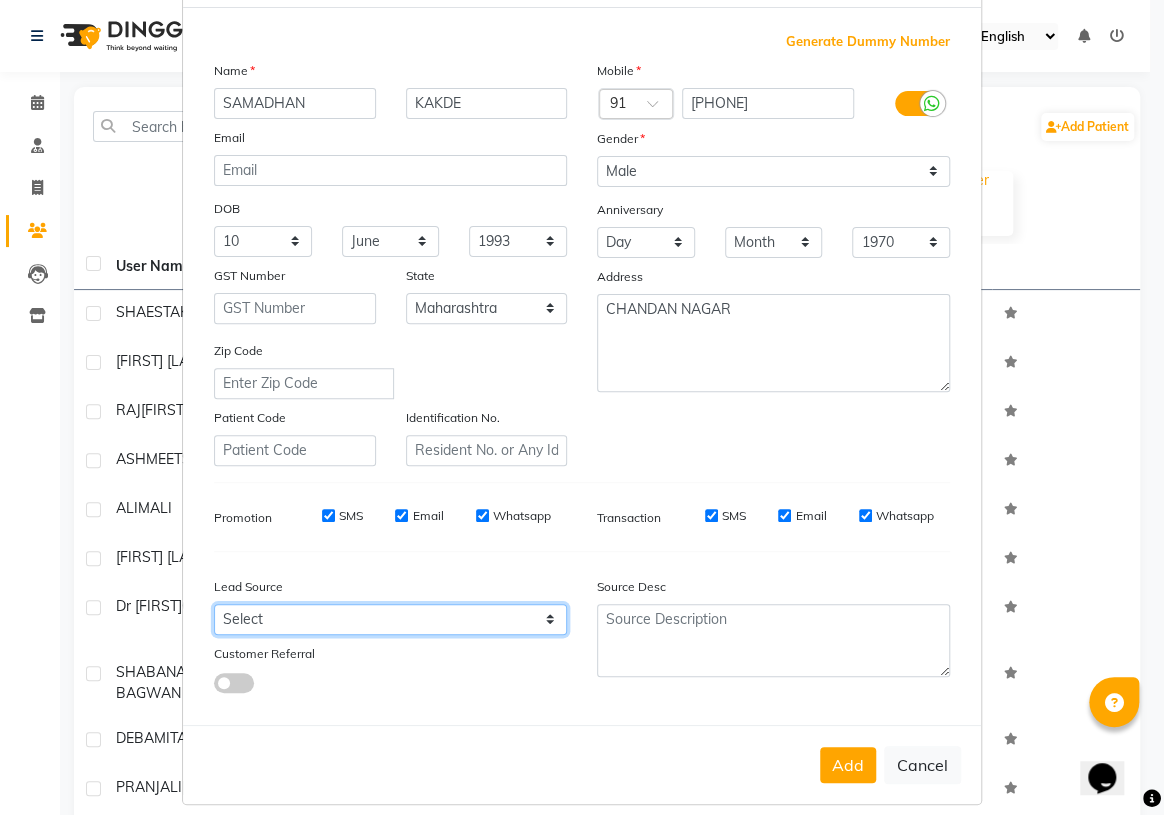 click on "Select Walk-in Referral Internet Friend Word of Mouth Advertisement Facebook JustDial Google Other Meta By Doctor Website" at bounding box center [390, 619] 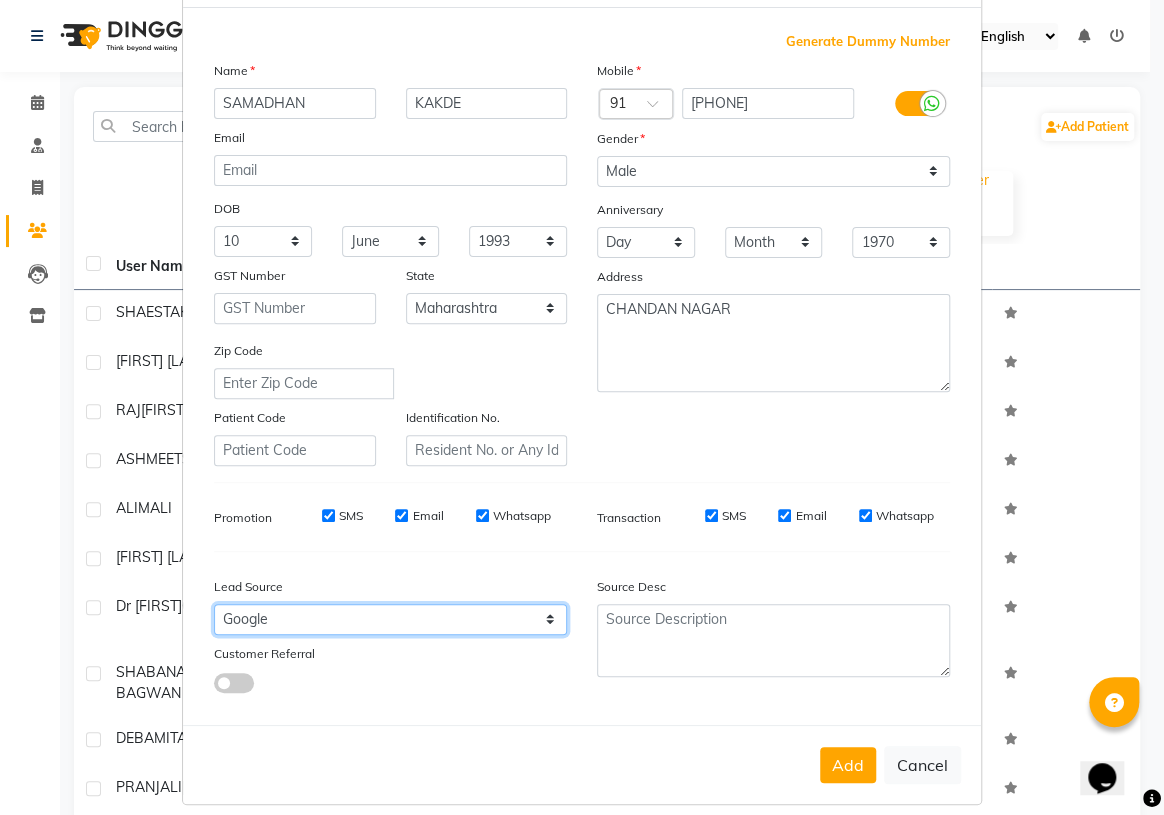click on "Select Walk-in Referral Internet Friend Word of Mouth Advertisement Facebook JustDial Google Other Meta By Doctor Website" at bounding box center (390, 619) 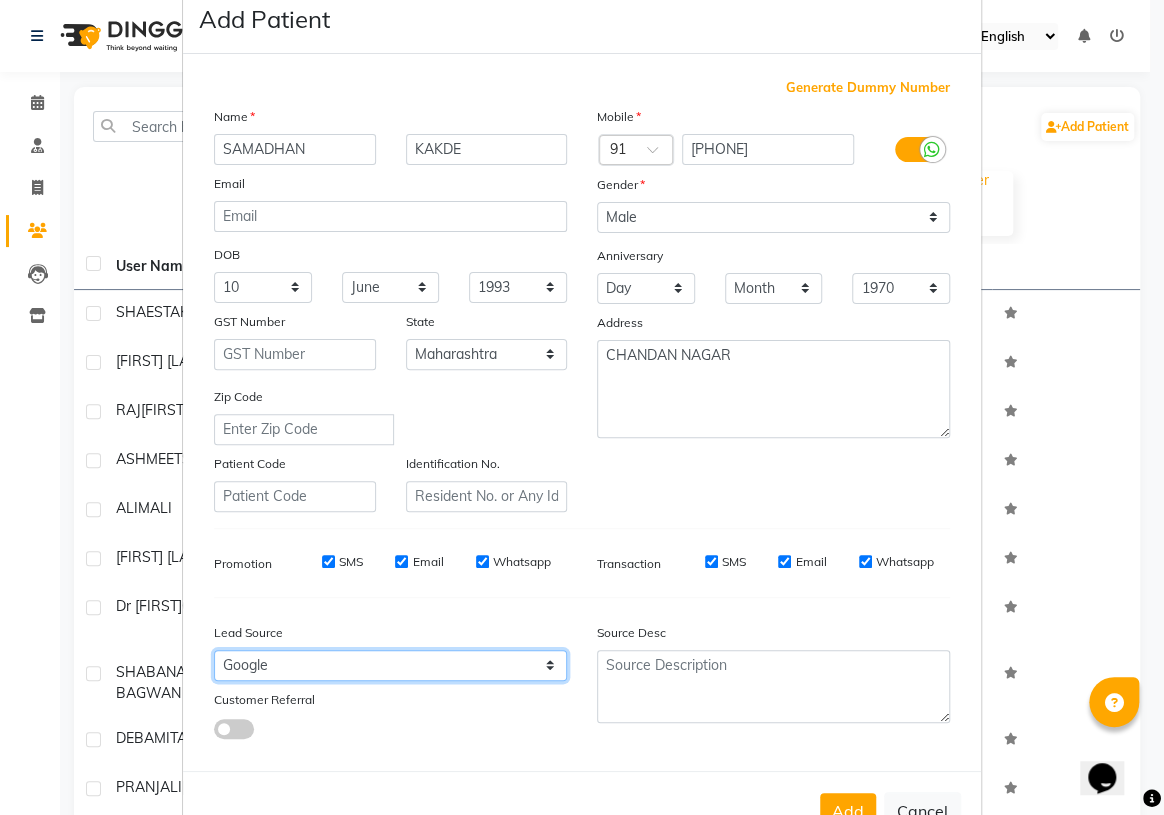 scroll, scrollTop: 0, scrollLeft: 0, axis: both 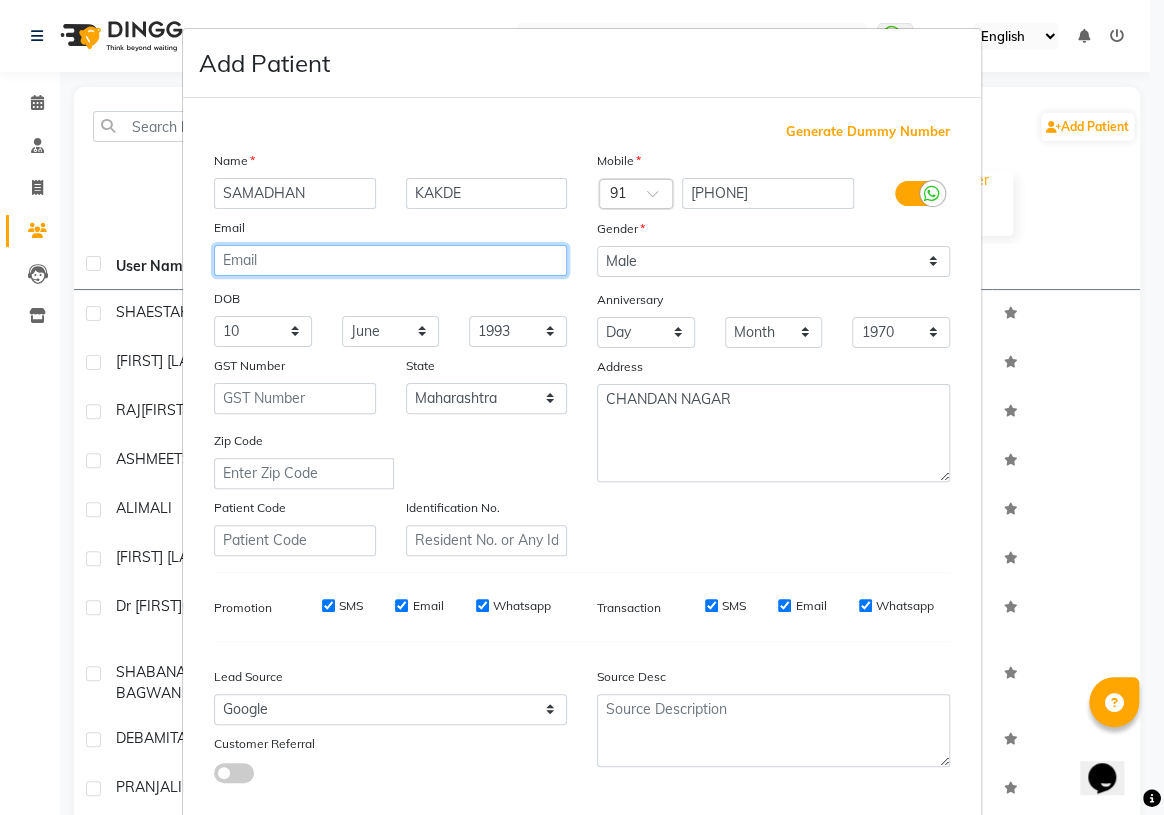 click at bounding box center (390, 260) 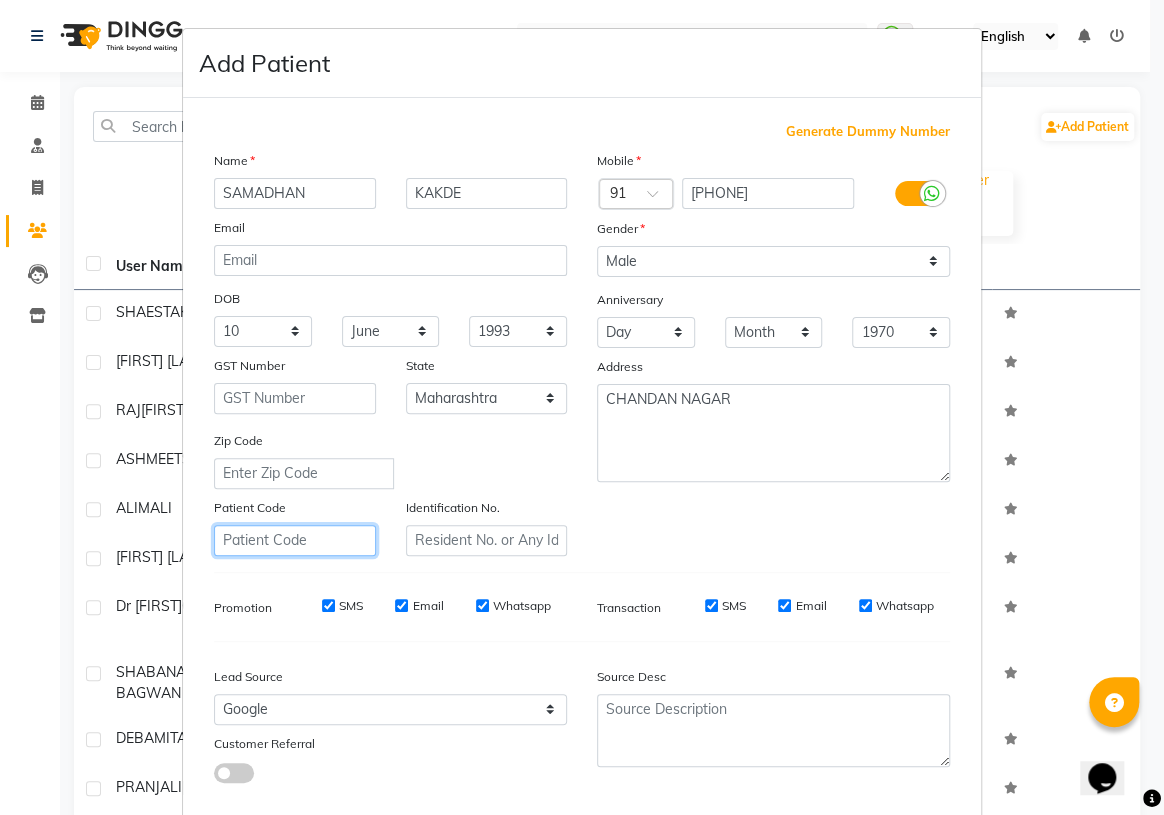 click at bounding box center (295, 540) 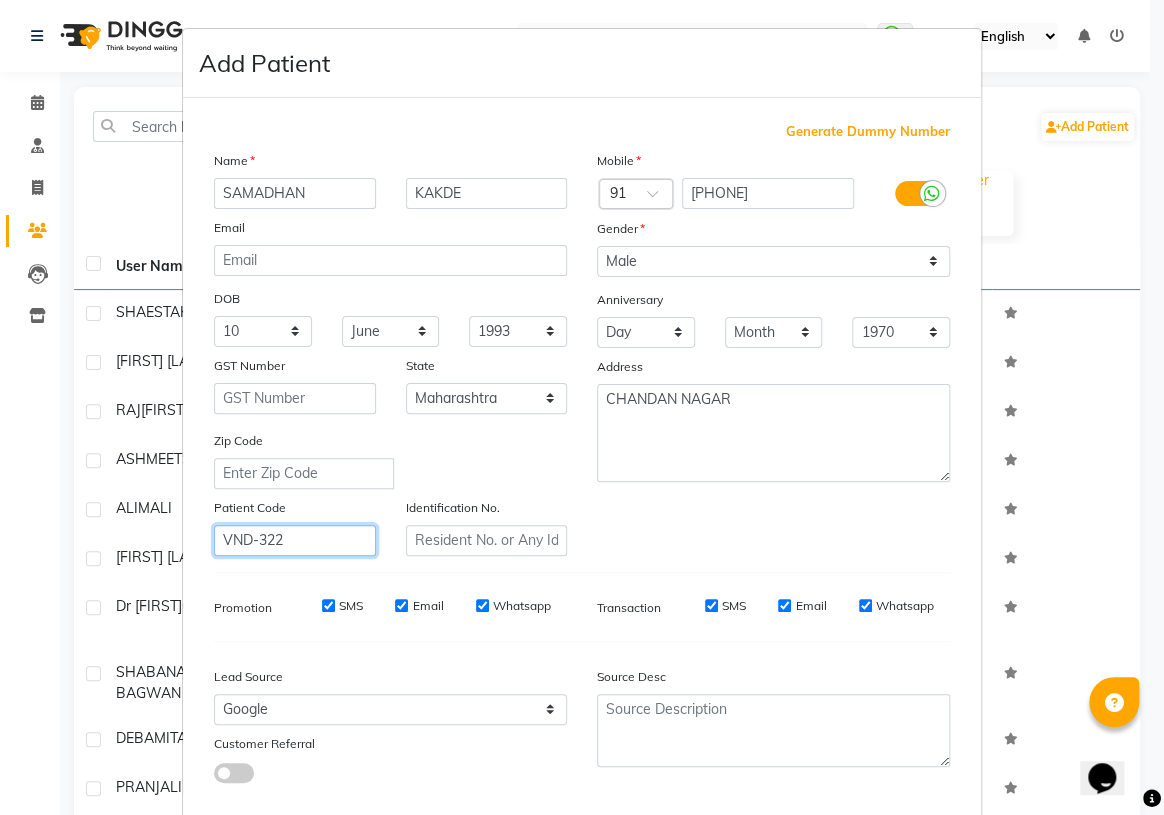 drag, startPoint x: 278, startPoint y: 540, endPoint x: 205, endPoint y: 567, distance: 77.83315 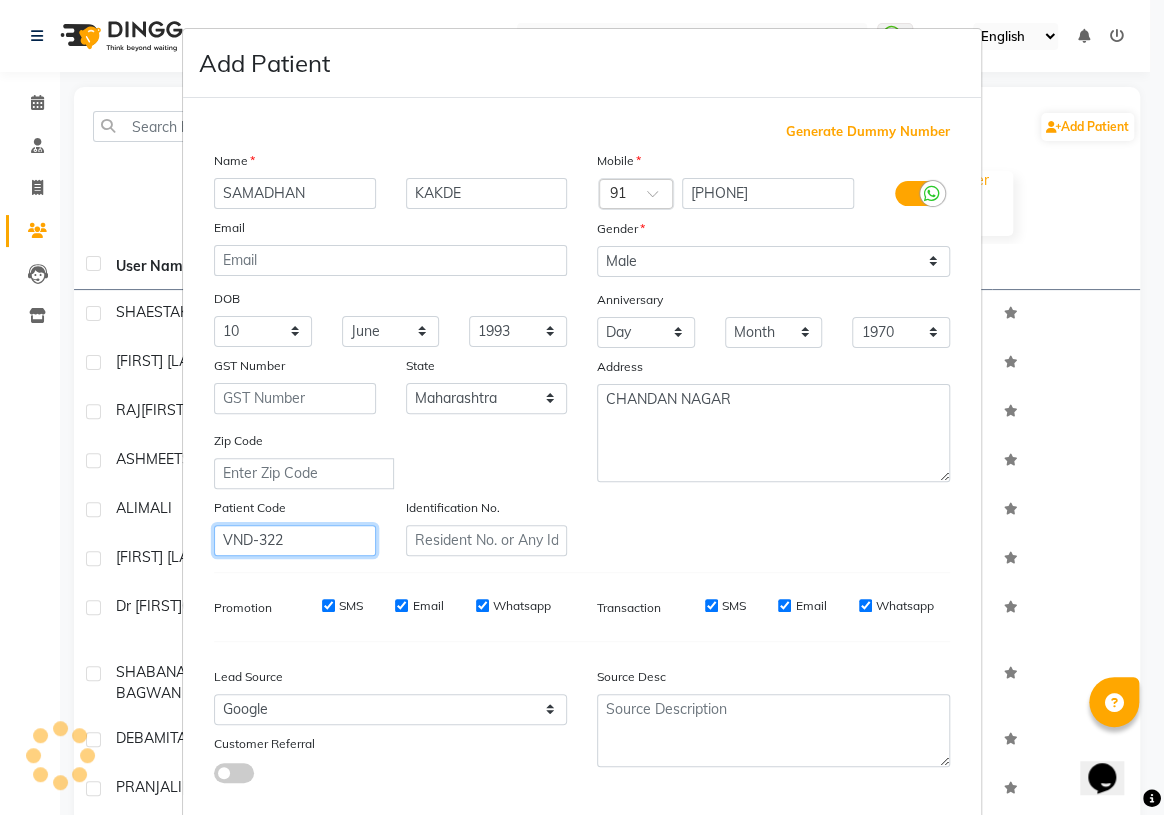 type on "VND-322" 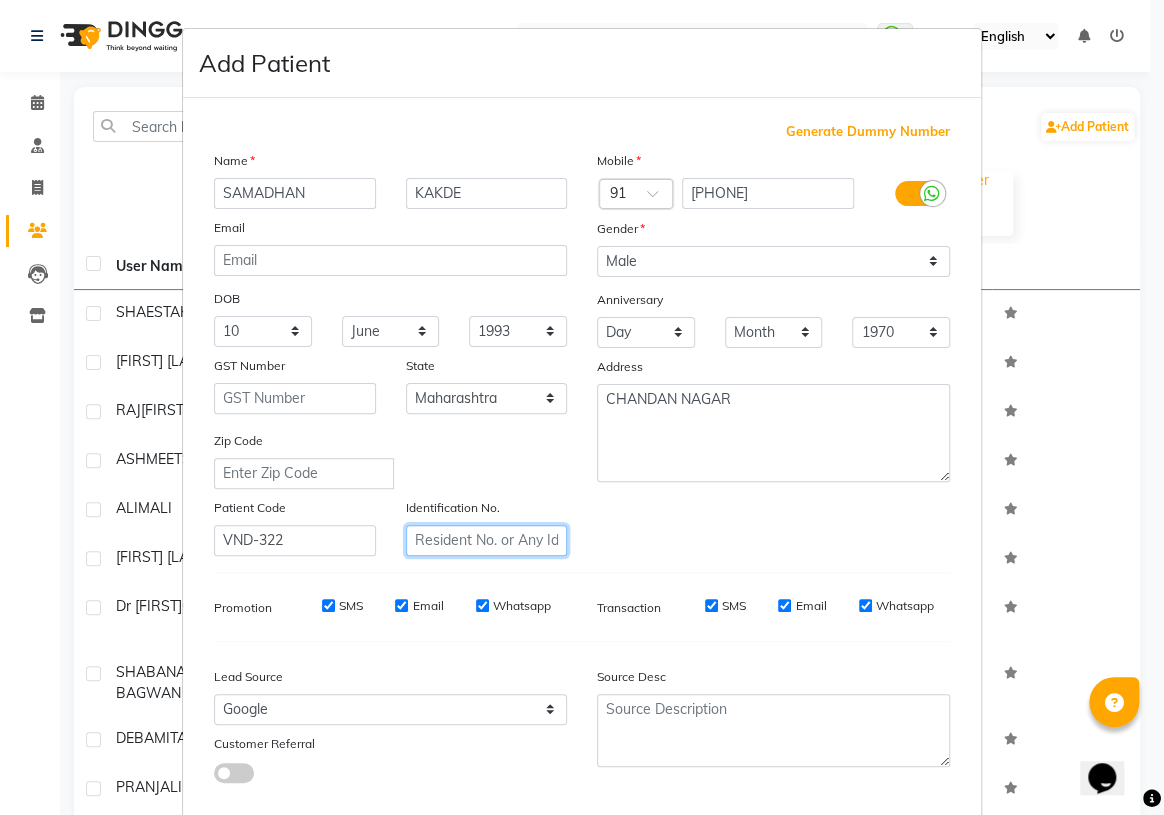 click at bounding box center [487, 540] 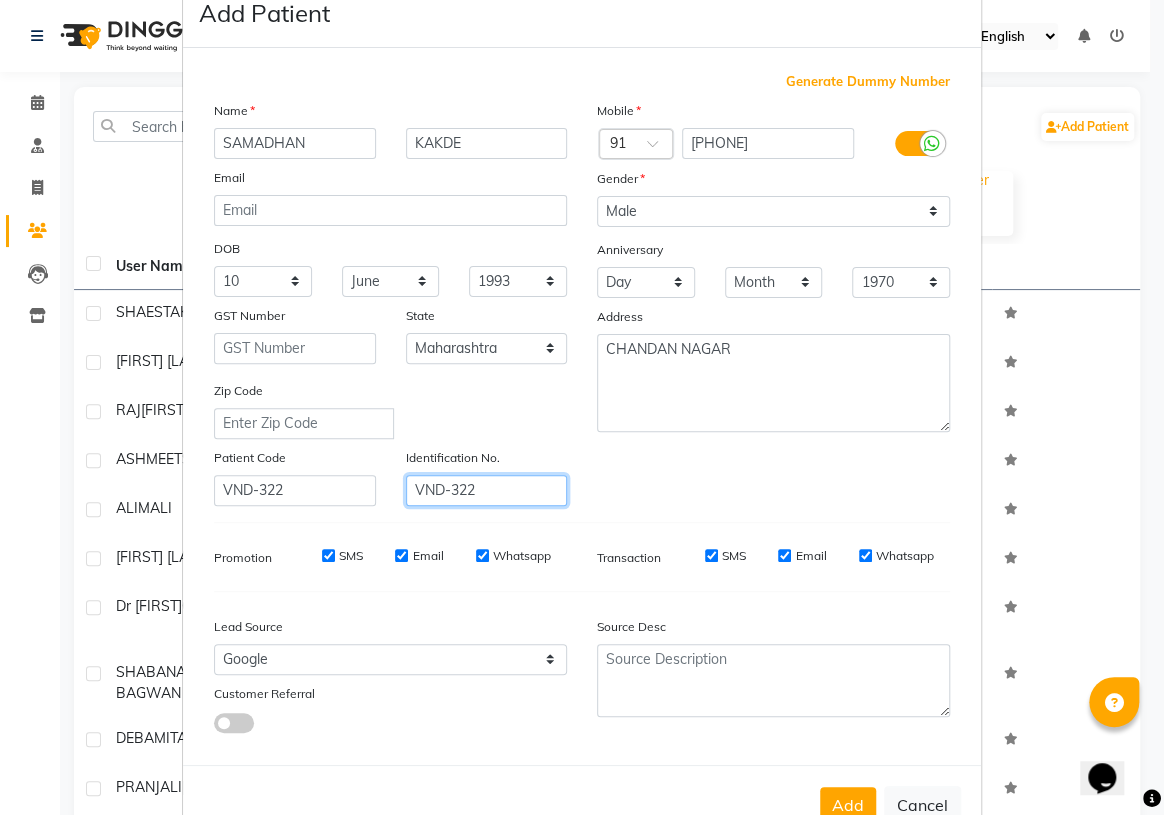scroll, scrollTop: 113, scrollLeft: 0, axis: vertical 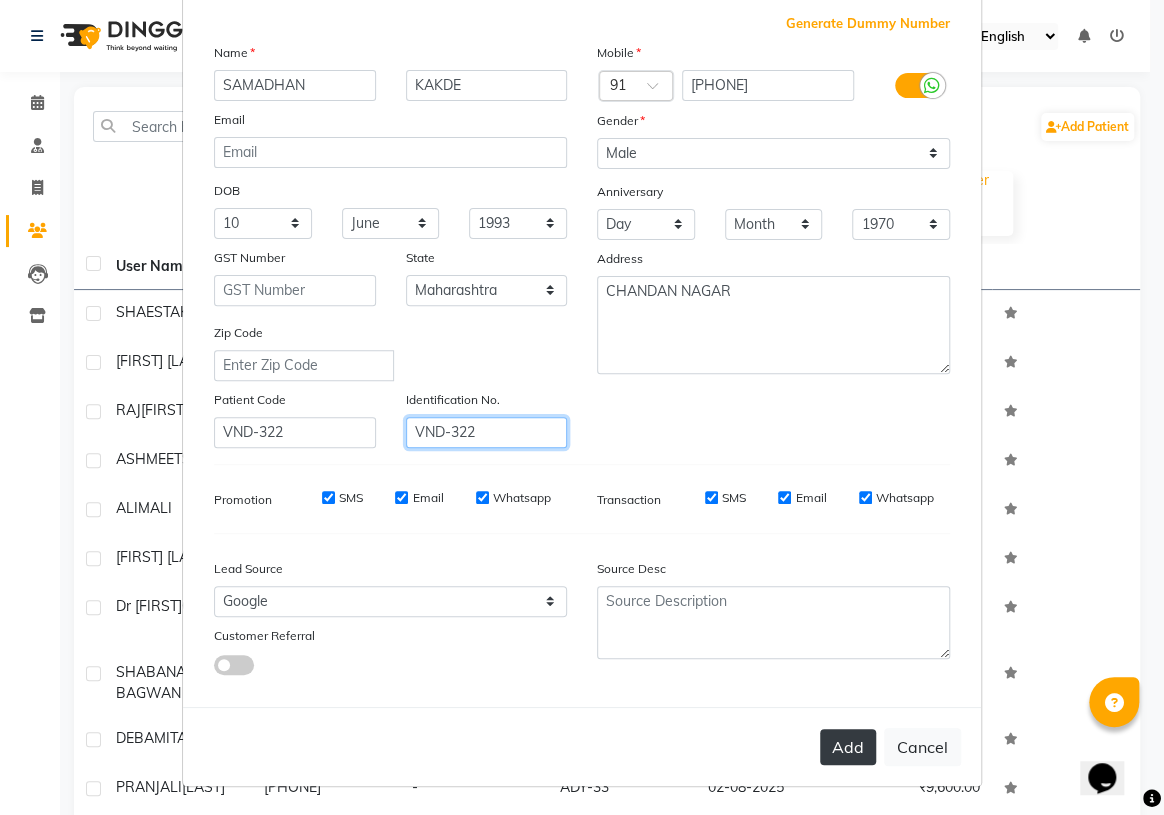 type on "VND-322" 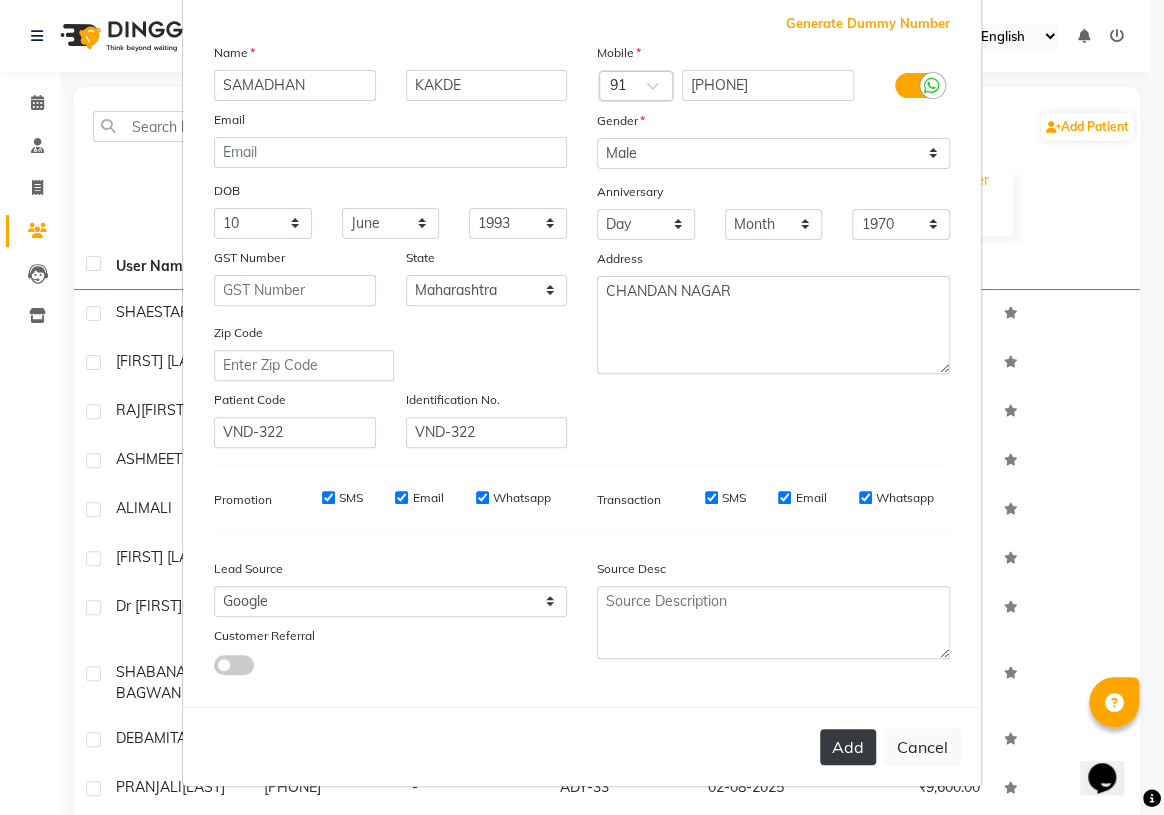 click on "Add" at bounding box center [848, 747] 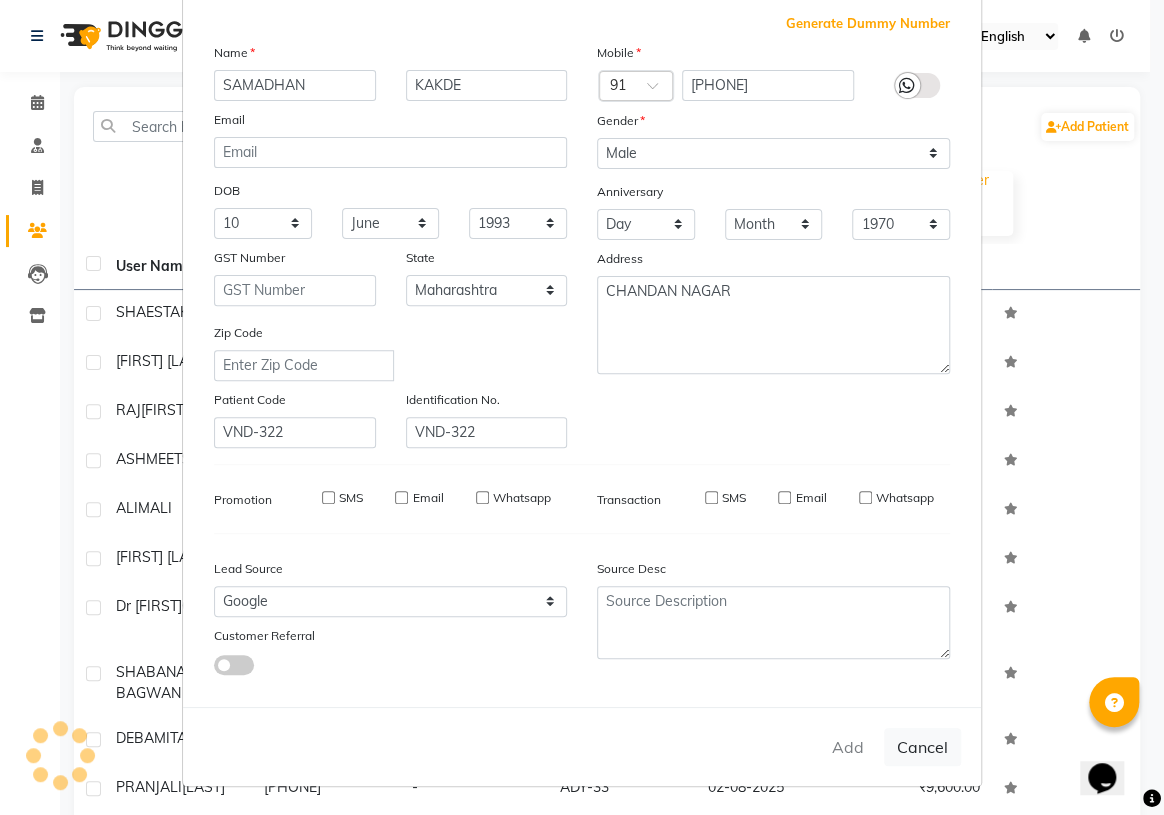 type 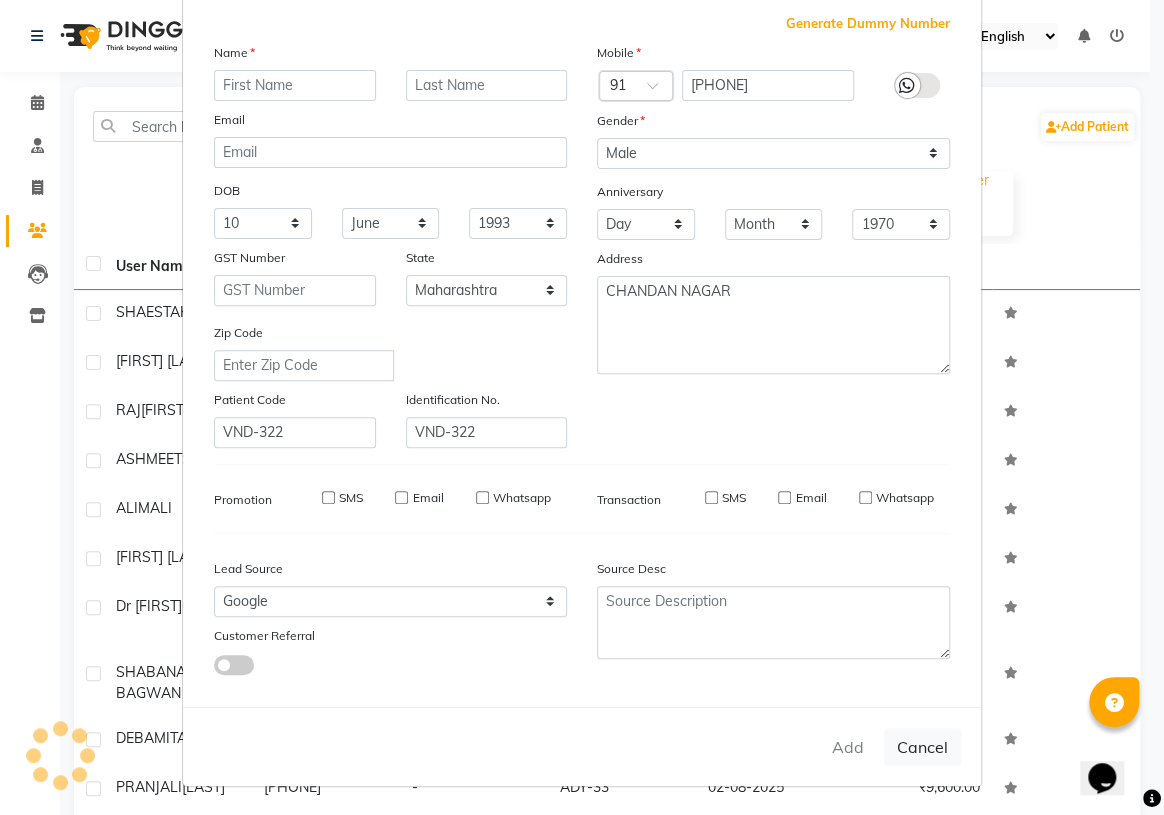 select 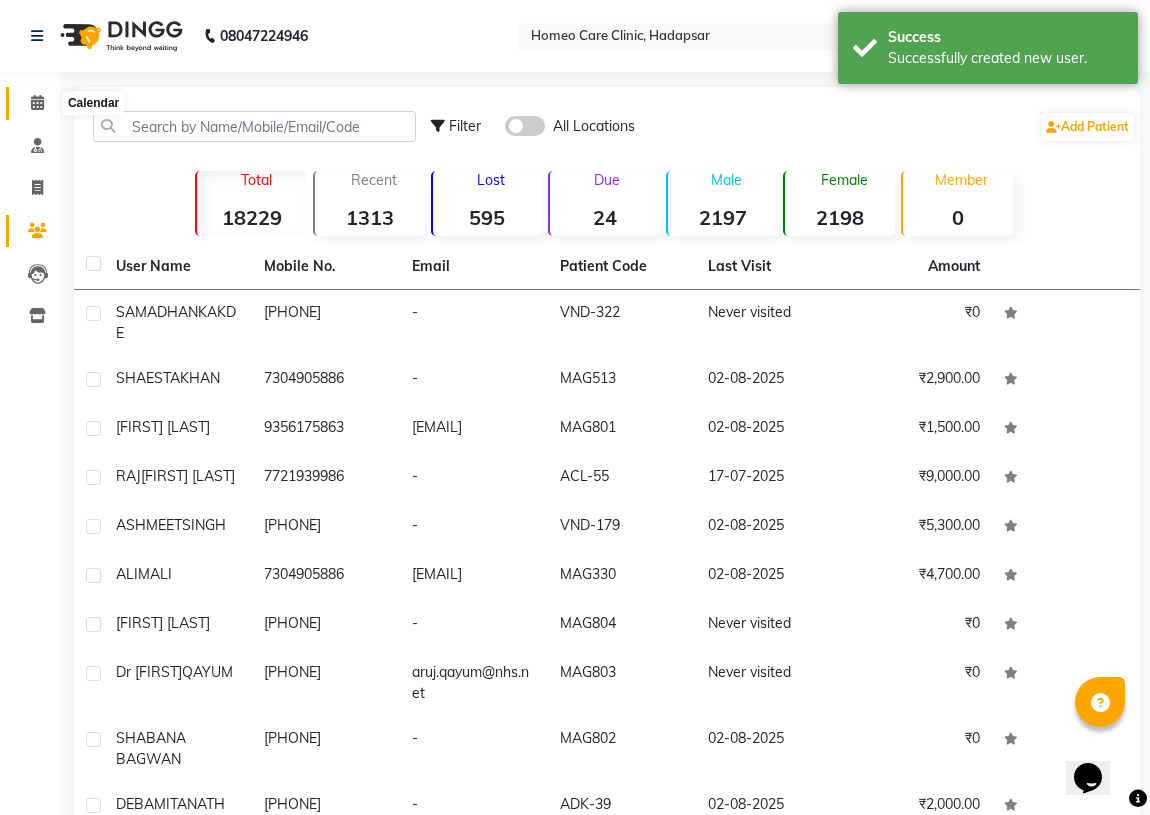 click 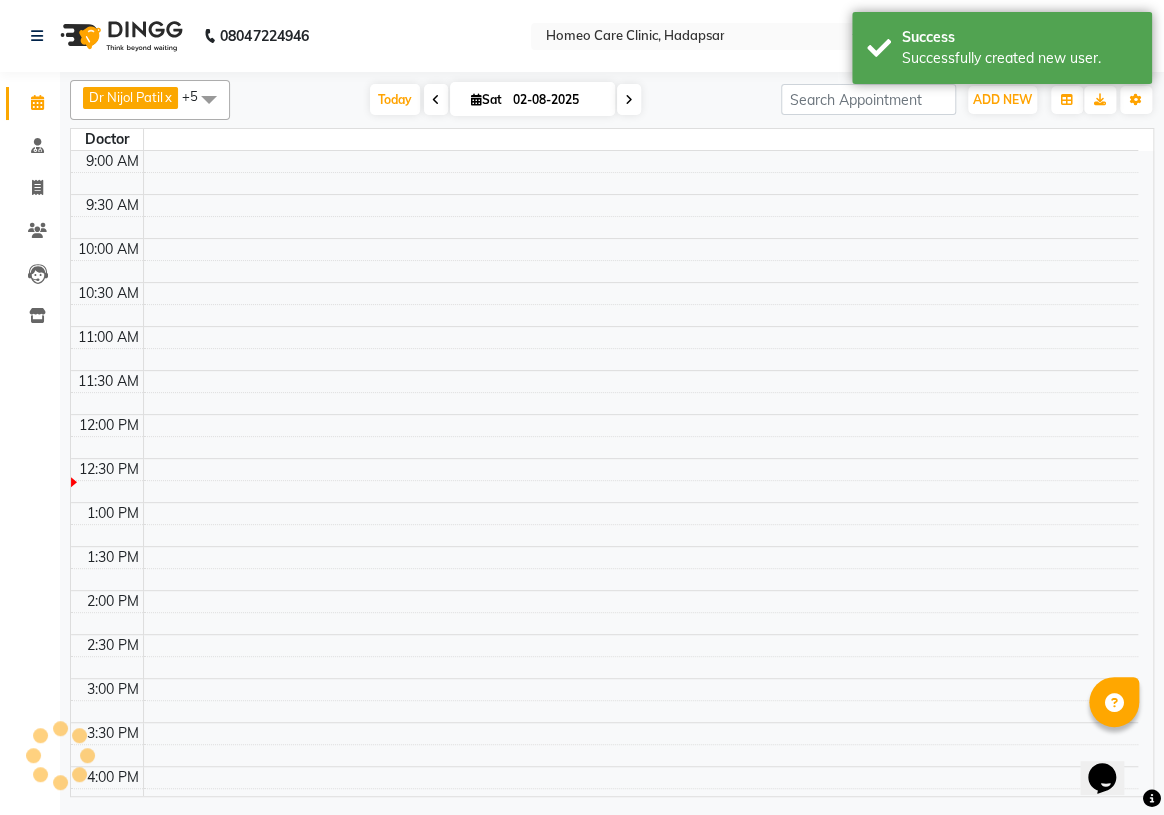 scroll, scrollTop: 0, scrollLeft: 0, axis: both 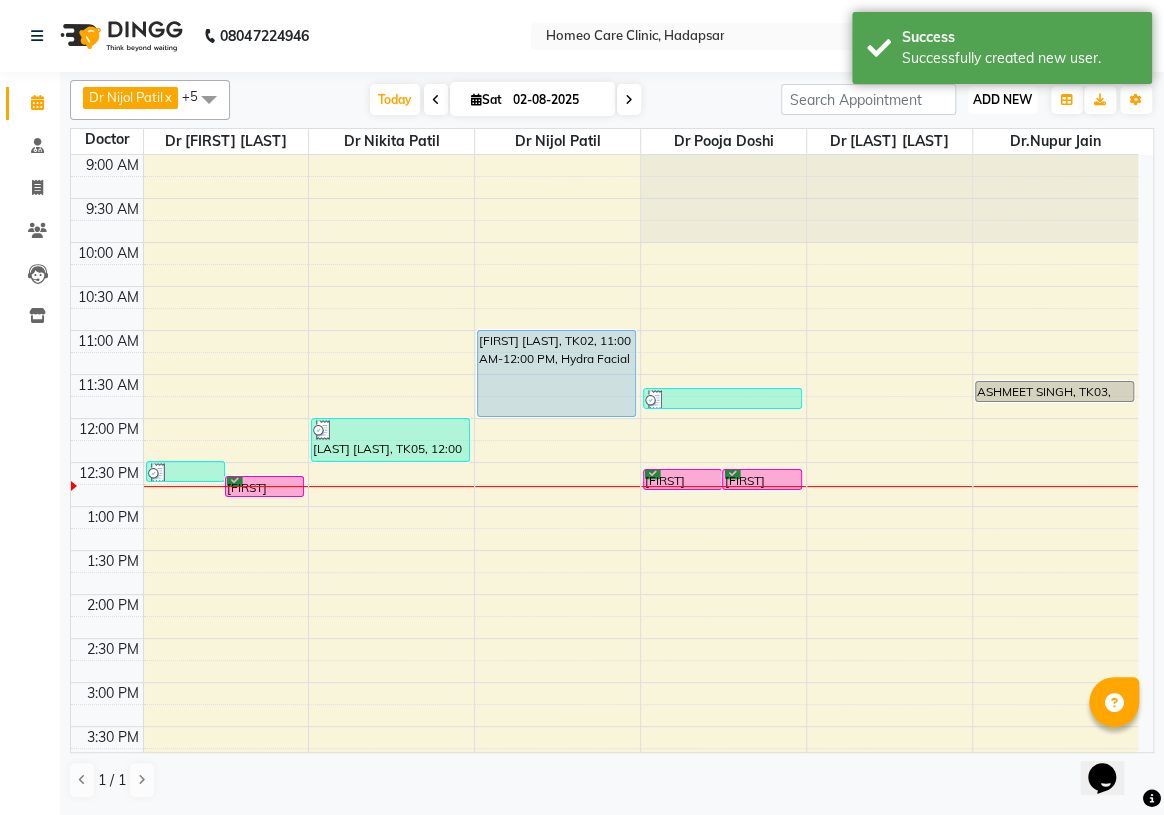 click on "ADD NEW" at bounding box center (1002, 99) 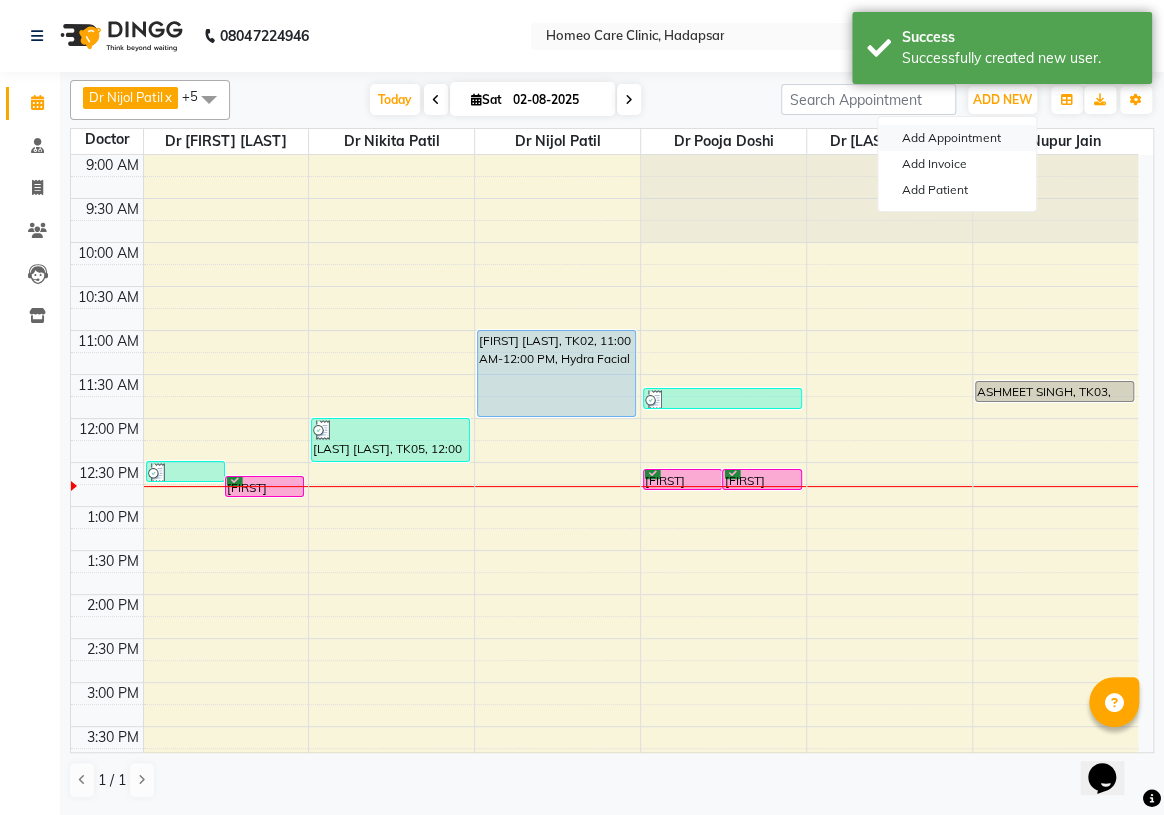 click on "Add Appointment" at bounding box center [957, 138] 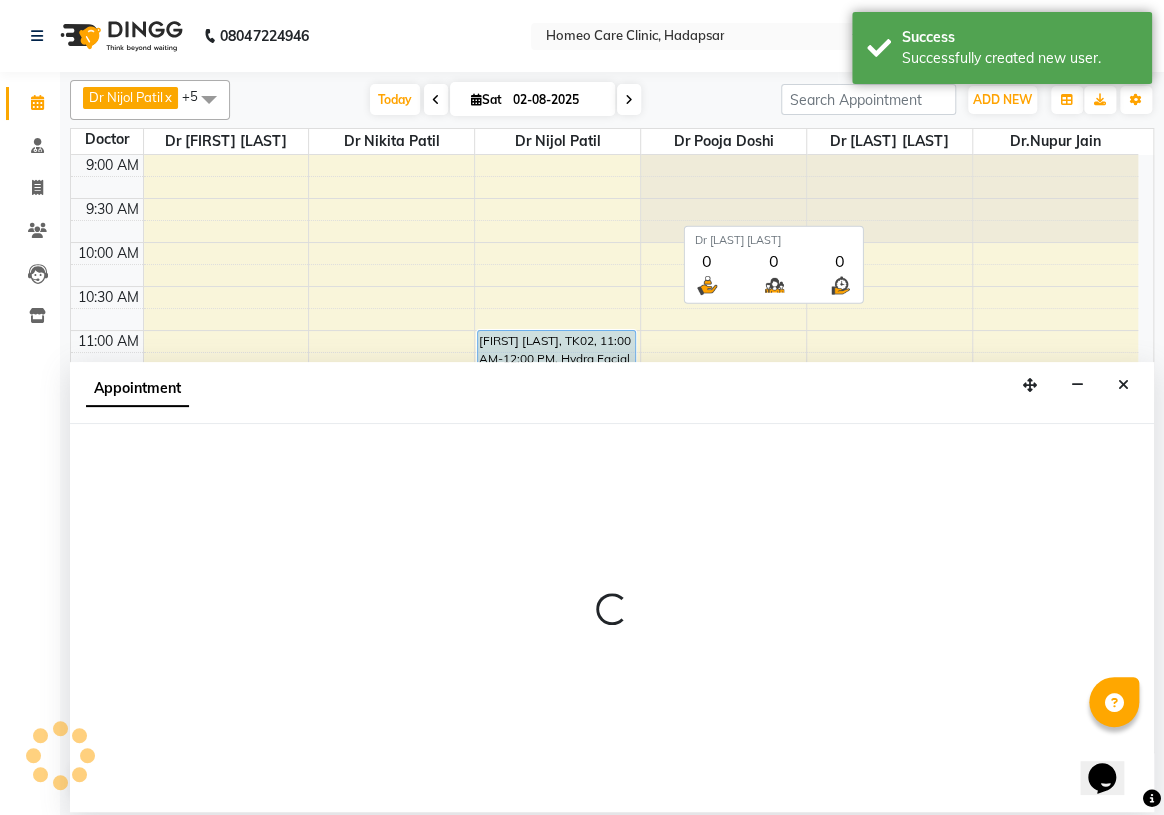 select on "tentative" 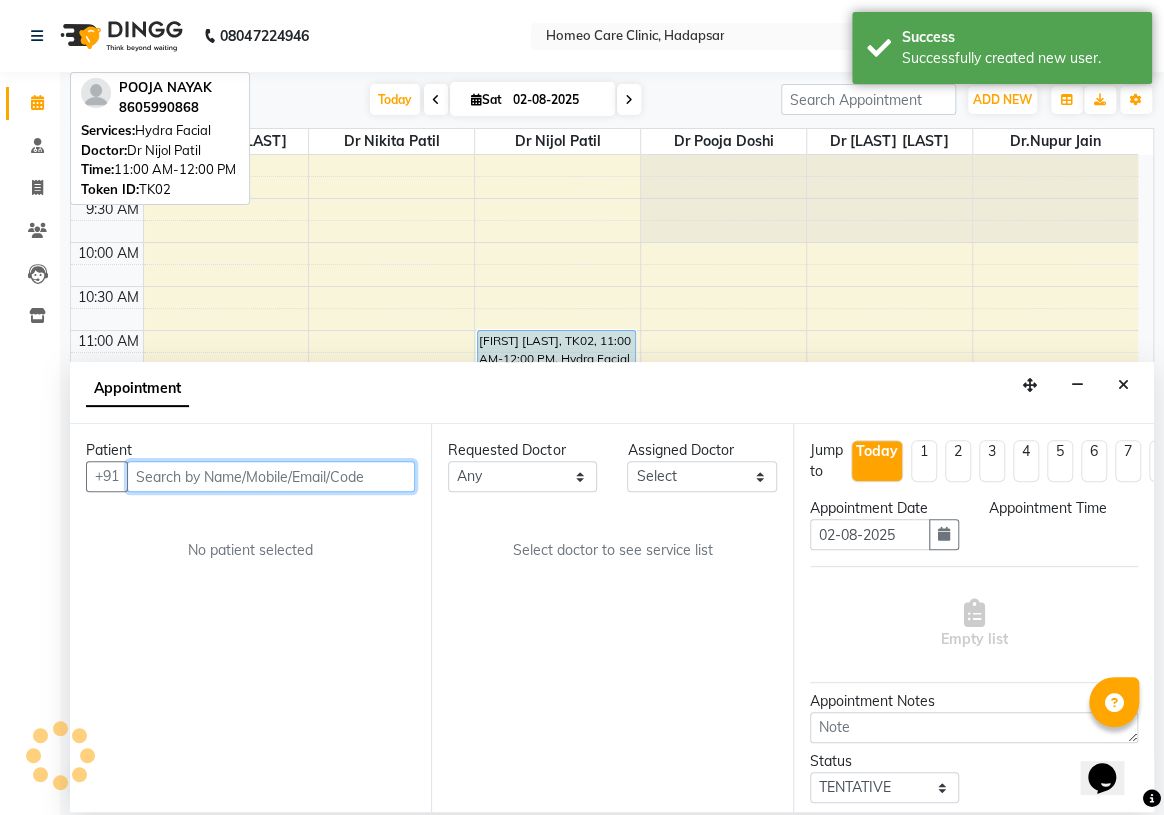 select on "600" 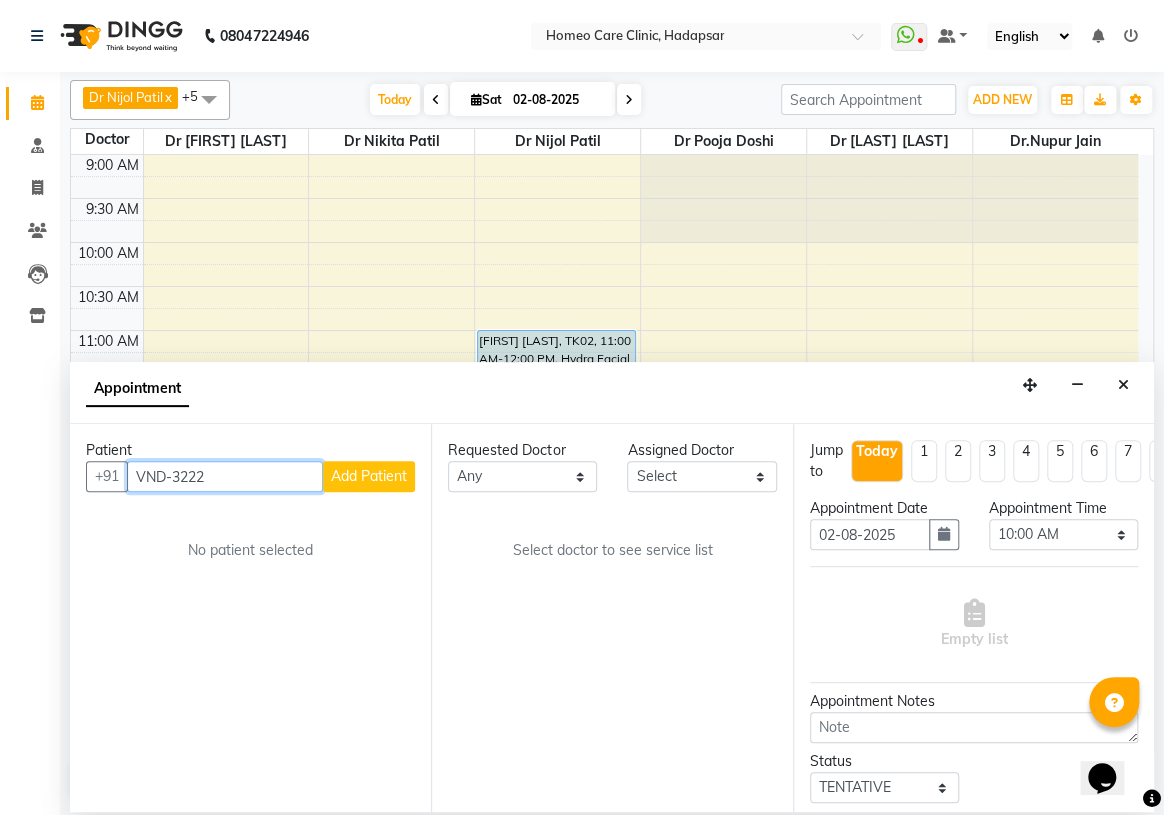 click on "VND-3222" at bounding box center [225, 476] 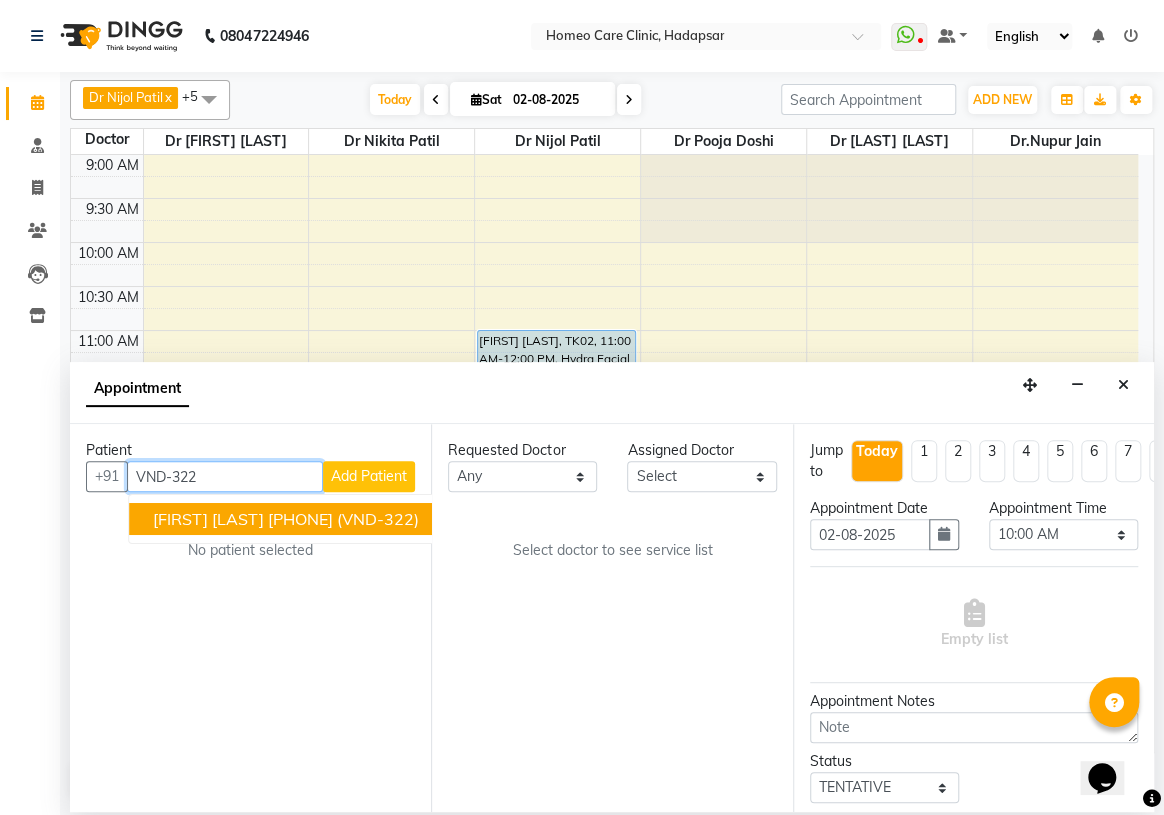 click on "[FIRST] [LAST]" at bounding box center [208, 519] 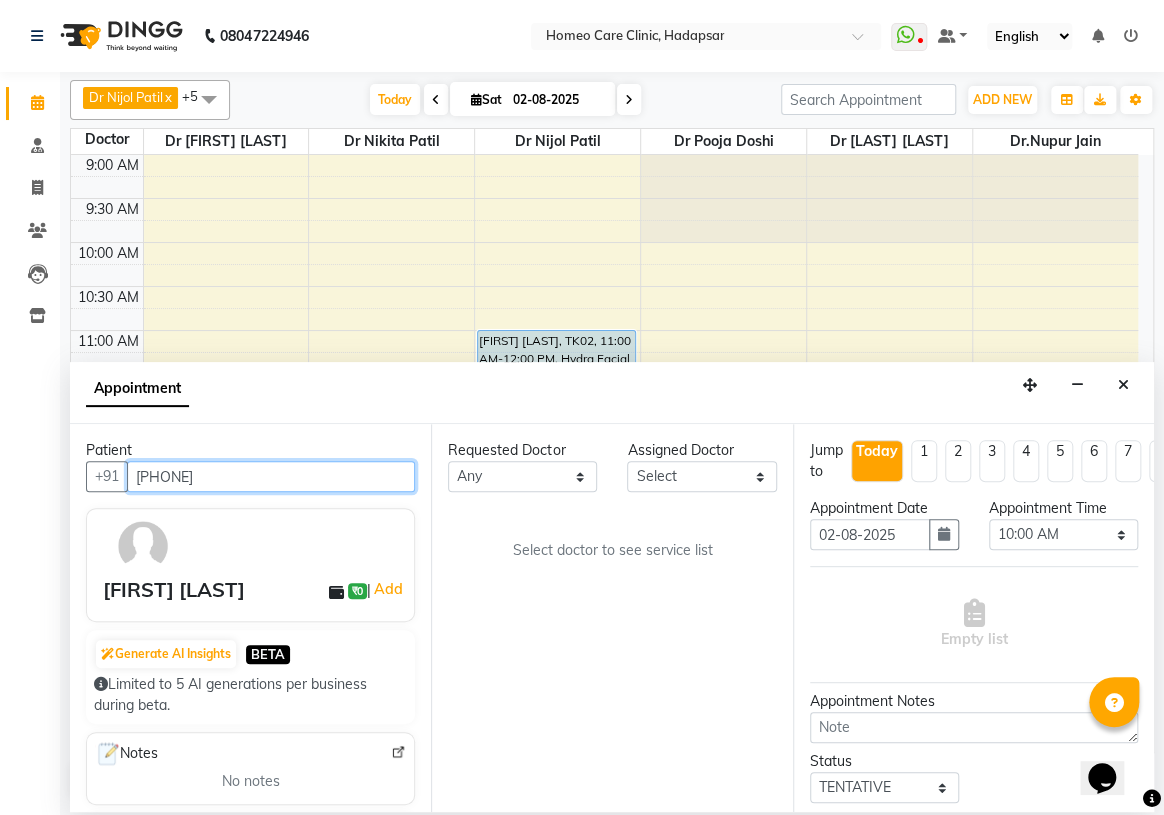 type on "[PHONE]" 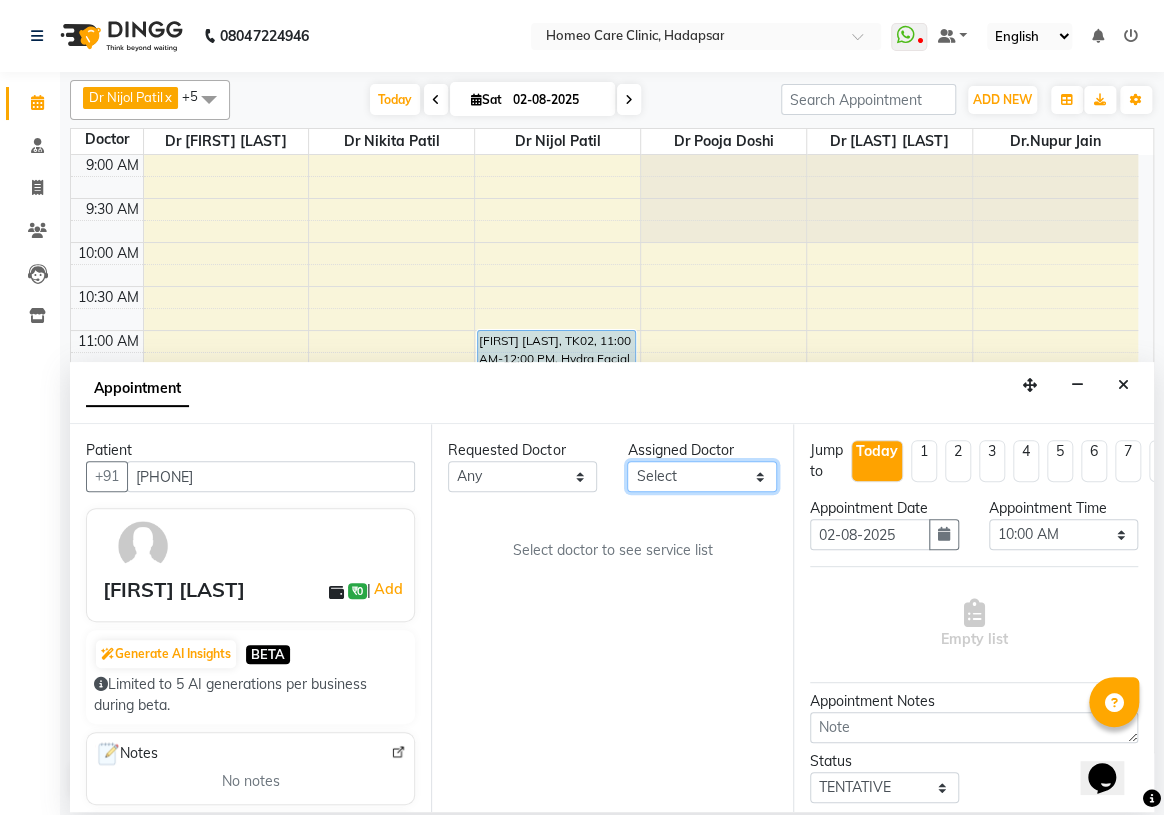 drag, startPoint x: 738, startPoint y: 477, endPoint x: 730, endPoint y: 488, distance: 13.601471 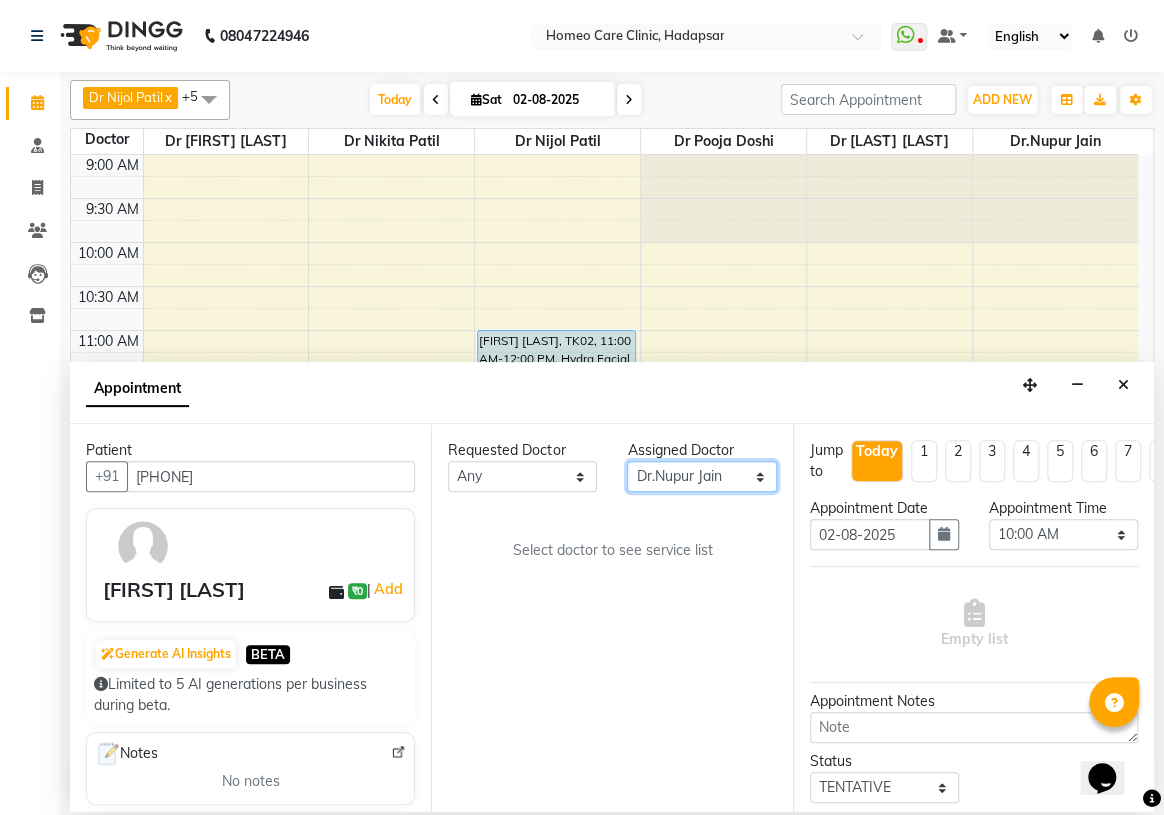 click on "Select Dingg Support Dr.[LAST] [LAST] Dr [FIRST] [LAST] Dr [FIRST] [LAST] Dr [FIRST] [LAST] Dr [FIRST] [LAST] Dr.[LAST] [LAST] Dr [FIRST] [LAST] Dr [FIRST] [LAST] Dr [FIRST] [LAST] [FIRST] [LAST] [FIRST] [LAST]" at bounding box center [701, 476] 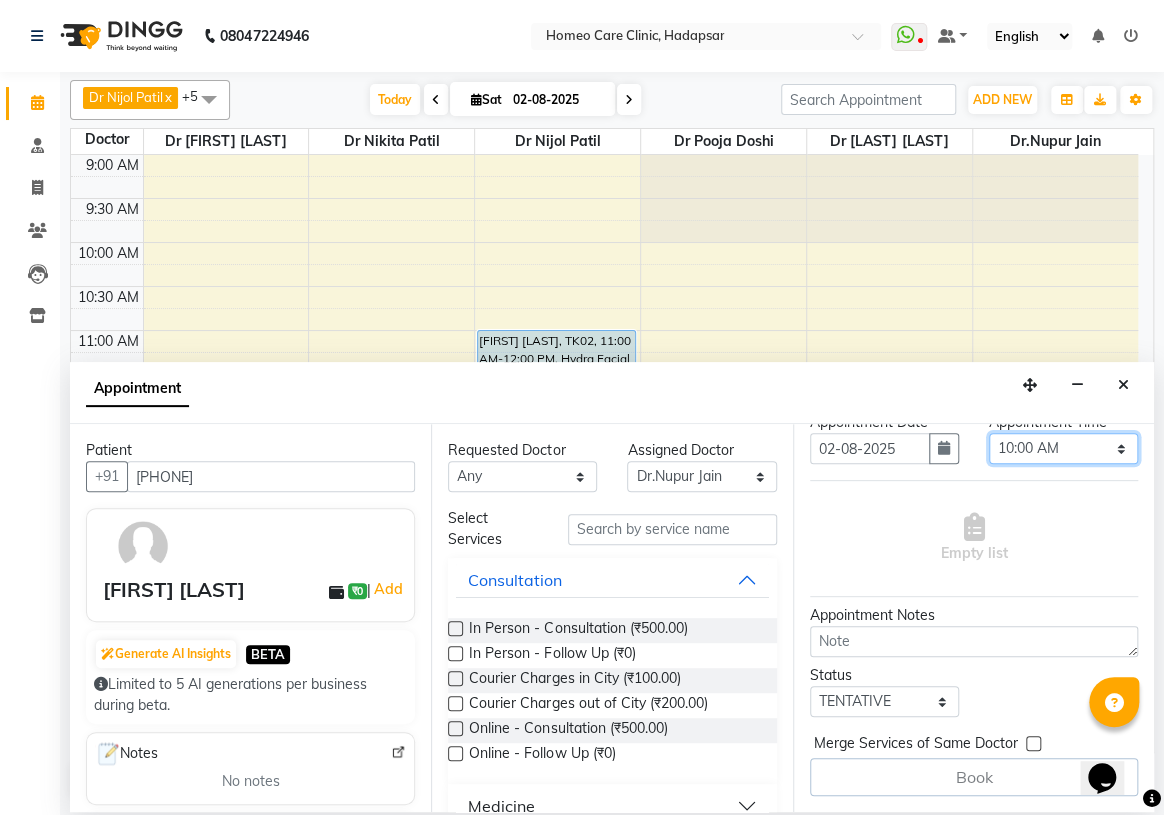 click on "Select 10:00 AM 10:05 AM 10:10 AM 10:15 AM 10:20 AM 10:25 AM 10:30 AM 10:35 AM 10:40 AM 10:45 AM 10:50 AM 10:55 AM 11:00 AM 11:05 AM 11:10 AM 11:15 AM 11:20 AM 11:25 AM 11:30 AM 11:35 AM 11:40 AM 11:45 AM 11:50 AM 11:55 AM 12:00 PM 12:05 PM 12:10 PM 12:15 PM 12:20 PM 12:25 PM 12:30 PM 12:35 PM 12:40 PM 12:45 PM 12:50 PM 12:55 PM 01:00 PM 01:05 PM 01:10 PM 01:15 PM 01:20 PM 01:25 PM 01:30 PM 01:35 PM 01:40 PM 01:45 PM 01:50 PM 01:55 PM 02:00 PM 02:05 PM 02:10 PM 02:15 PM 02:20 PM 02:25 PM 02:30 PM 02:35 PM 02:40 PM 02:45 PM 02:50 PM 02:55 PM 03:00 PM 03:05 PM 03:10 PM 03:15 PM 03:20 PM 03:25 PM 03:30 PM 03:35 PM 03:40 PM 03:45 PM 03:50 PM 03:55 PM 04:00 PM 04:05 PM 04:10 PM 04:15 PM 04:20 PM 04:25 PM 04:30 PM 04:35 PM 04:40 PM 04:45 PM 04:50 PM 04:55 PM 05:00 PM 05:05 PM 05:10 PM 05:15 PM 05:20 PM 05:25 PM 05:30 PM 05:35 PM 05:40 PM 05:45 PM 05:50 PM 05:55 PM 06:00 PM 06:05 PM 06:10 PM 06:15 PM 06:20 PM 06:25 PM 06:30 PM 06:35 PM 06:40 PM 06:45 PM 06:50 PM 06:55 PM 07:00 PM 07:05 PM 07:10 PM 07:15 PM 07:20 PM" at bounding box center (1063, 448) 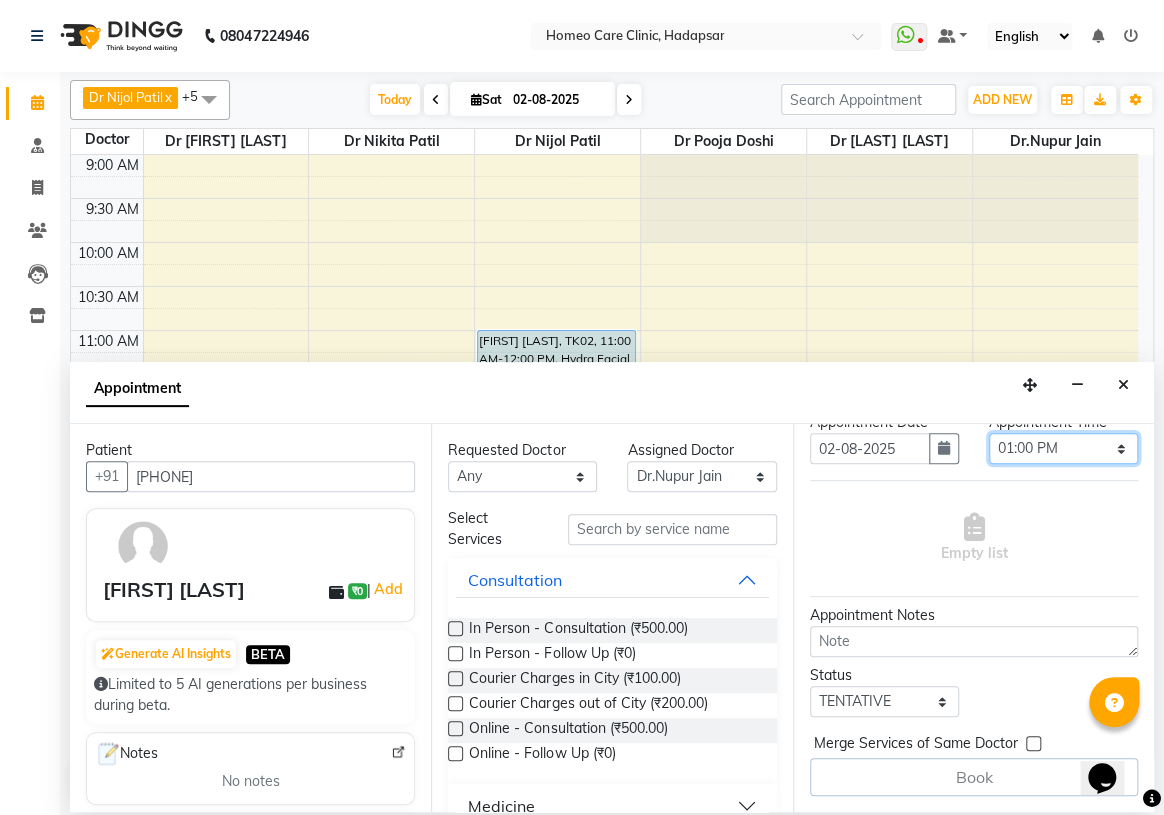 click on "Select 10:00 AM 10:05 AM 10:10 AM 10:15 AM 10:20 AM 10:25 AM 10:30 AM 10:35 AM 10:40 AM 10:45 AM 10:50 AM 10:55 AM 11:00 AM 11:05 AM 11:10 AM 11:15 AM 11:20 AM 11:25 AM 11:30 AM 11:35 AM 11:40 AM 11:45 AM 11:50 AM 11:55 AM 12:00 PM 12:05 PM 12:10 PM 12:15 PM 12:20 PM 12:25 PM 12:30 PM 12:35 PM 12:40 PM 12:45 PM 12:50 PM 12:55 PM 01:00 PM 01:05 PM 01:10 PM 01:15 PM 01:20 PM 01:25 PM 01:30 PM 01:35 PM 01:40 PM 01:45 PM 01:50 PM 01:55 PM 02:00 PM 02:05 PM 02:10 PM 02:15 PM 02:20 PM 02:25 PM 02:30 PM 02:35 PM 02:40 PM 02:45 PM 02:50 PM 02:55 PM 03:00 PM 03:05 PM 03:10 PM 03:15 PM 03:20 PM 03:25 PM 03:30 PM 03:35 PM 03:40 PM 03:45 PM 03:50 PM 03:55 PM 04:00 PM 04:05 PM 04:10 PM 04:15 PM 04:20 PM 04:25 PM 04:30 PM 04:35 PM 04:40 PM 04:45 PM 04:50 PM 04:55 PM 05:00 PM 05:05 PM 05:10 PM 05:15 PM 05:20 PM 05:25 PM 05:30 PM 05:35 PM 05:40 PM 05:45 PM 05:50 PM 05:55 PM 06:00 PM 06:05 PM 06:10 PM 06:15 PM 06:20 PM 06:25 PM 06:30 PM 06:35 PM 06:40 PM 06:45 PM 06:50 PM 06:55 PM 07:00 PM 07:05 PM 07:10 PM 07:15 PM 07:20 PM" at bounding box center (1063, 448) 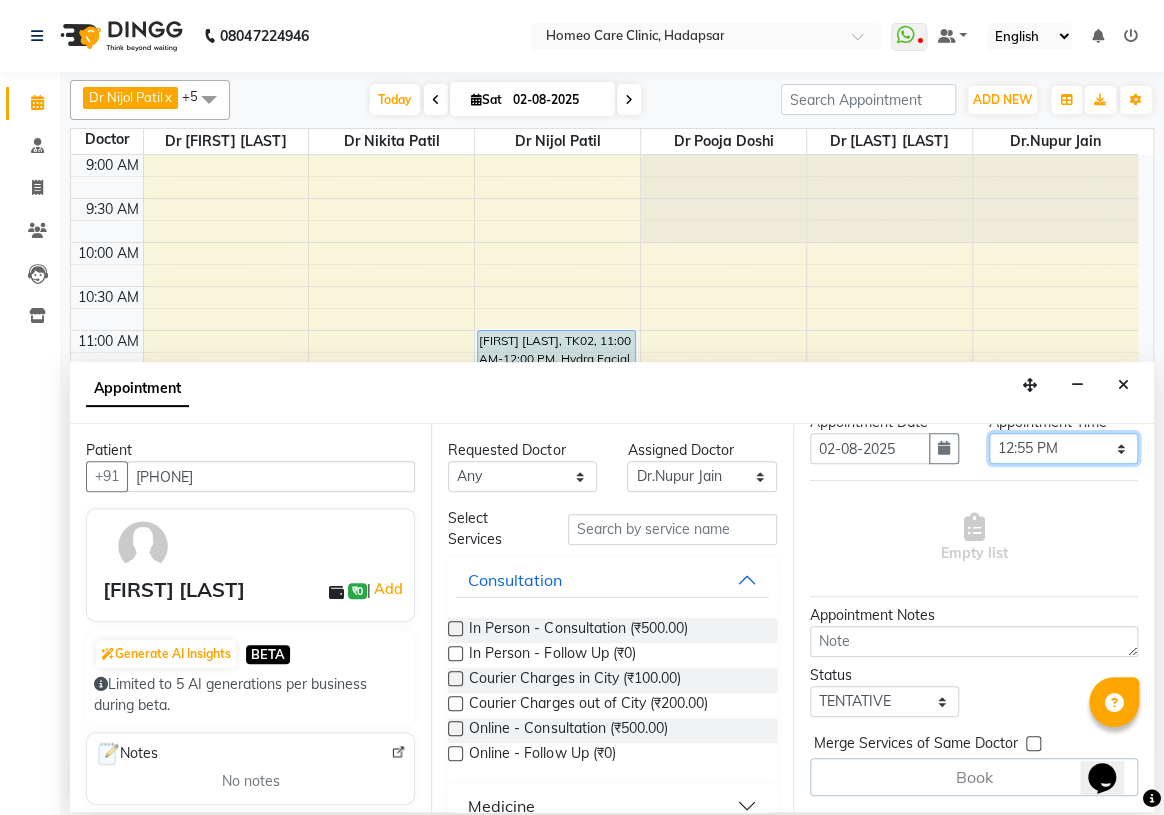 click on "Select 10:00 AM 10:05 AM 10:10 AM 10:15 AM 10:20 AM 10:25 AM 10:30 AM 10:35 AM 10:40 AM 10:45 AM 10:50 AM 10:55 AM 11:00 AM 11:05 AM 11:10 AM 11:15 AM 11:20 AM 11:25 AM 11:30 AM 11:35 AM 11:40 AM 11:45 AM 11:50 AM 11:55 AM 12:00 PM 12:05 PM 12:10 PM 12:15 PM 12:20 PM 12:25 PM 12:30 PM 12:35 PM 12:40 PM 12:45 PM 12:50 PM 12:55 PM 01:00 PM 01:05 PM 01:10 PM 01:15 PM 01:20 PM 01:25 PM 01:30 PM 01:35 PM 01:40 PM 01:45 PM 01:50 PM 01:55 PM 02:00 PM 02:05 PM 02:10 PM 02:15 PM 02:20 PM 02:25 PM 02:30 PM 02:35 PM 02:40 PM 02:45 PM 02:50 PM 02:55 PM 03:00 PM 03:05 PM 03:10 PM 03:15 PM 03:20 PM 03:25 PM 03:30 PM 03:35 PM 03:40 PM 03:45 PM 03:50 PM 03:55 PM 04:00 PM 04:05 PM 04:10 PM 04:15 PM 04:20 PM 04:25 PM 04:30 PM 04:35 PM 04:40 PM 04:45 PM 04:50 PM 04:55 PM 05:00 PM 05:05 PM 05:10 PM 05:15 PM 05:20 PM 05:25 PM 05:30 PM 05:35 PM 05:40 PM 05:45 PM 05:50 PM 05:55 PM 06:00 PM 06:05 PM 06:10 PM 06:15 PM 06:20 PM 06:25 PM 06:30 PM 06:35 PM 06:40 PM 06:45 PM 06:50 PM 06:55 PM 07:00 PM 07:05 PM 07:10 PM 07:15 PM 07:20 PM" at bounding box center (1063, 448) 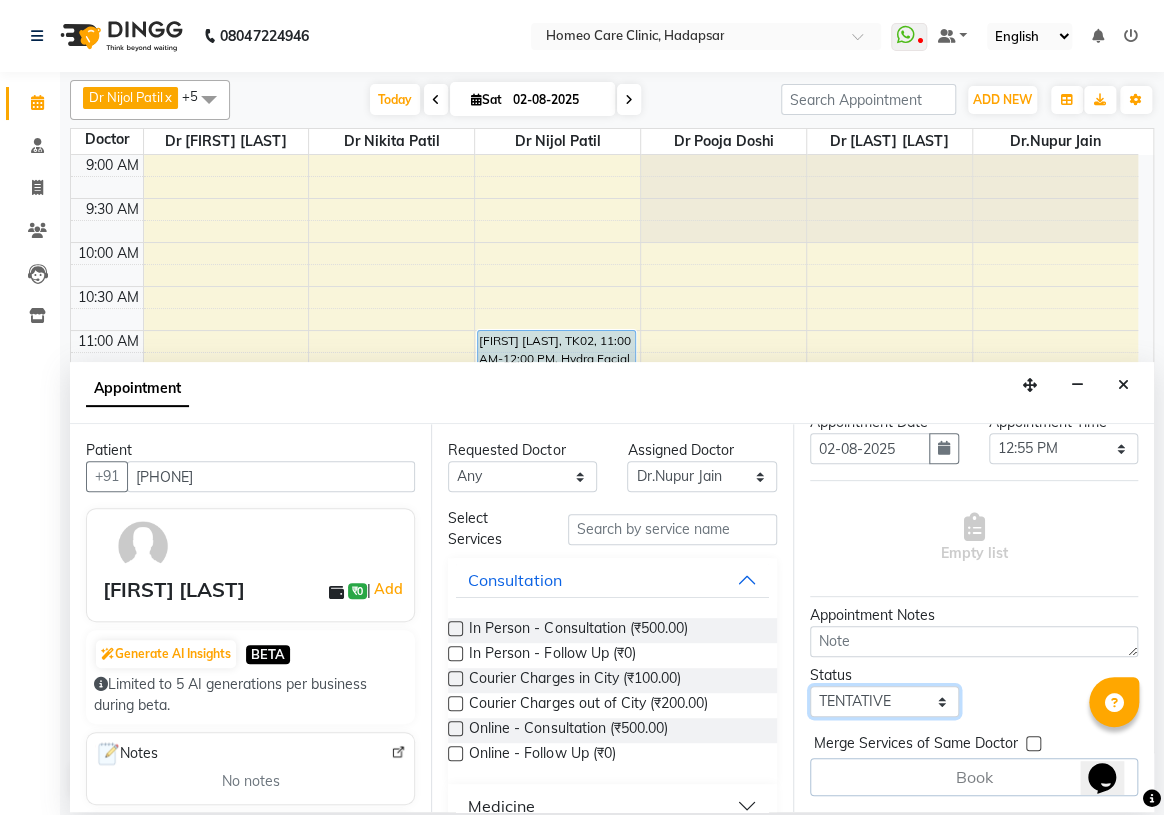 click on "Select TENTATIVE CONFIRM CHECK-IN UPCOMING" at bounding box center (884, 701) 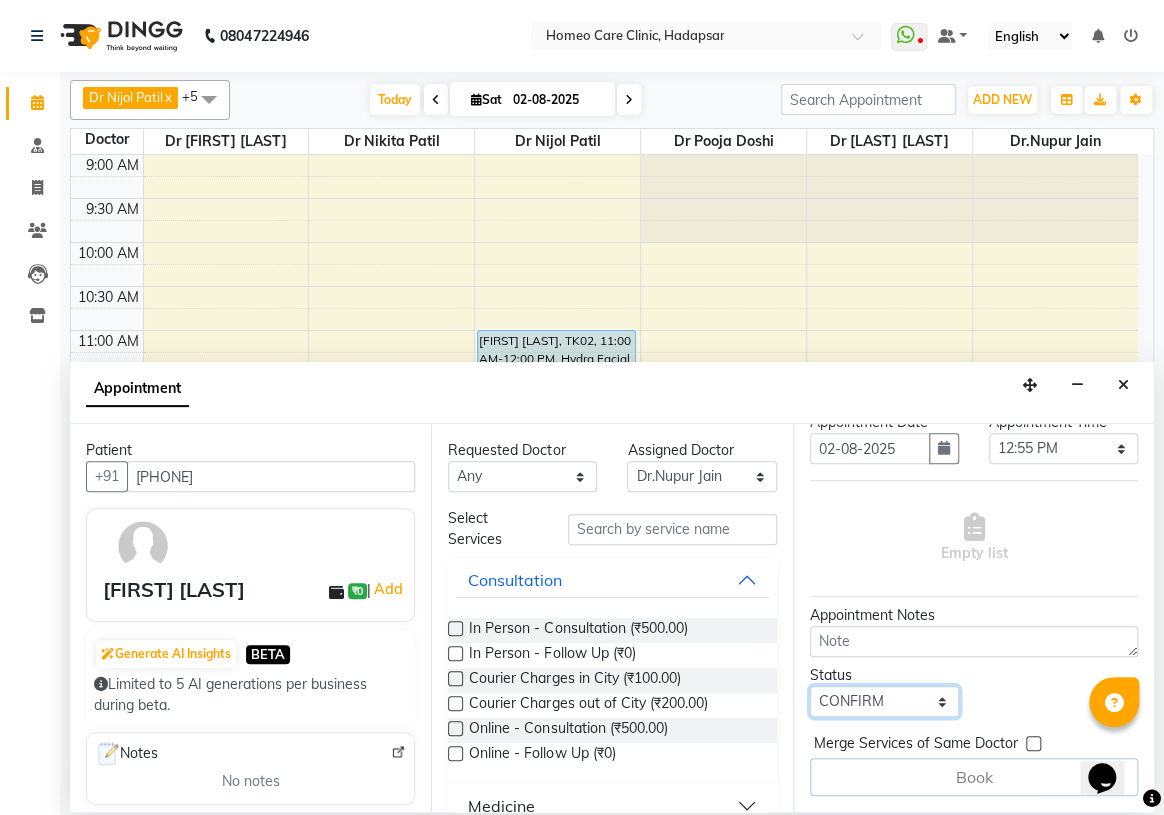 click on "Select TENTATIVE CONFIRM CHECK-IN UPCOMING" at bounding box center (884, 701) 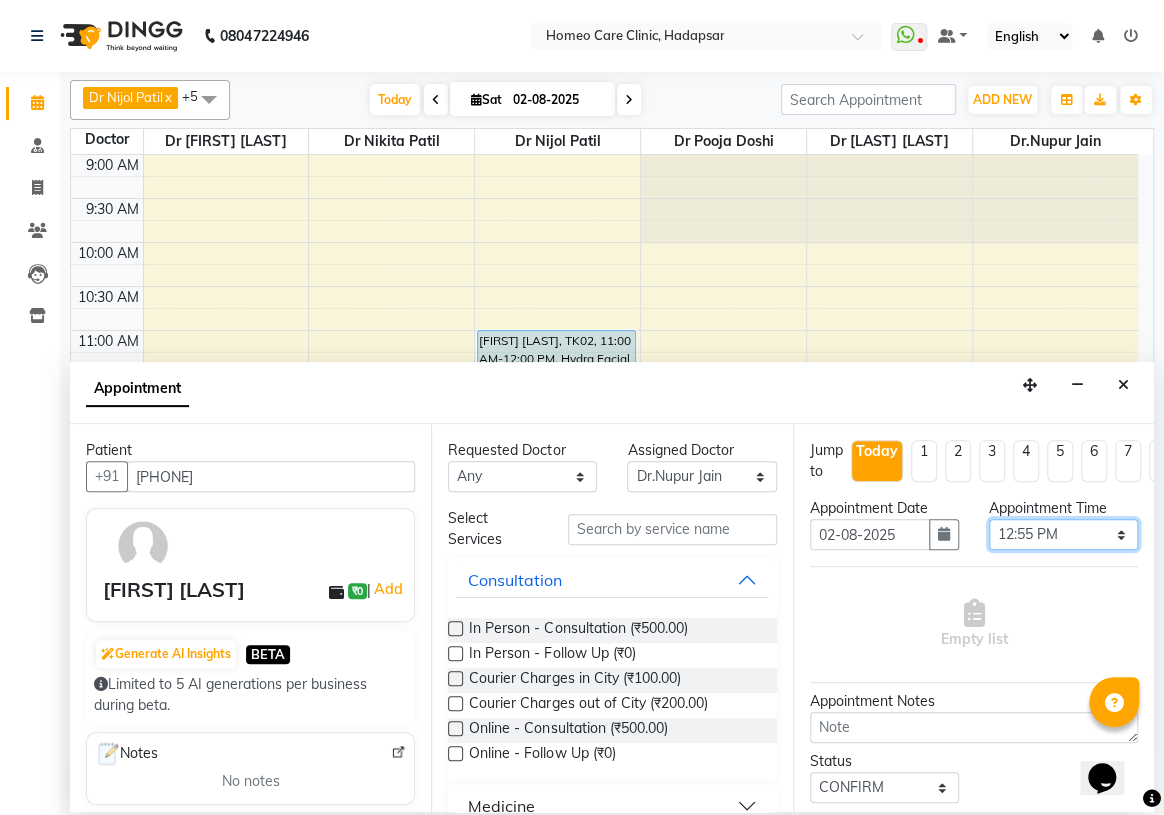 click on "Select 10:00 AM 10:05 AM 10:10 AM 10:15 AM 10:20 AM 10:25 AM 10:30 AM 10:35 AM 10:40 AM 10:45 AM 10:50 AM 10:55 AM 11:00 AM 11:05 AM 11:10 AM 11:15 AM 11:20 AM 11:25 AM 11:30 AM 11:35 AM 11:40 AM 11:45 AM 11:50 AM 11:55 AM 12:00 PM 12:05 PM 12:10 PM 12:15 PM 12:20 PM 12:25 PM 12:30 PM 12:35 PM 12:40 PM 12:45 PM 12:50 PM 12:55 PM 01:00 PM 01:05 PM 01:10 PM 01:15 PM 01:20 PM 01:25 PM 01:30 PM 01:35 PM 01:40 PM 01:45 PM 01:50 PM 01:55 PM 02:00 PM 02:05 PM 02:10 PM 02:15 PM 02:20 PM 02:25 PM 02:30 PM 02:35 PM 02:40 PM 02:45 PM 02:50 PM 02:55 PM 03:00 PM 03:05 PM 03:10 PM 03:15 PM 03:20 PM 03:25 PM 03:30 PM 03:35 PM 03:40 PM 03:45 PM 03:50 PM 03:55 PM 04:00 PM 04:05 PM 04:10 PM 04:15 PM 04:20 PM 04:25 PM 04:30 PM 04:35 PM 04:40 PM 04:45 PM 04:50 PM 04:55 PM 05:00 PM 05:05 PM 05:10 PM 05:15 PM 05:20 PM 05:25 PM 05:30 PM 05:35 PM 05:40 PM 05:45 PM 05:50 PM 05:55 PM 06:00 PM 06:05 PM 06:10 PM 06:15 PM 06:20 PM 06:25 PM 06:30 PM 06:35 PM 06:40 PM 06:45 PM 06:50 PM 06:55 PM 07:00 PM 07:05 PM 07:10 PM 07:15 PM 07:20 PM" at bounding box center (1063, 534) 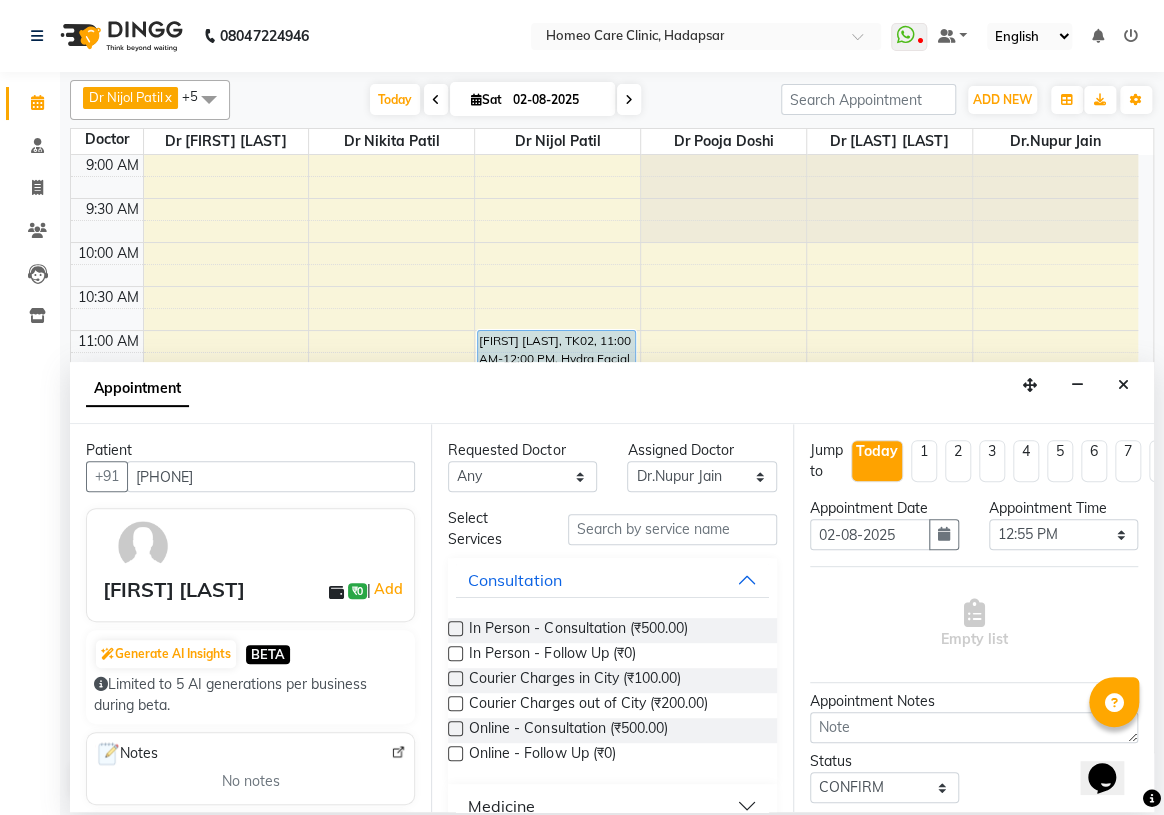 click at bounding box center [455, 628] 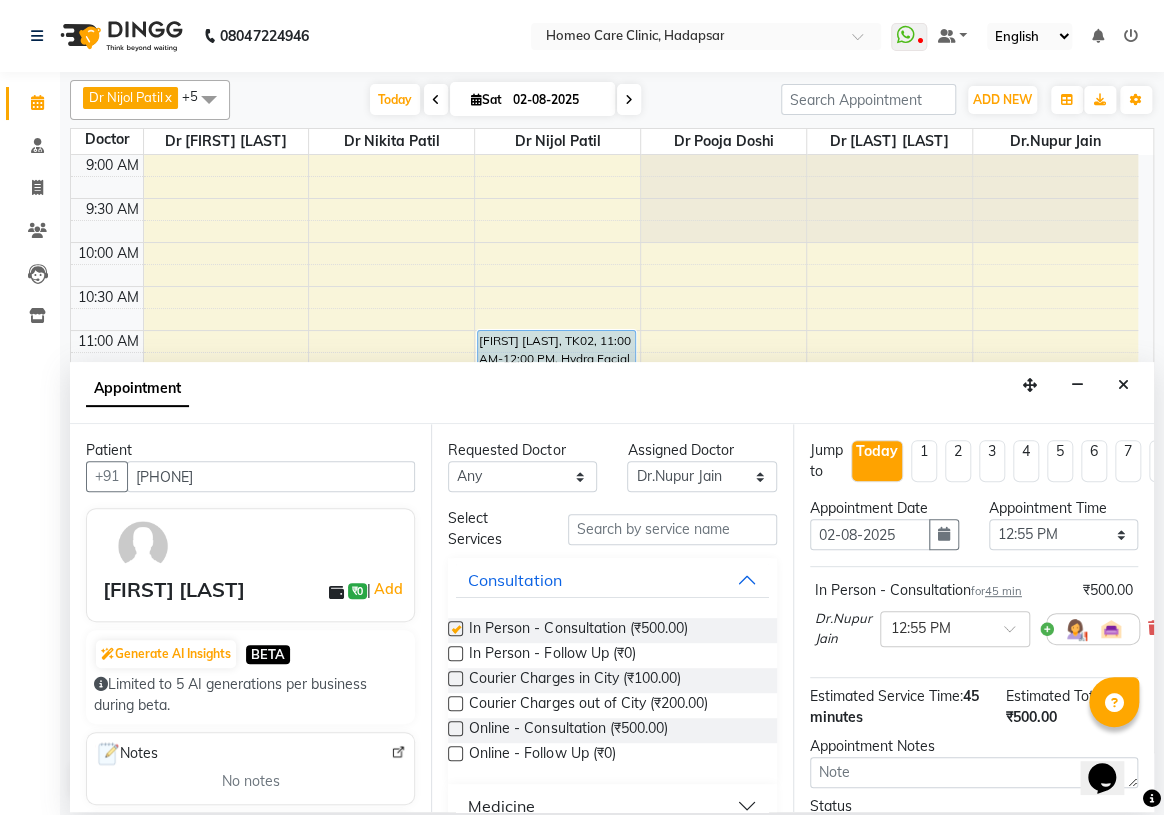 checkbox on "false" 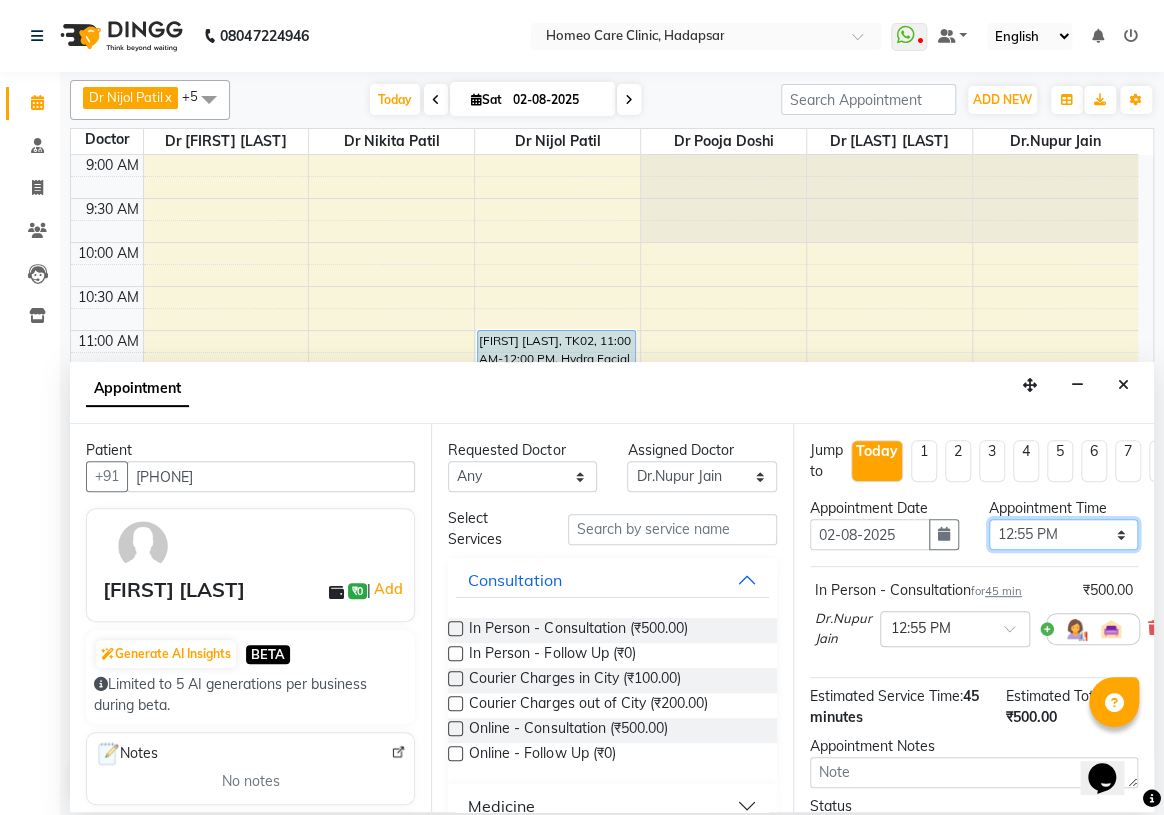 click on "Select 10:00 AM 10:05 AM 10:10 AM 10:15 AM 10:20 AM 10:25 AM 10:30 AM 10:35 AM 10:40 AM 10:45 AM 10:50 AM 10:55 AM 11:00 AM 11:05 AM 11:10 AM 11:15 AM 11:20 AM 11:25 AM 11:30 AM 11:35 AM 11:40 AM 11:45 AM 11:50 AM 11:55 AM 12:00 PM 12:05 PM 12:10 PM 12:15 PM 12:20 PM 12:25 PM 12:30 PM 12:35 PM 12:40 PM 12:45 PM 12:50 PM 12:55 PM 01:00 PM 01:05 PM 01:10 PM 01:15 PM 01:20 PM 01:25 PM 01:30 PM 01:35 PM 01:40 PM 01:45 PM 01:50 PM 01:55 PM 02:00 PM 02:05 PM 02:10 PM 02:15 PM 02:20 PM 02:25 PM 02:30 PM 02:35 PM 02:40 PM 02:45 PM 02:50 PM 02:55 PM 03:00 PM 03:05 PM 03:10 PM 03:15 PM 03:20 PM 03:25 PM 03:30 PM 03:35 PM 03:40 PM 03:45 PM 03:50 PM 03:55 PM 04:00 PM 04:05 PM 04:10 PM 04:15 PM 04:20 PM 04:25 PM 04:30 PM 04:35 PM 04:40 PM 04:45 PM 04:50 PM 04:55 PM 05:00 PM 05:05 PM 05:10 PM 05:15 PM 05:20 PM 05:25 PM 05:30 PM 05:35 PM 05:40 PM 05:45 PM 05:50 PM 05:55 PM 06:00 PM 06:05 PM 06:10 PM 06:15 PM 06:20 PM 06:25 PM 06:30 PM 06:35 PM 06:40 PM 06:45 PM 06:50 PM 06:55 PM 07:00 PM 07:05 PM 07:10 PM 07:15 PM 07:20 PM" at bounding box center [1063, 534] 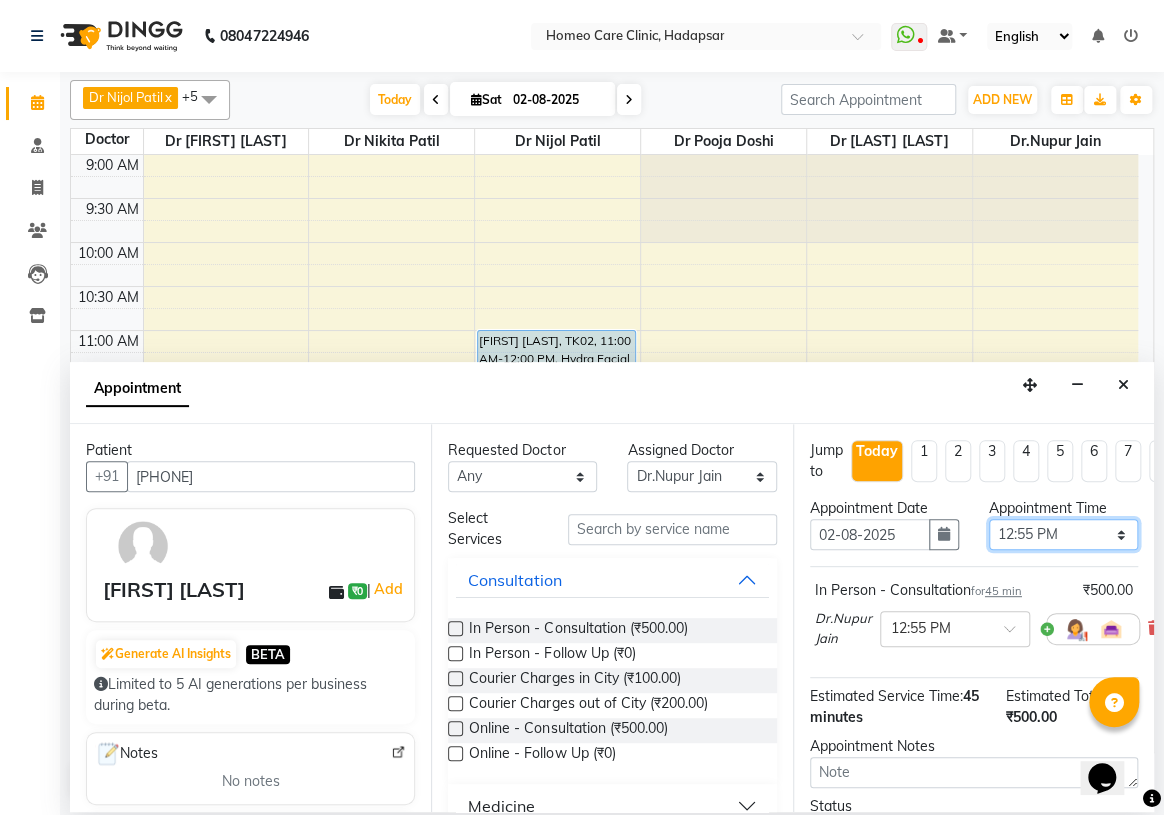 click on "Select 10:00 AM 10:05 AM 10:10 AM 10:15 AM 10:20 AM 10:25 AM 10:30 AM 10:35 AM 10:40 AM 10:45 AM 10:50 AM 10:55 AM 11:00 AM 11:05 AM 11:10 AM 11:15 AM 11:20 AM 11:25 AM 11:30 AM 11:35 AM 11:40 AM 11:45 AM 11:50 AM 11:55 AM 12:00 PM 12:05 PM 12:10 PM 12:15 PM 12:20 PM 12:25 PM 12:30 PM 12:35 PM 12:40 PM 12:45 PM 12:50 PM 12:55 PM 01:00 PM 01:05 PM 01:10 PM 01:15 PM 01:20 PM 01:25 PM 01:30 PM 01:35 PM 01:40 PM 01:45 PM 01:50 PM 01:55 PM 02:00 PM 02:05 PM 02:10 PM 02:15 PM 02:20 PM 02:25 PM 02:30 PM 02:35 PM 02:40 PM 02:45 PM 02:50 PM 02:55 PM 03:00 PM 03:05 PM 03:10 PM 03:15 PM 03:20 PM 03:25 PM 03:30 PM 03:35 PM 03:40 PM 03:45 PM 03:50 PM 03:55 PM 04:00 PM 04:05 PM 04:10 PM 04:15 PM 04:20 PM 04:25 PM 04:30 PM 04:35 PM 04:40 PM 04:45 PM 04:50 PM 04:55 PM 05:00 PM 05:05 PM 05:10 PM 05:15 PM 05:20 PM 05:25 PM 05:30 PM 05:35 PM 05:40 PM 05:45 PM 05:50 PM 05:55 PM 06:00 PM 06:05 PM 06:10 PM 06:15 PM 06:20 PM 06:25 PM 06:30 PM 06:35 PM 06:40 PM 06:45 PM 06:50 PM 06:55 PM 07:00 PM 07:05 PM 07:10 PM 07:15 PM 07:20 PM" at bounding box center (1063, 534) 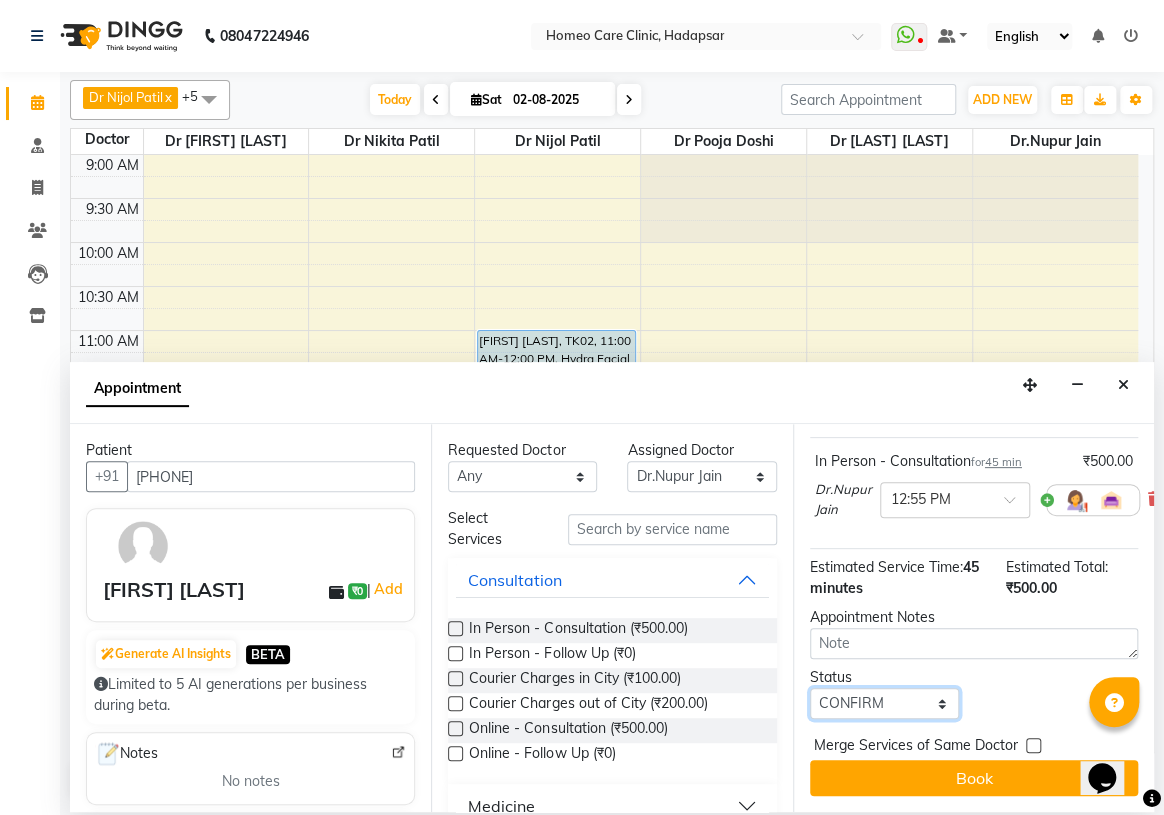 click on "Select TENTATIVE CONFIRM CHECK-IN UPCOMING" at bounding box center (884, 703) 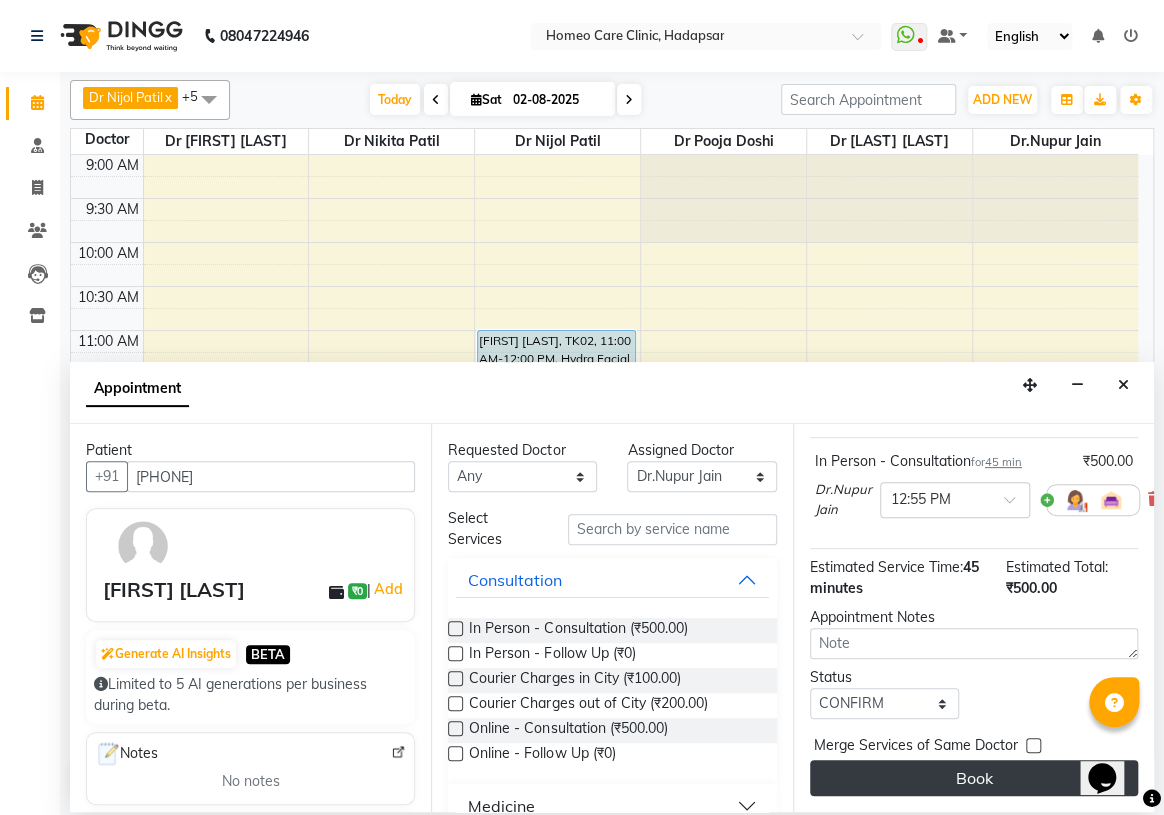 click on "Book" at bounding box center (974, 778) 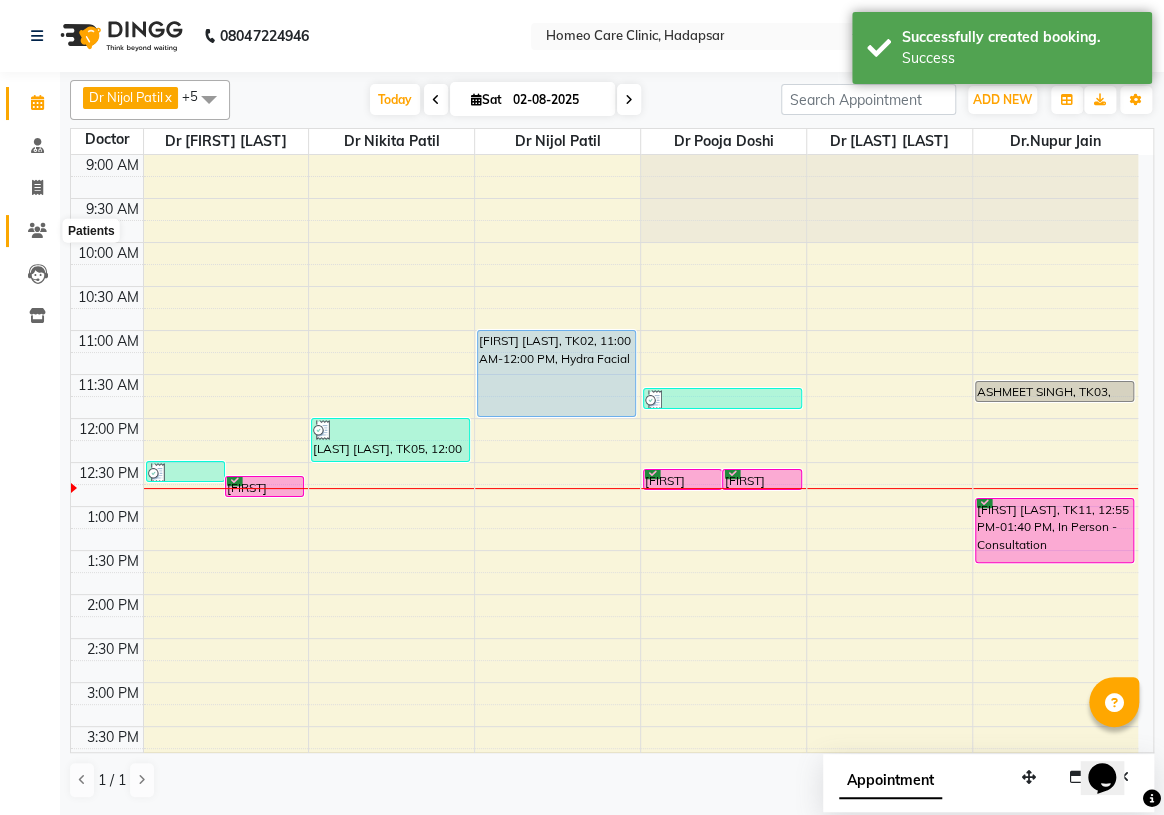 click 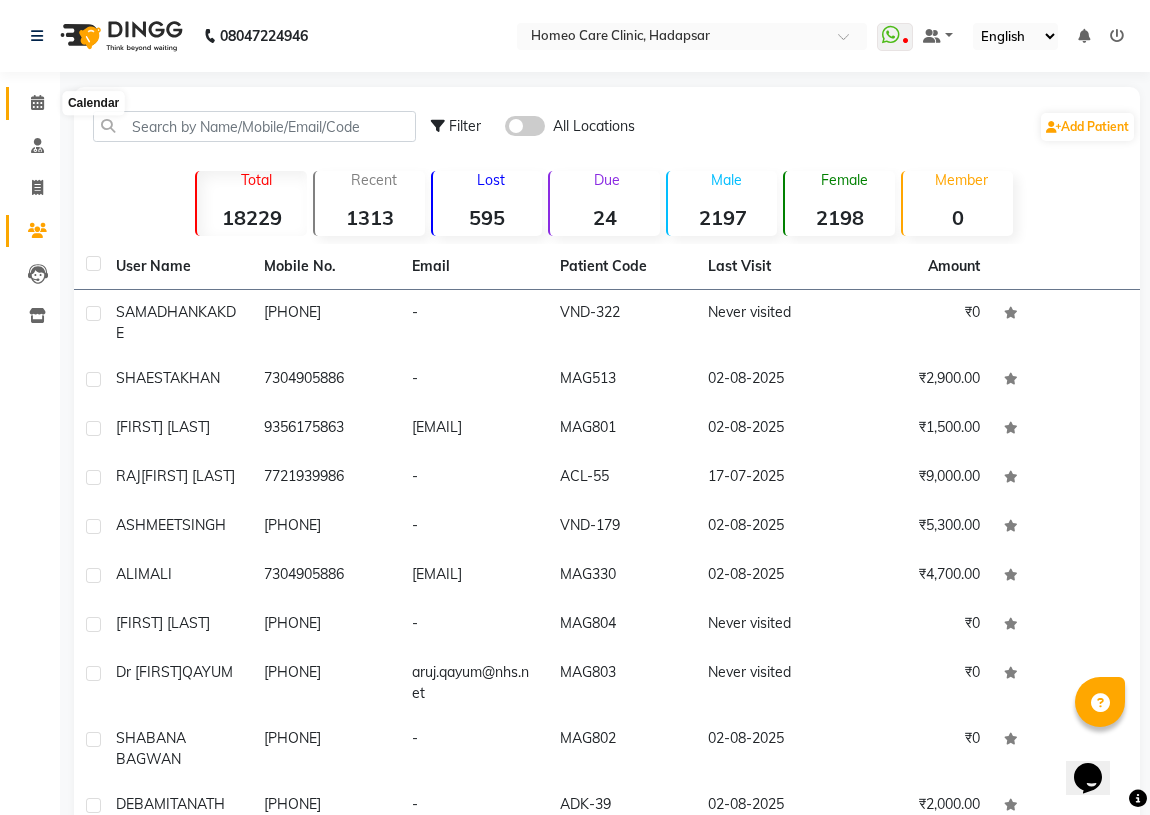 click 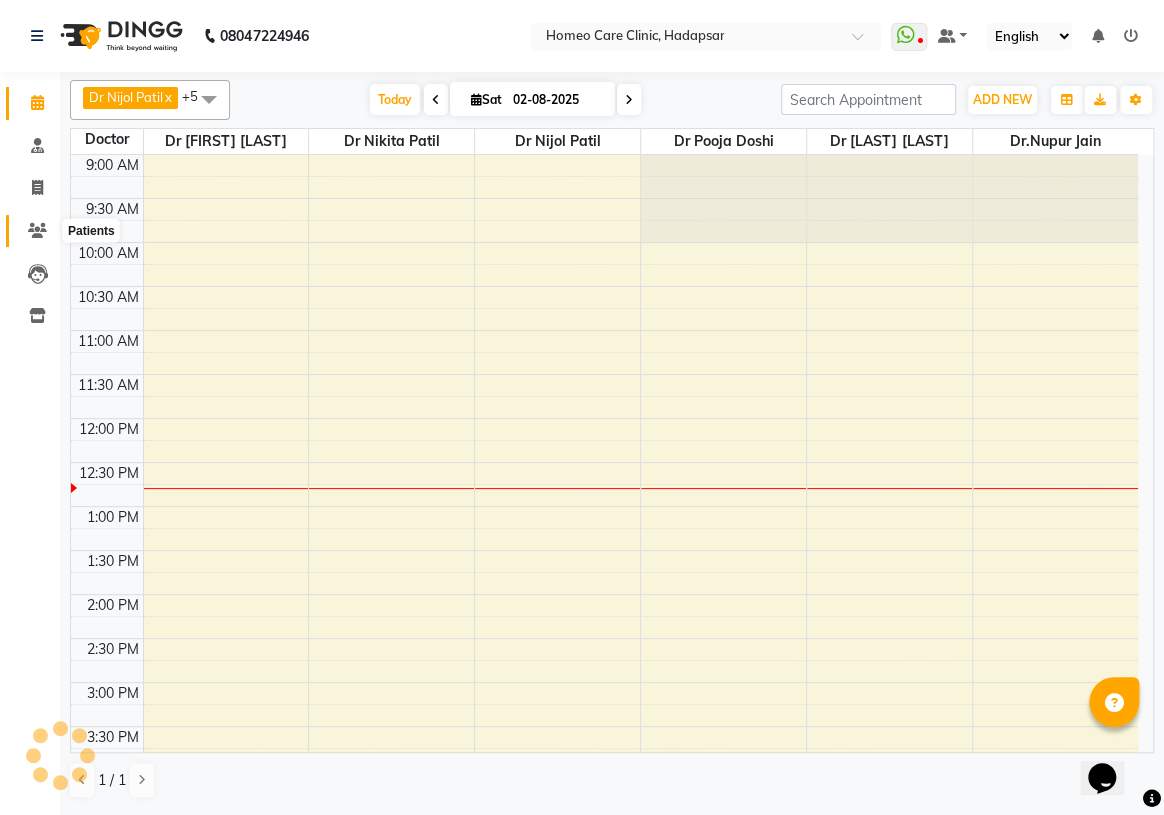 scroll, scrollTop: 263, scrollLeft: 0, axis: vertical 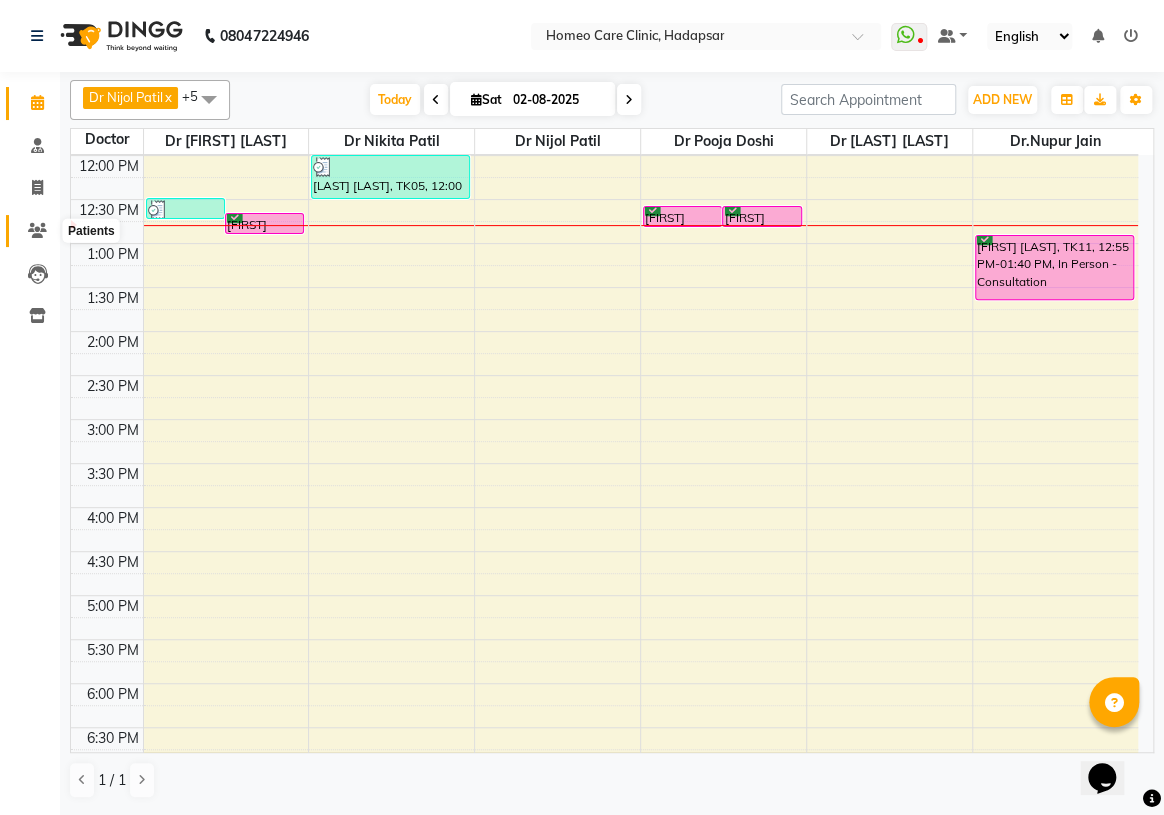 click 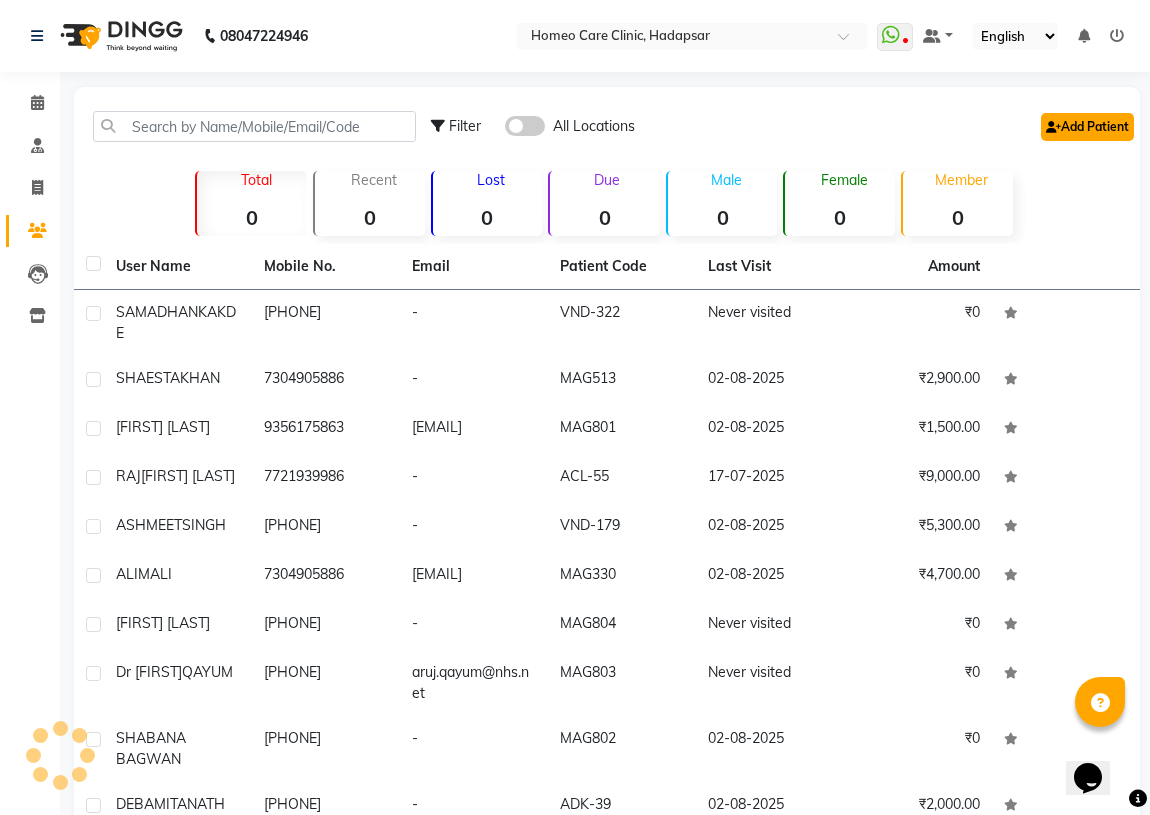 click on "Add Patient" 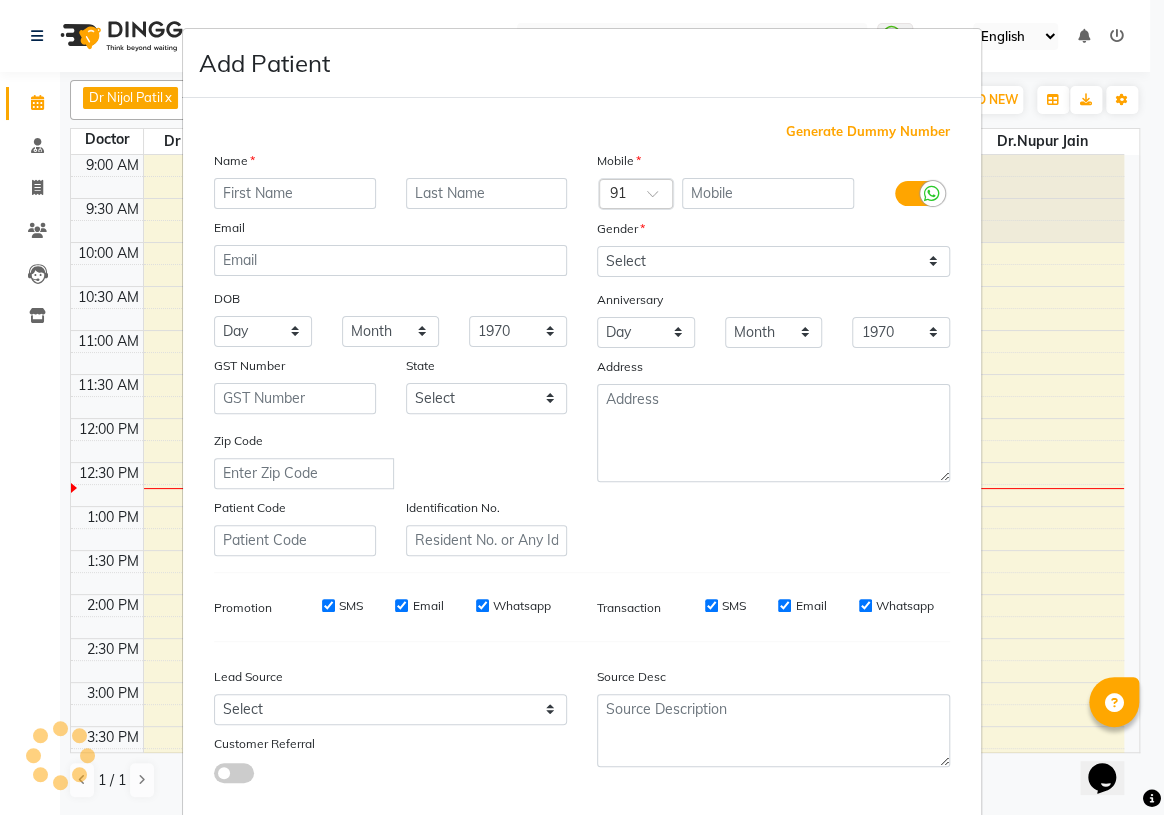 scroll, scrollTop: 0, scrollLeft: 0, axis: both 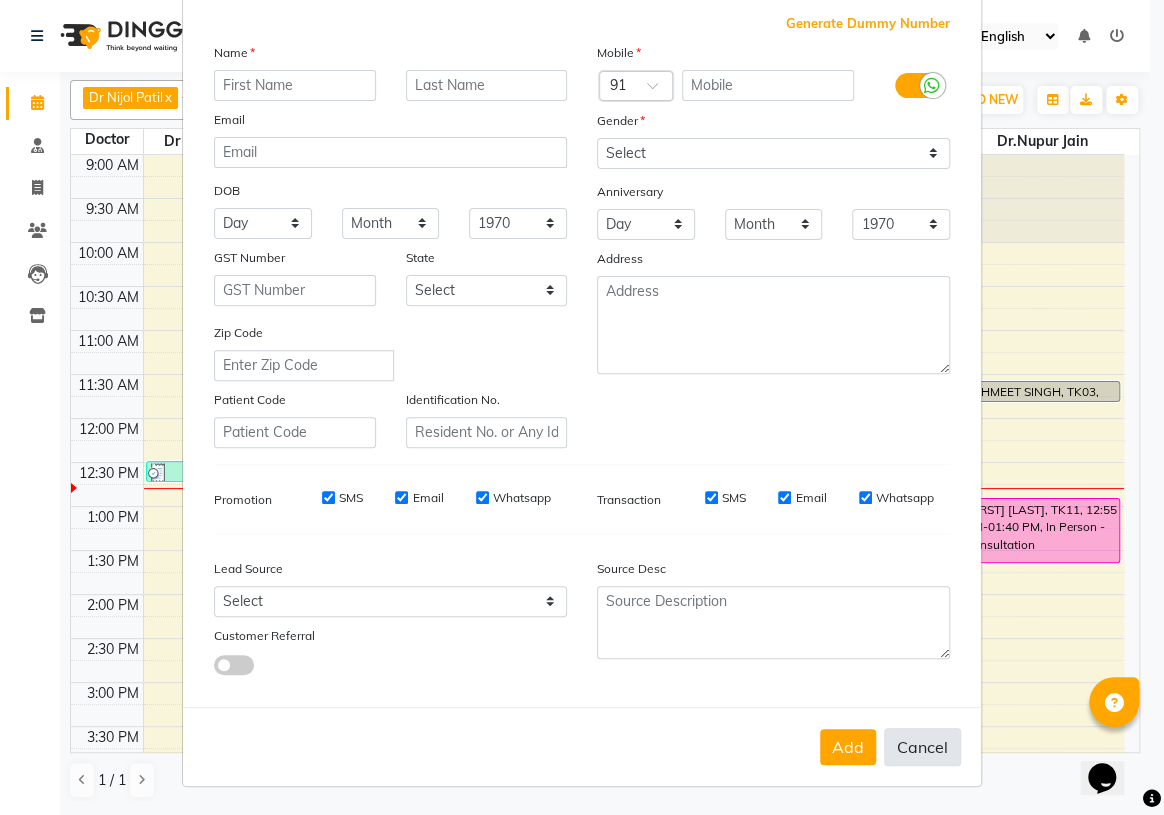 click on "Cancel" at bounding box center [922, 747] 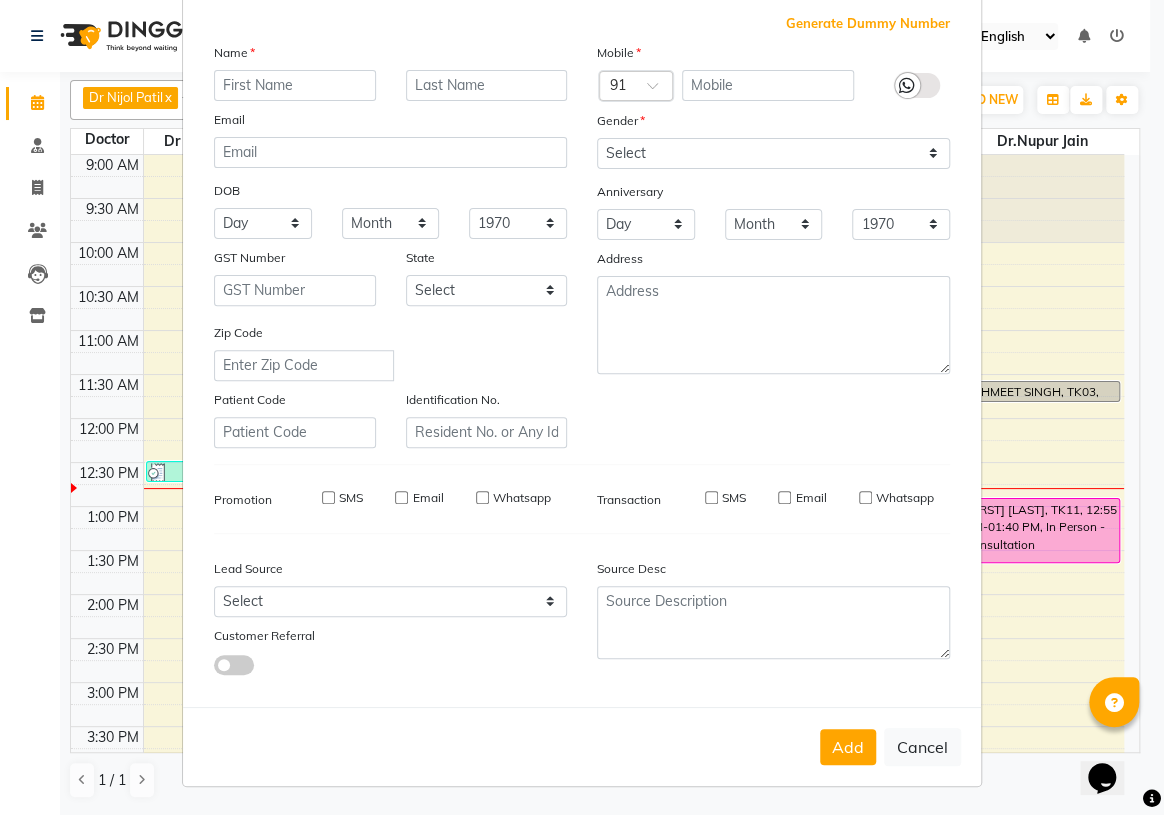 select 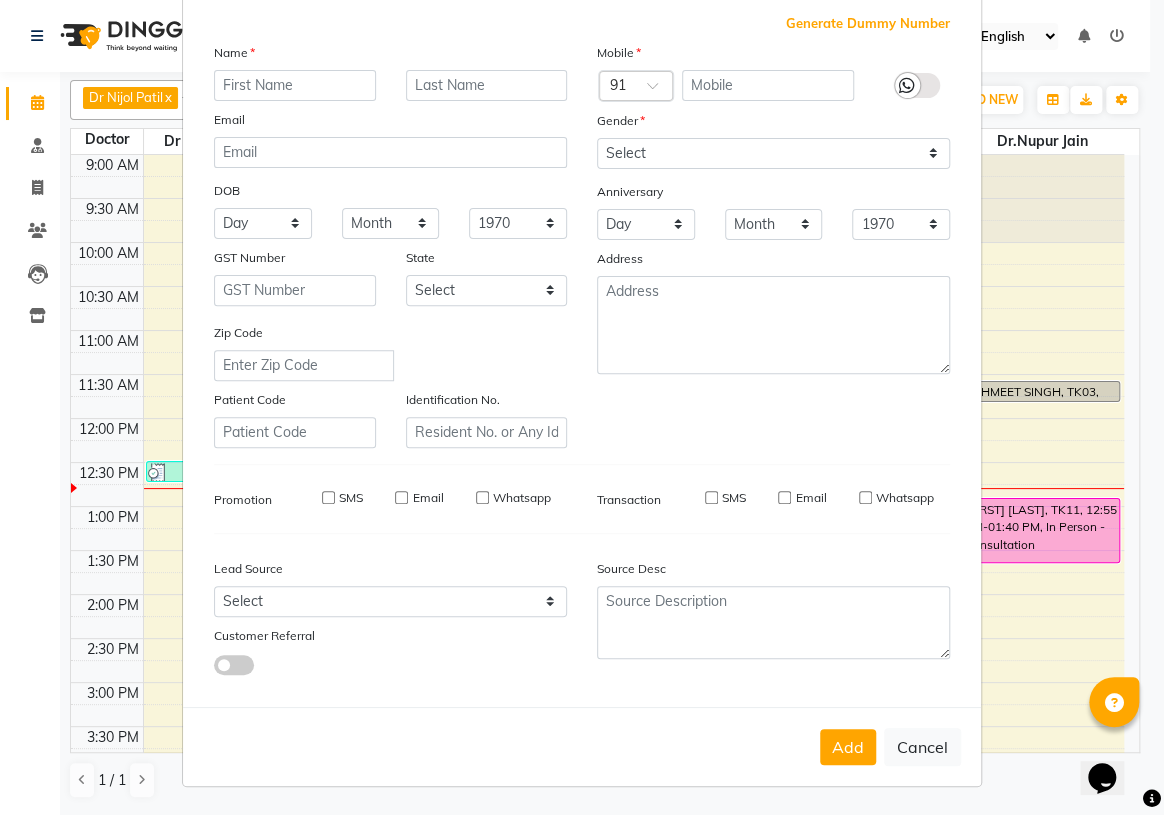 select 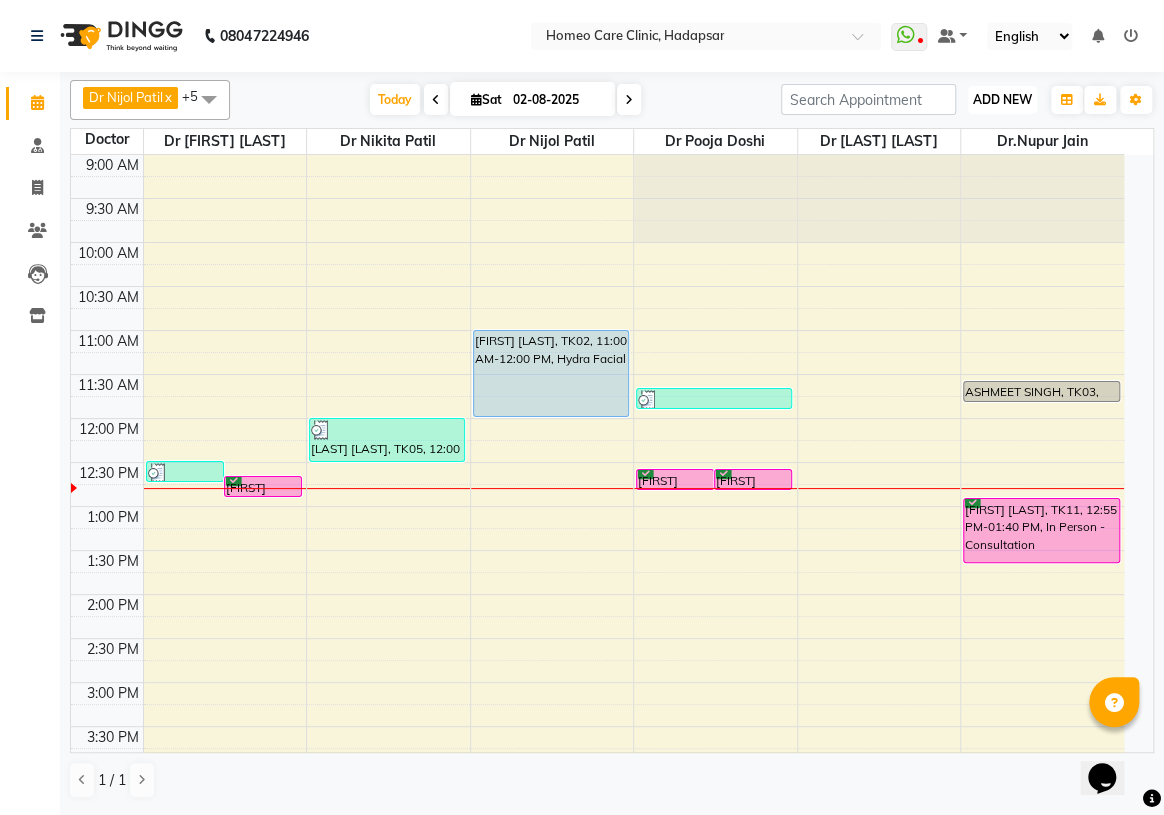 click on "ADD NEW" at bounding box center (1002, 99) 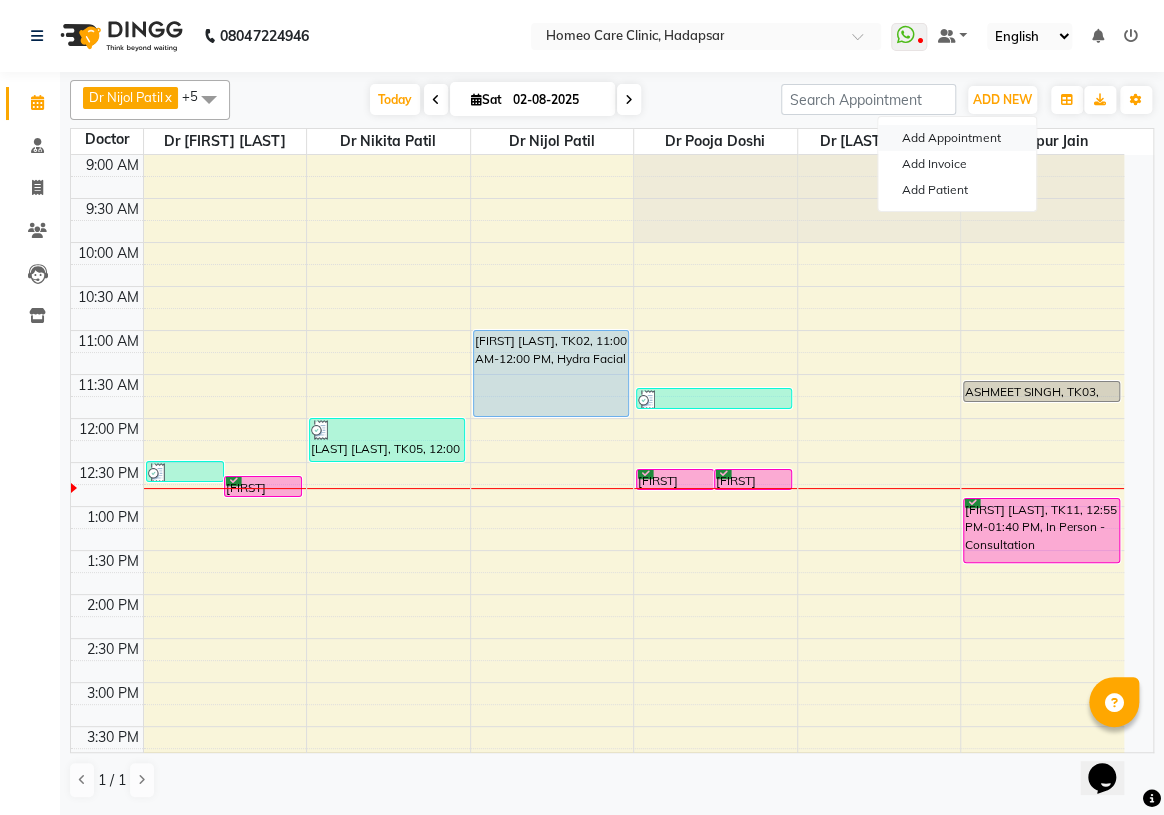click on "Add Appointment" at bounding box center (957, 138) 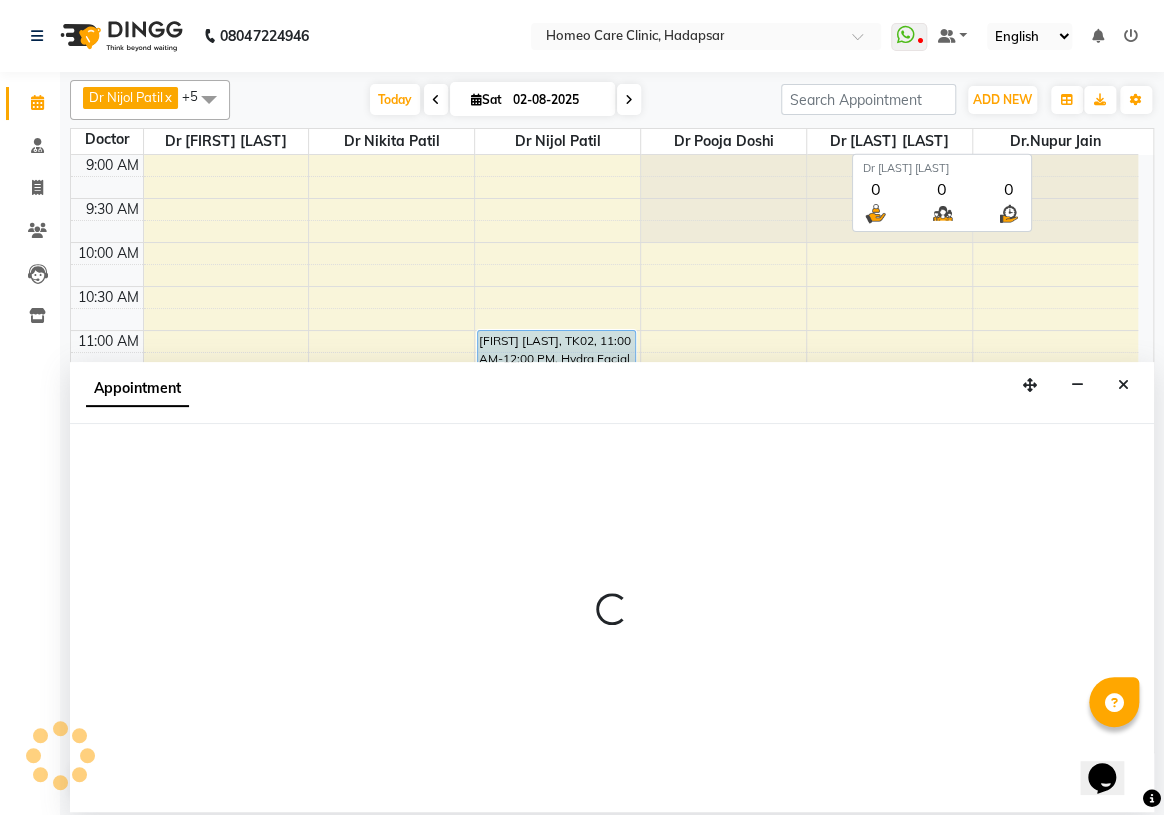select on "600" 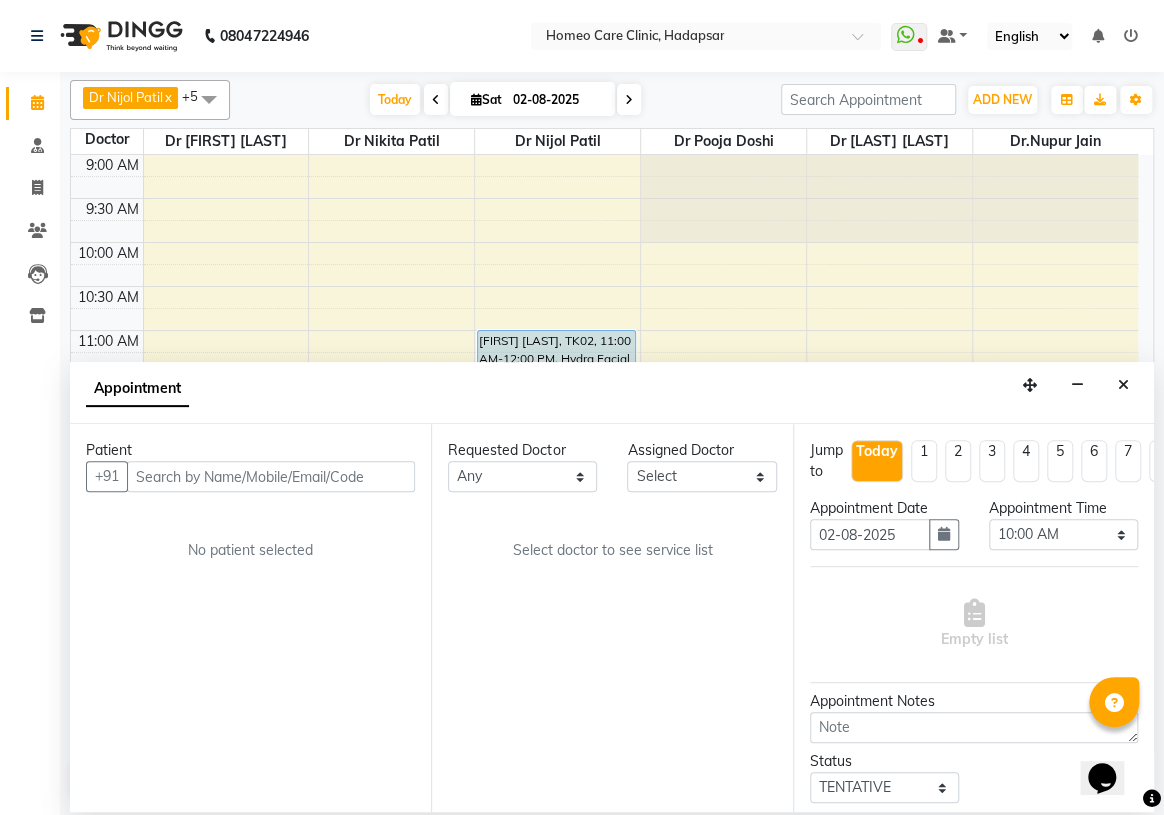 click at bounding box center [271, 476] 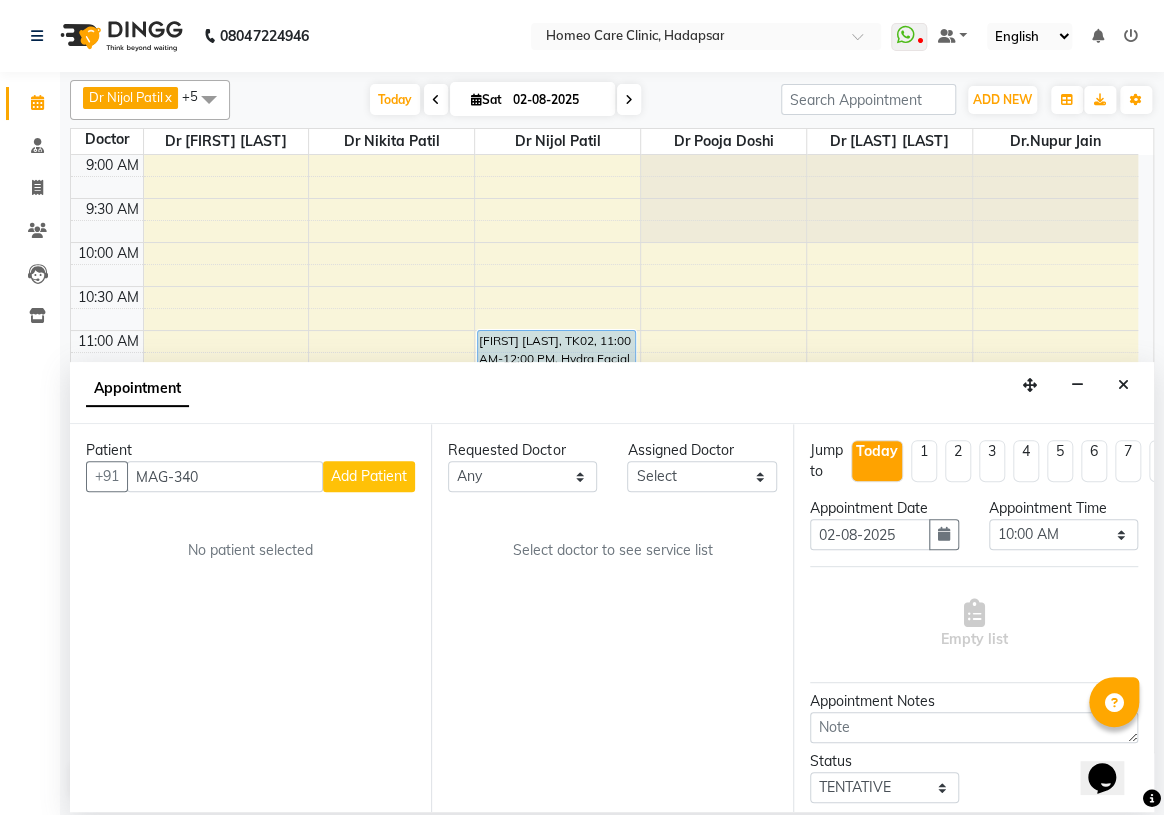 click on "MAG-340" at bounding box center [225, 476] 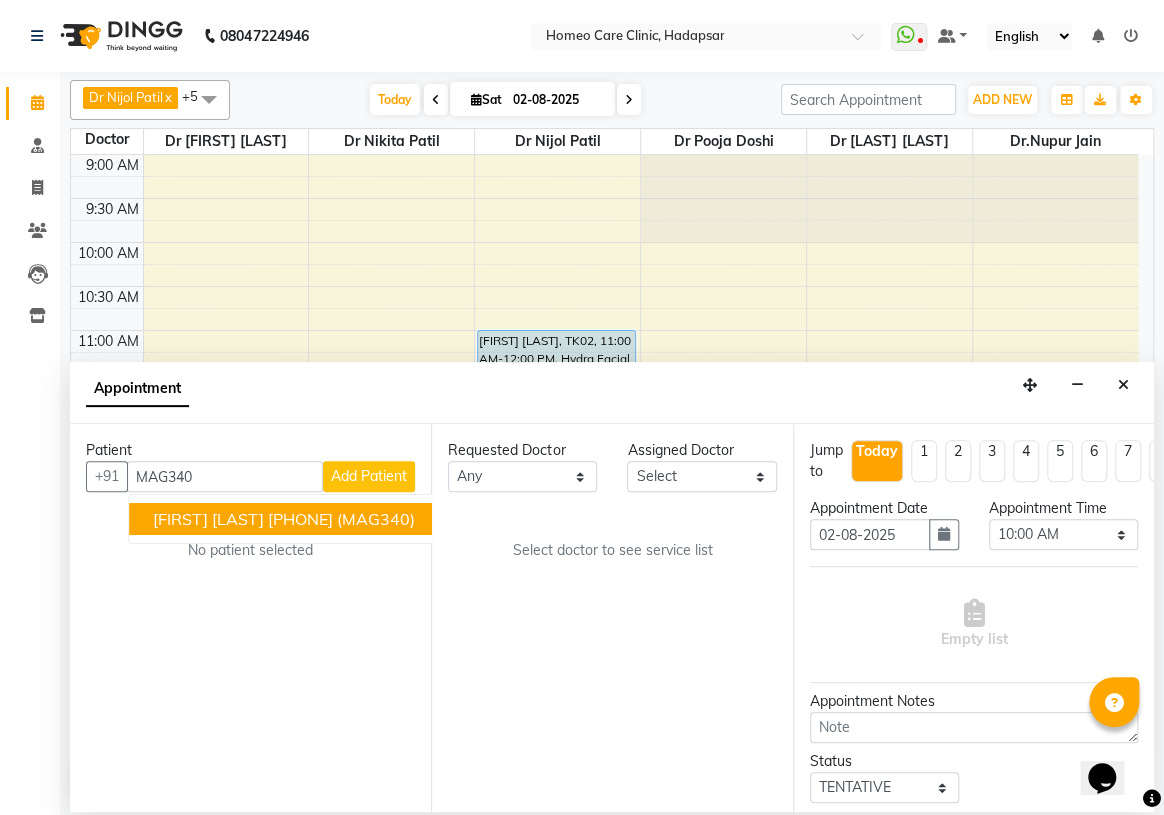 click on "[FIRST] [LAST]" at bounding box center (208, 519) 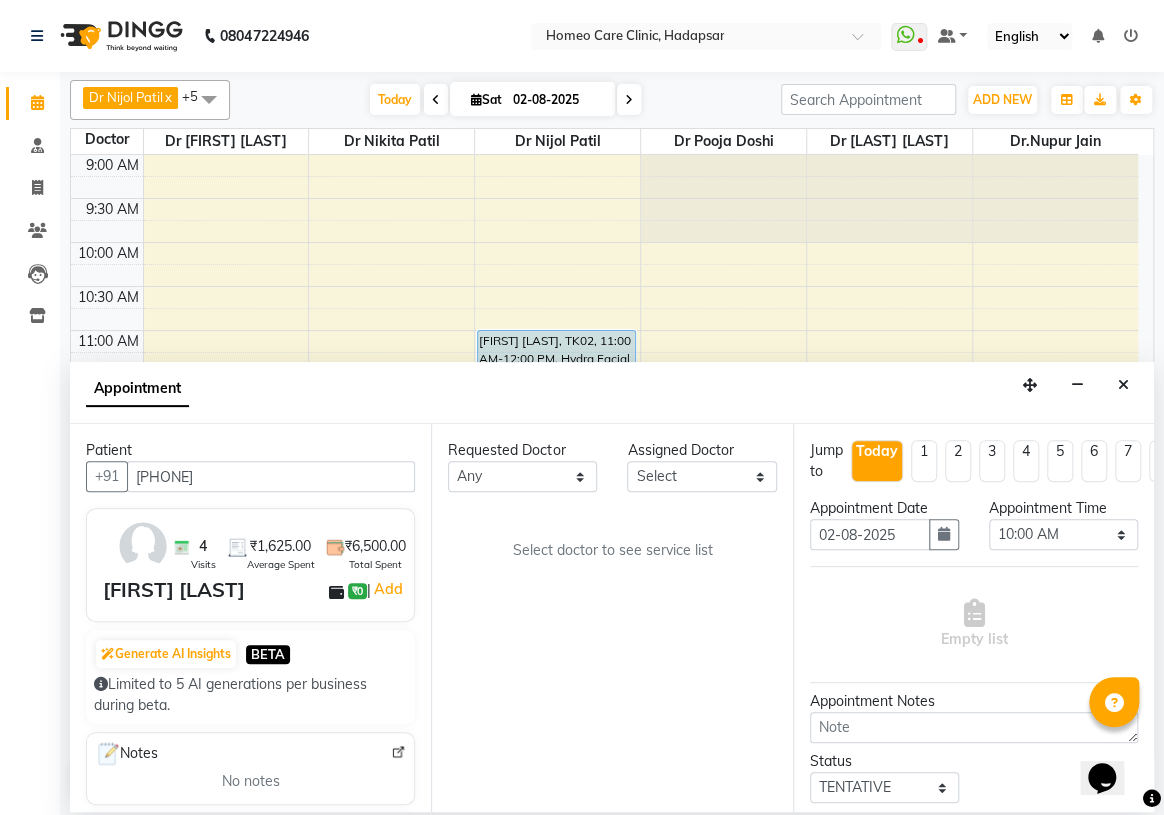 type on "[PHONE]" 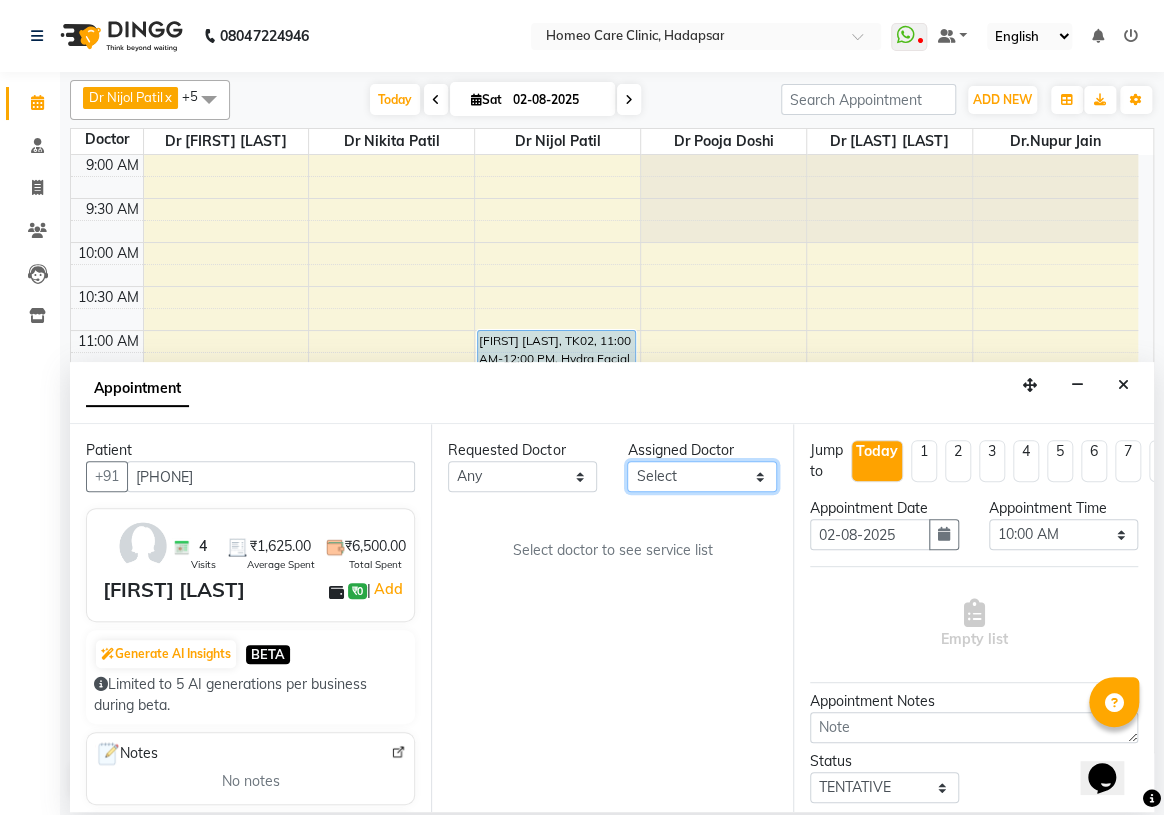 click on "Select Dingg Support Dr.[LAST] [LAST] Dr [FIRST] [LAST] Dr [FIRST] [LAST] Dr [FIRST] [LAST] Dr [FIRST] [LAST] Dr.[LAST] [LAST] Dr [FIRST] [LAST] Dr [FIRST] [LAST] Dr [FIRST] [LAST] [FIRST] [LAST] [FIRST] [LAST]" at bounding box center (701, 476) 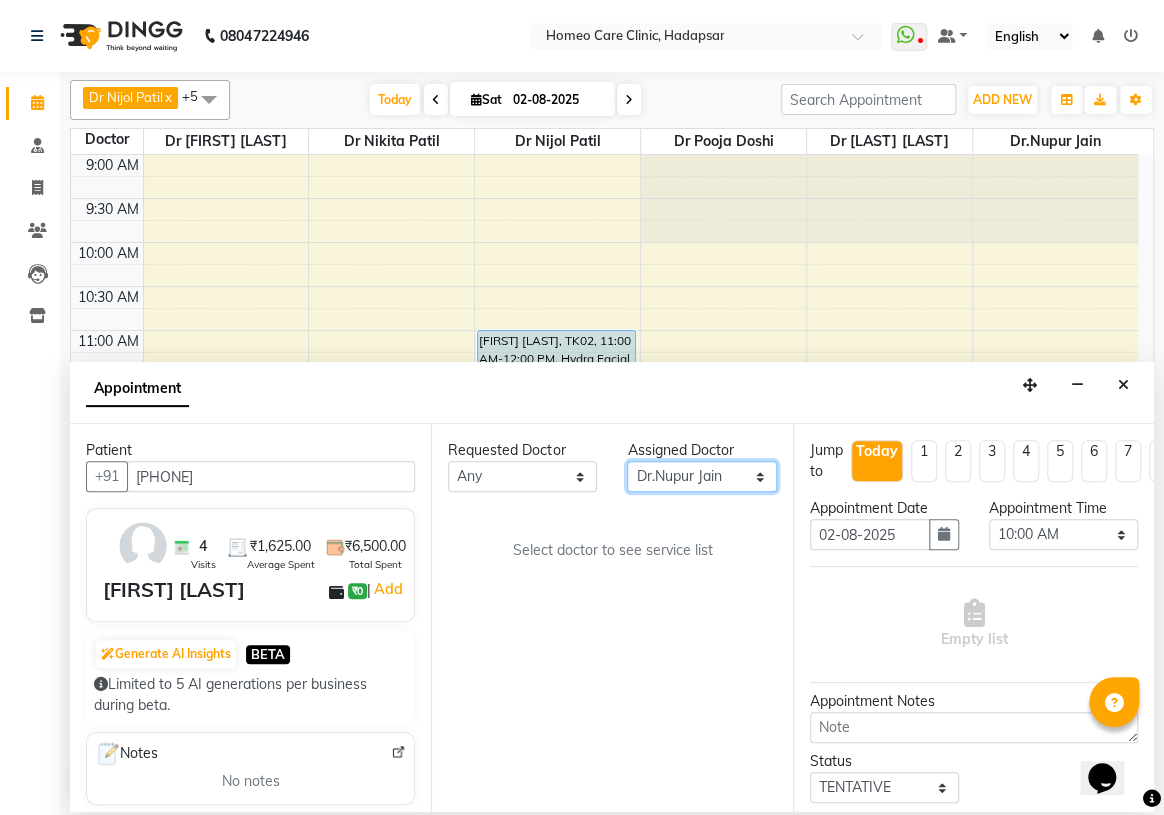 click on "Select Dingg Support Dr.[LAST] [LAST] Dr [FIRST] [LAST] Dr [FIRST] [LAST] Dr [FIRST] [LAST] Dr [FIRST] [LAST] Dr.[LAST] [LAST] Dr [FIRST] [LAST] Dr [FIRST] [LAST] Dr [FIRST] [LAST] [FIRST] [LAST] [FIRST] [LAST]" at bounding box center [701, 476] 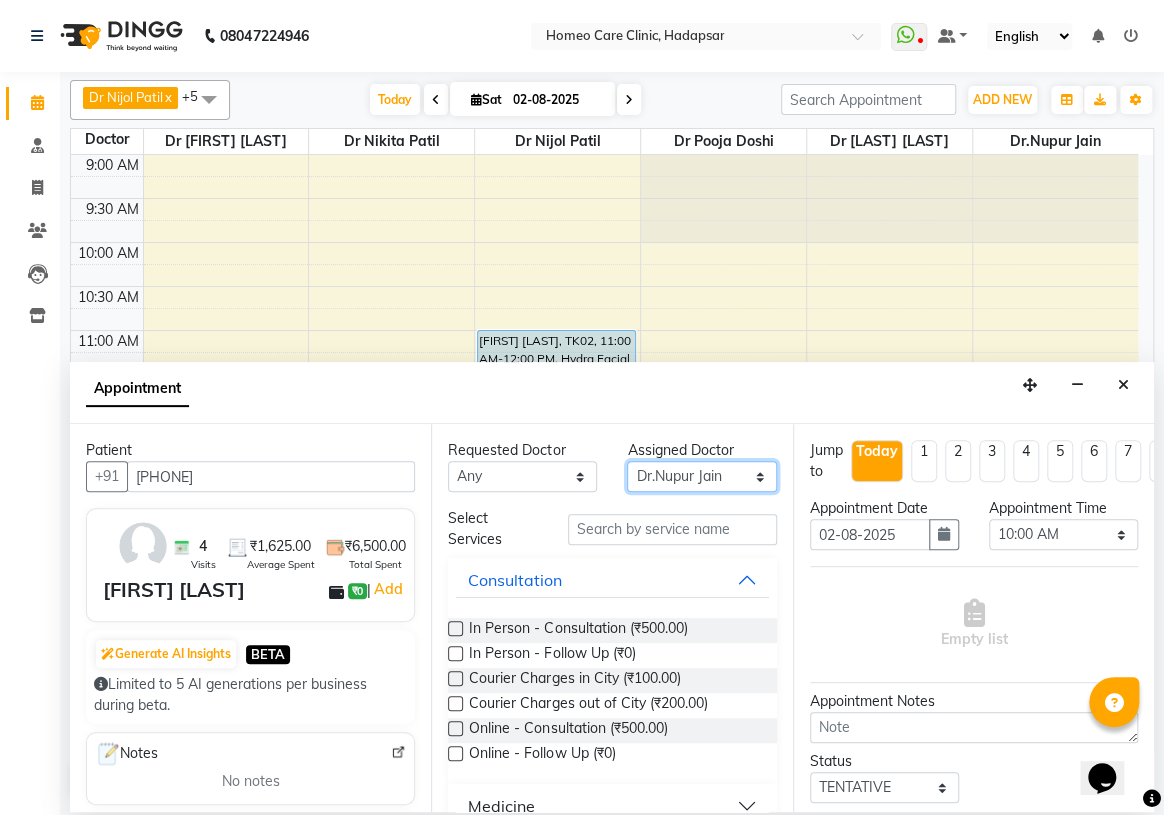 scroll, scrollTop: 90, scrollLeft: 0, axis: vertical 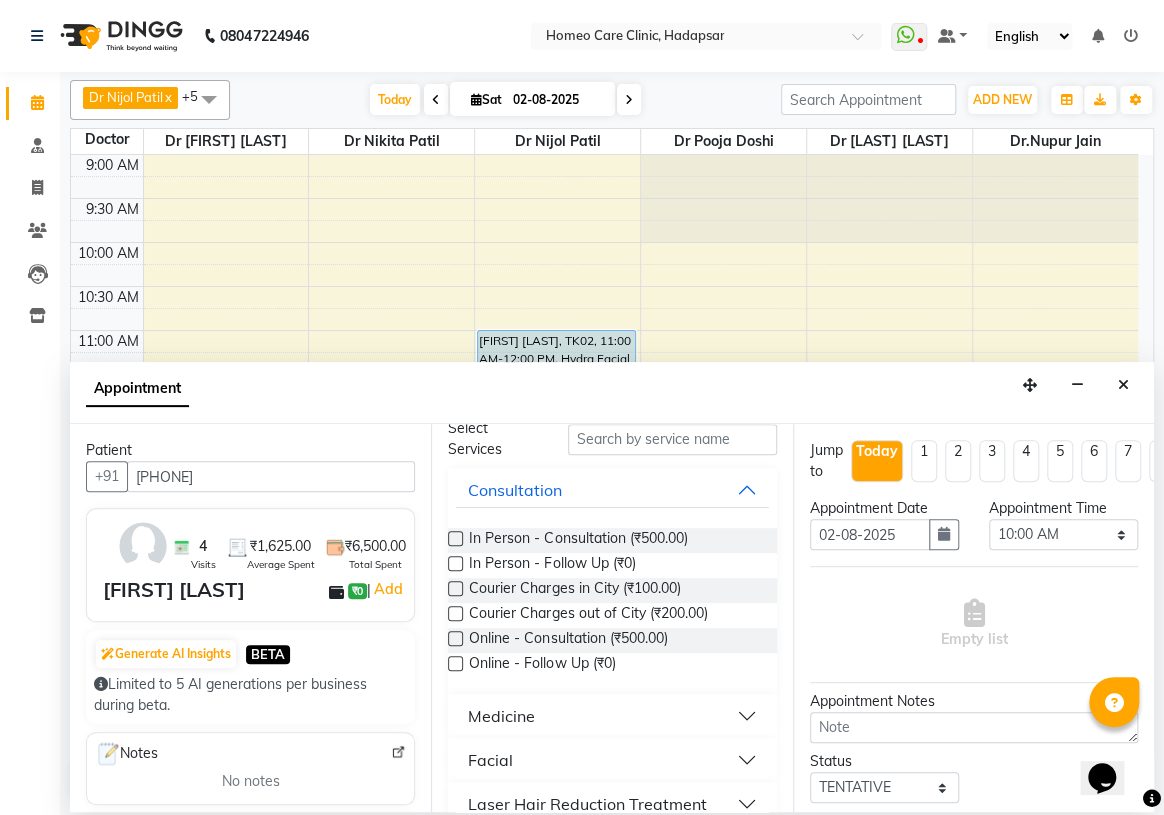 click at bounding box center [455, 563] 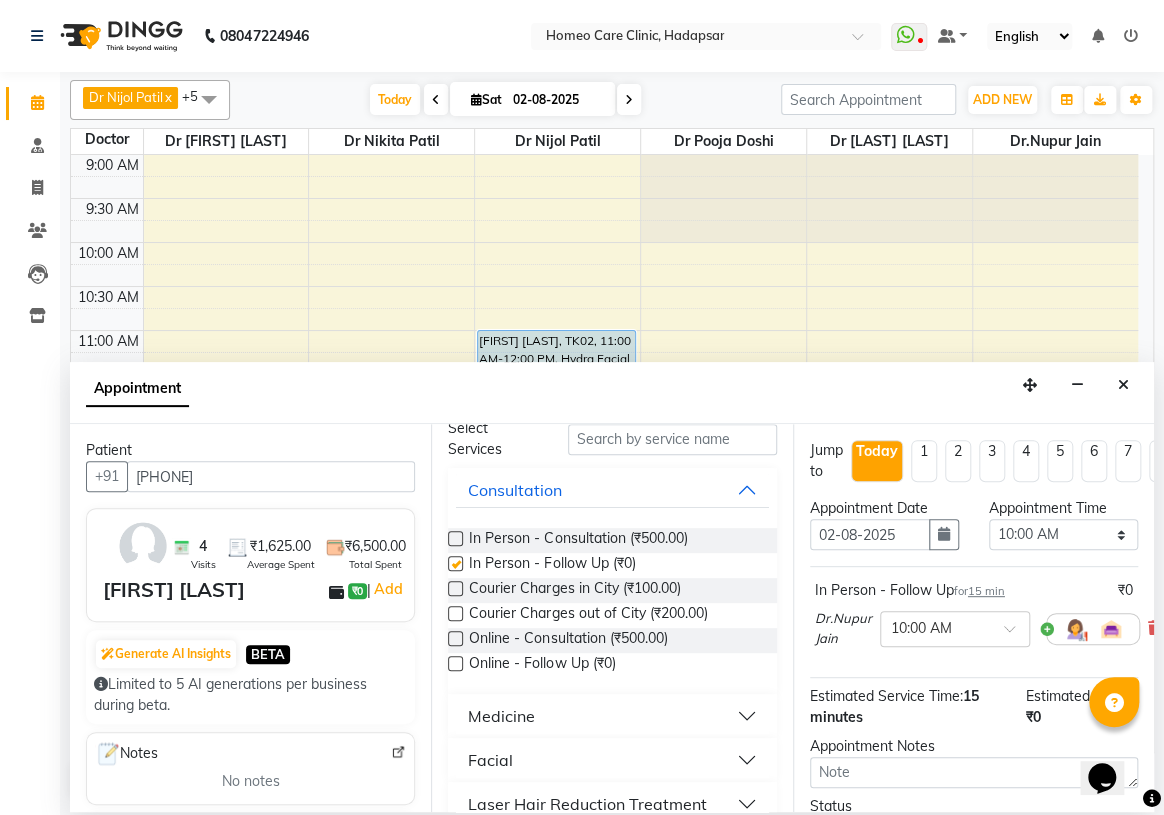 checkbox on "false" 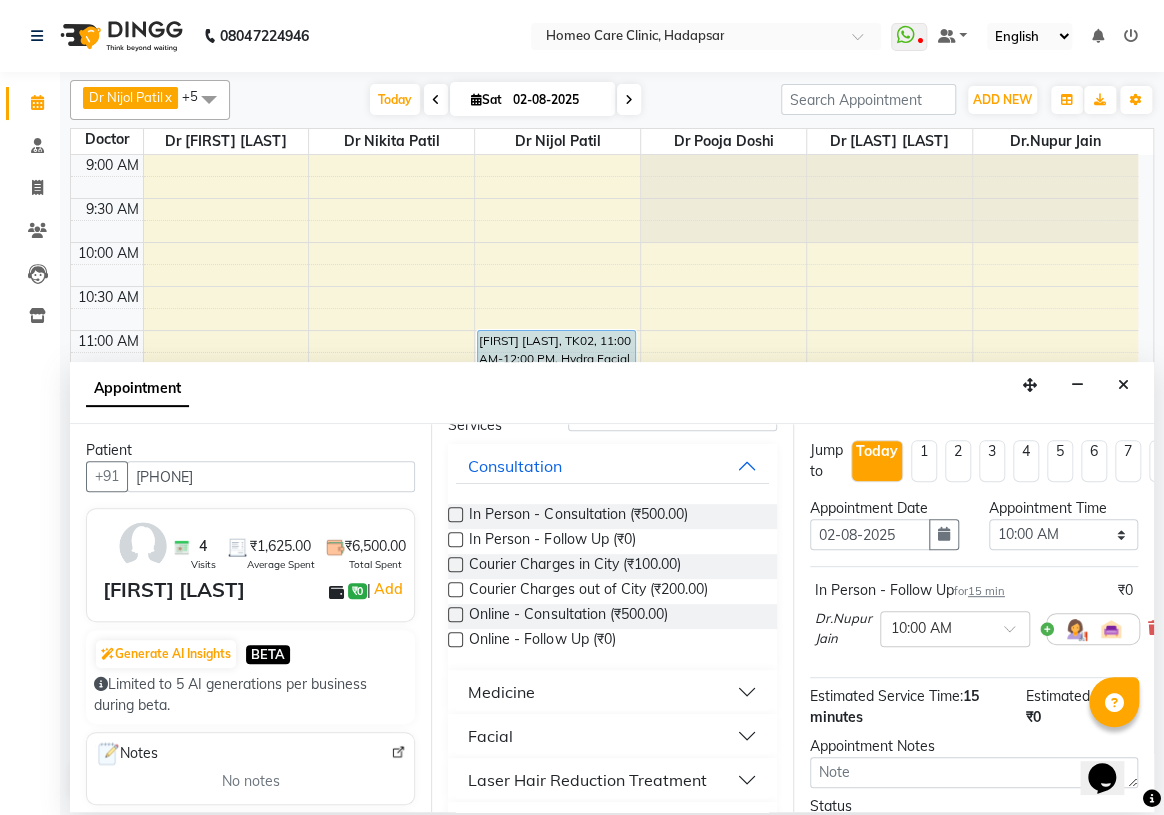 scroll, scrollTop: 207, scrollLeft: 0, axis: vertical 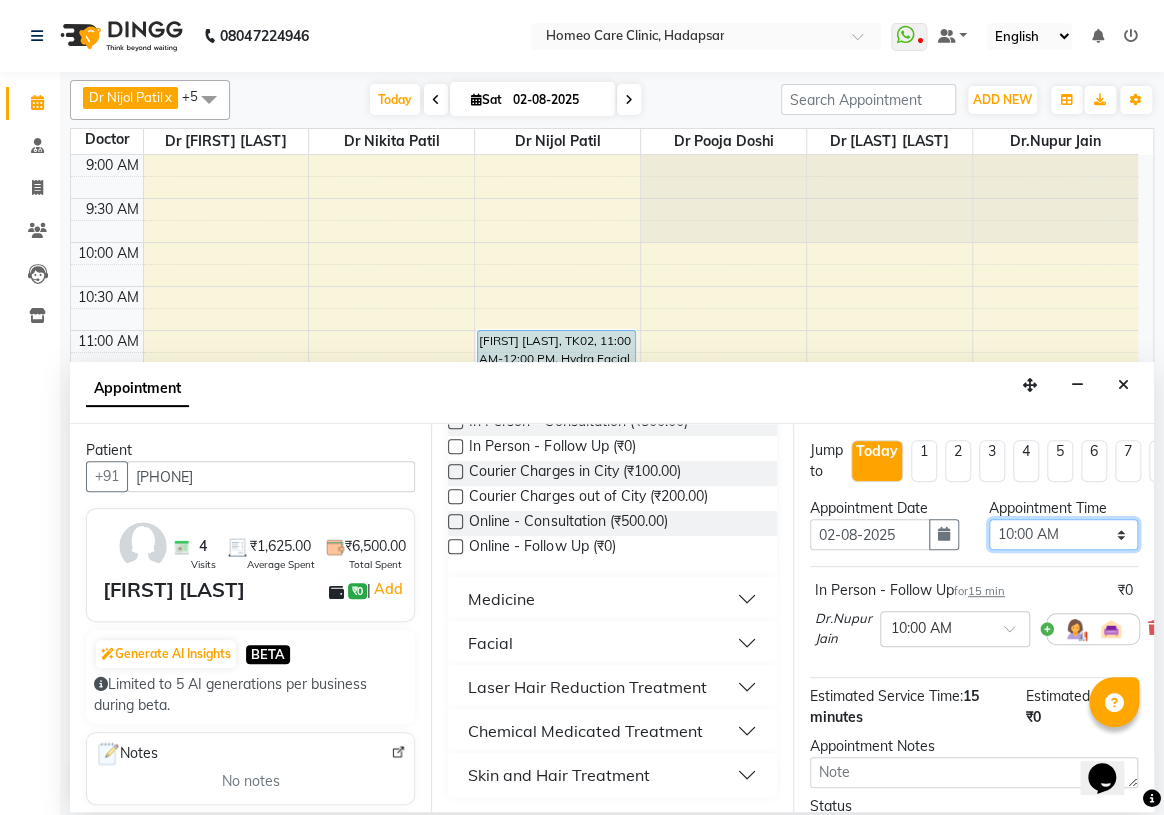click on "Select 10:00 AM 10:05 AM 10:10 AM 10:15 AM 10:20 AM 10:25 AM 10:30 AM 10:35 AM 10:40 AM 10:45 AM 10:50 AM 10:55 AM 11:00 AM 11:05 AM 11:10 AM 11:15 AM 11:20 AM 11:25 AM 11:30 AM 11:35 AM 11:40 AM 11:45 AM 11:50 AM 11:55 AM 12:00 PM 12:05 PM 12:10 PM 12:15 PM 12:20 PM 12:25 PM 12:30 PM 12:35 PM 12:40 PM 12:45 PM 12:50 PM 12:55 PM 01:00 PM 01:05 PM 01:10 PM 01:15 PM 01:20 PM 01:25 PM 01:30 PM 01:35 PM 01:40 PM 01:45 PM 01:50 PM 01:55 PM 02:00 PM 02:05 PM 02:10 PM 02:15 PM 02:20 PM 02:25 PM 02:30 PM 02:35 PM 02:40 PM 02:45 PM 02:50 PM 02:55 PM 03:00 PM 03:05 PM 03:10 PM 03:15 PM 03:20 PM 03:25 PM 03:30 PM 03:35 PM 03:40 PM 03:45 PM 03:50 PM 03:55 PM 04:00 PM 04:05 PM 04:10 PM 04:15 PM 04:20 PM 04:25 PM 04:30 PM 04:35 PM 04:40 PM 04:45 PM 04:50 PM 04:55 PM 05:00 PM 05:05 PM 05:10 PM 05:15 PM 05:20 PM 05:25 PM 05:30 PM 05:35 PM 05:40 PM 05:45 PM 05:50 PM 05:55 PM 06:00 PM 06:05 PM 06:10 PM 06:15 PM 06:20 PM 06:25 PM 06:30 PM 06:35 PM 06:40 PM 06:45 PM 06:50 PM 06:55 PM 07:00 PM 07:05 PM 07:10 PM 07:15 PM 07:20 PM" at bounding box center (1063, 534) 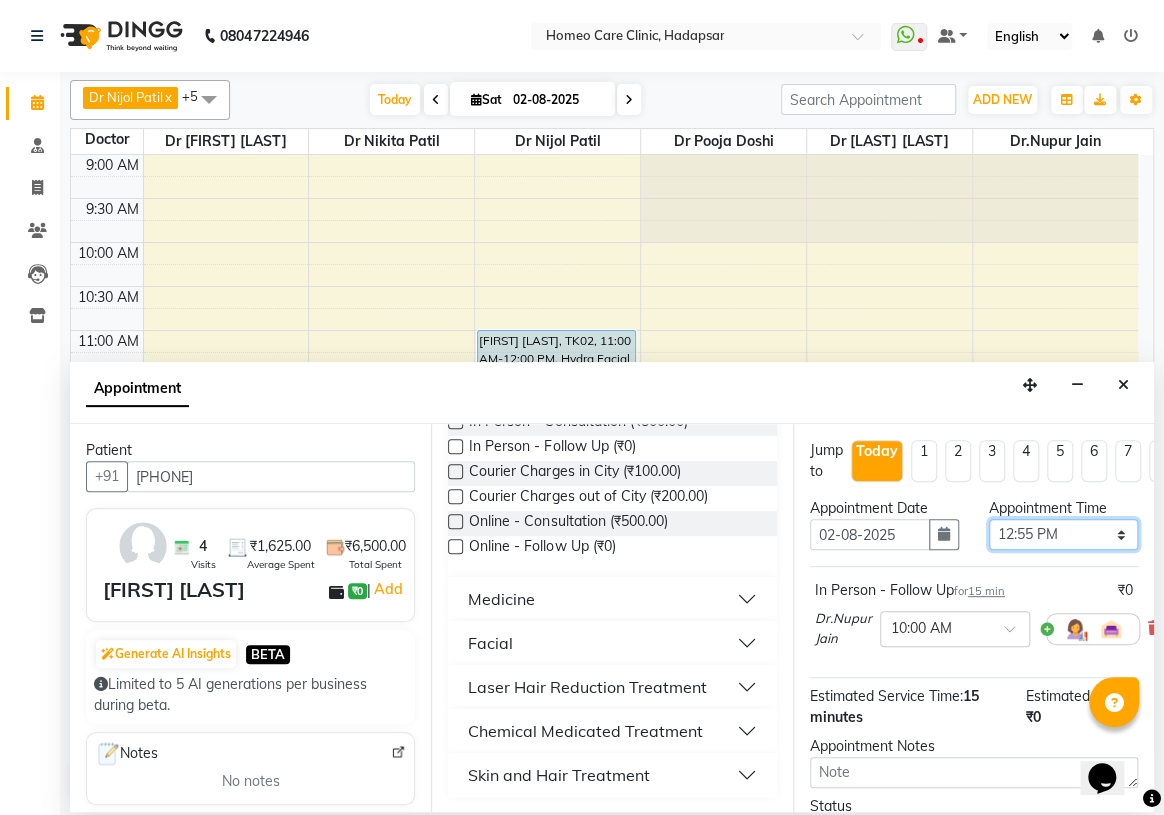 click on "Select 10:00 AM 10:05 AM 10:10 AM 10:15 AM 10:20 AM 10:25 AM 10:30 AM 10:35 AM 10:40 AM 10:45 AM 10:50 AM 10:55 AM 11:00 AM 11:05 AM 11:10 AM 11:15 AM 11:20 AM 11:25 AM 11:30 AM 11:35 AM 11:40 AM 11:45 AM 11:50 AM 11:55 AM 12:00 PM 12:05 PM 12:10 PM 12:15 PM 12:20 PM 12:25 PM 12:30 PM 12:35 PM 12:40 PM 12:45 PM 12:50 PM 12:55 PM 01:00 PM 01:05 PM 01:10 PM 01:15 PM 01:20 PM 01:25 PM 01:30 PM 01:35 PM 01:40 PM 01:45 PM 01:50 PM 01:55 PM 02:00 PM 02:05 PM 02:10 PM 02:15 PM 02:20 PM 02:25 PM 02:30 PM 02:35 PM 02:40 PM 02:45 PM 02:50 PM 02:55 PM 03:00 PM 03:05 PM 03:10 PM 03:15 PM 03:20 PM 03:25 PM 03:30 PM 03:35 PM 03:40 PM 03:45 PM 03:50 PM 03:55 PM 04:00 PM 04:05 PM 04:10 PM 04:15 PM 04:20 PM 04:25 PM 04:30 PM 04:35 PM 04:40 PM 04:45 PM 04:50 PM 04:55 PM 05:00 PM 05:05 PM 05:10 PM 05:15 PM 05:20 PM 05:25 PM 05:30 PM 05:35 PM 05:40 PM 05:45 PM 05:50 PM 05:55 PM 06:00 PM 06:05 PM 06:10 PM 06:15 PM 06:20 PM 06:25 PM 06:30 PM 06:35 PM 06:40 PM 06:45 PM 06:50 PM 06:55 PM 07:00 PM 07:05 PM 07:10 PM 07:15 PM 07:20 PM" at bounding box center [1063, 534] 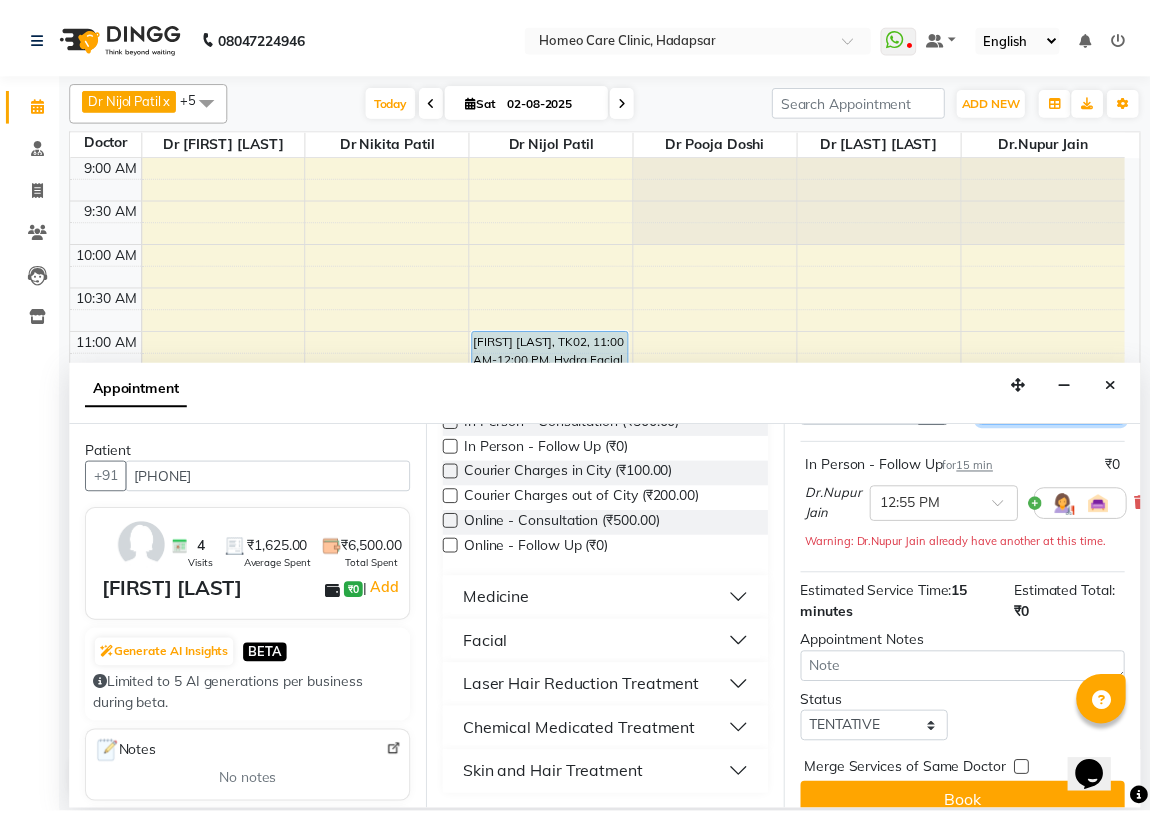 scroll, scrollTop: 163, scrollLeft: 0, axis: vertical 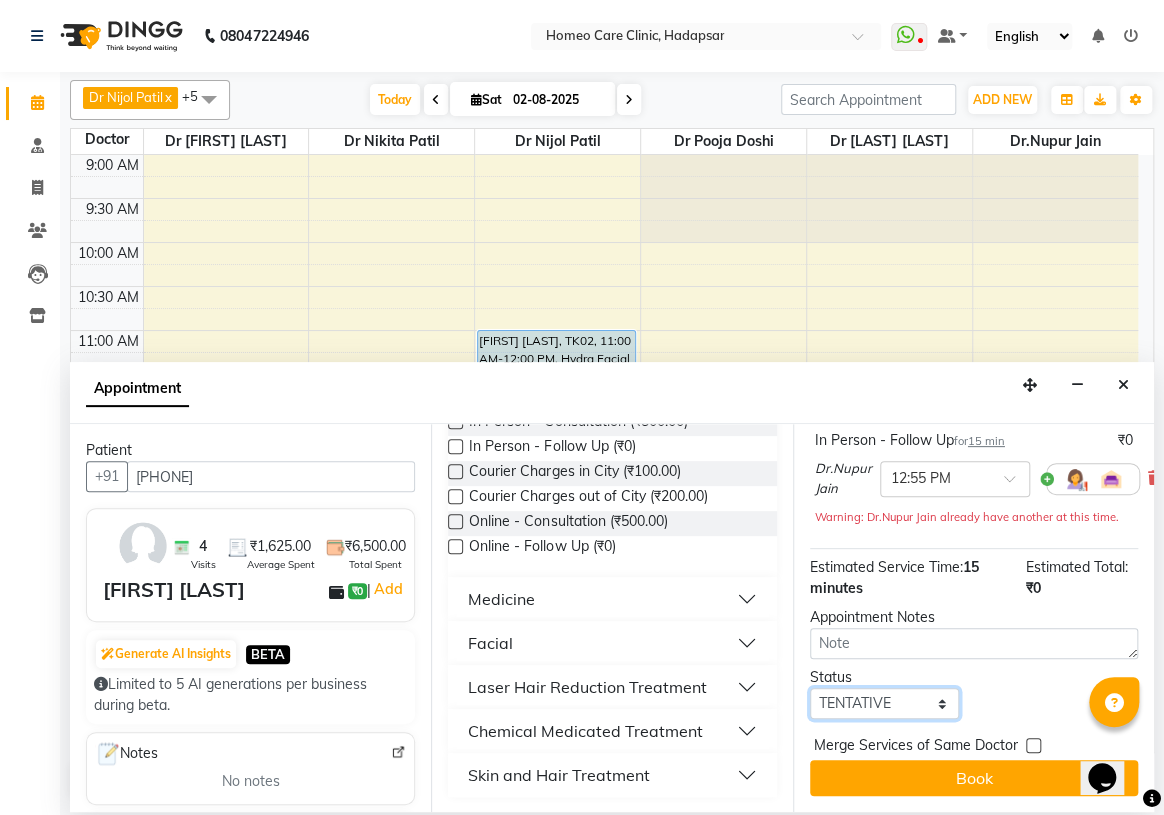 click on "Select TENTATIVE CONFIRM CHECK-IN UPCOMING" at bounding box center (884, 703) 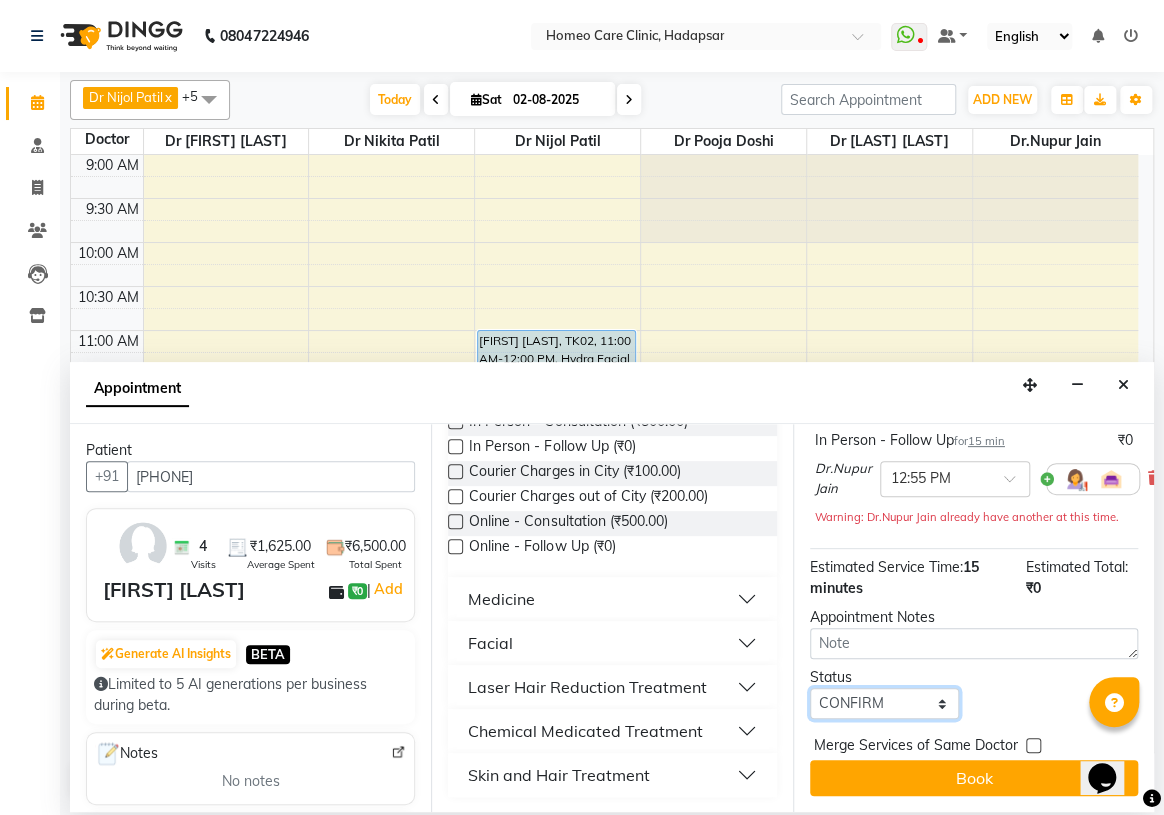 click on "Select TENTATIVE CONFIRM CHECK-IN UPCOMING" at bounding box center (884, 703) 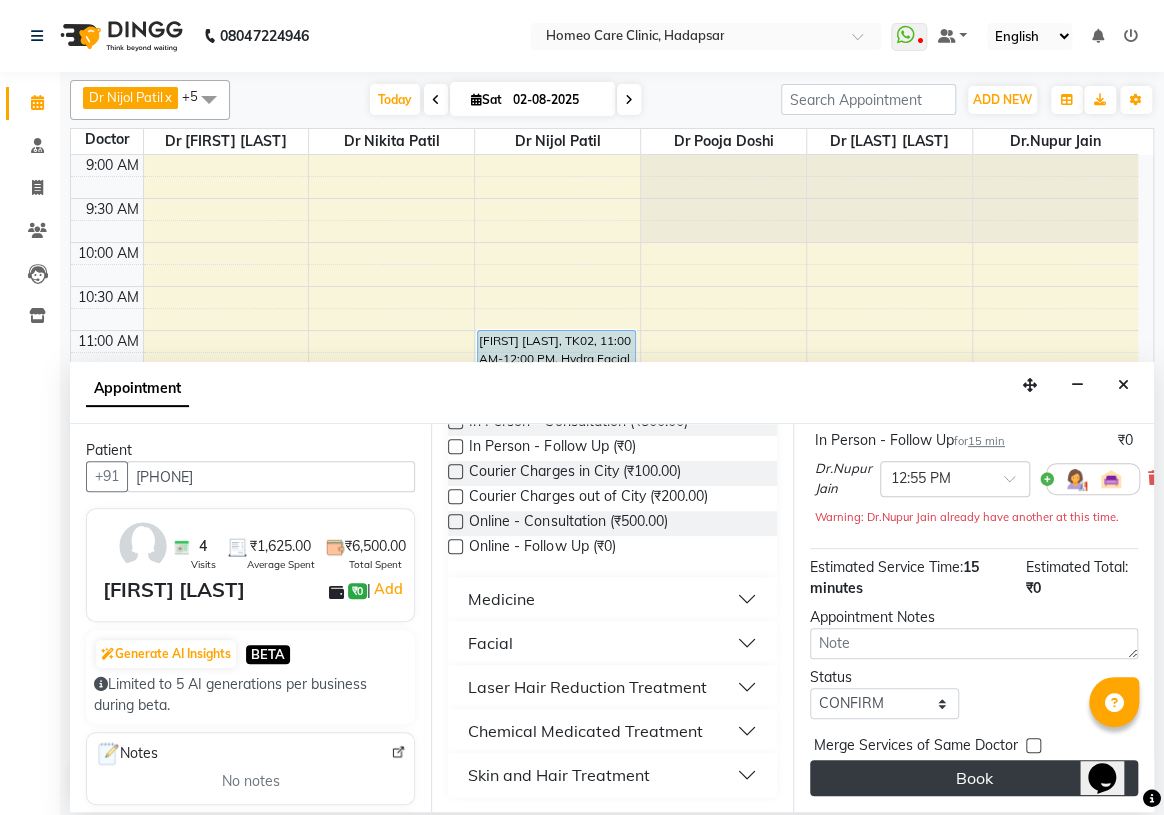 click on "Book" at bounding box center (974, 778) 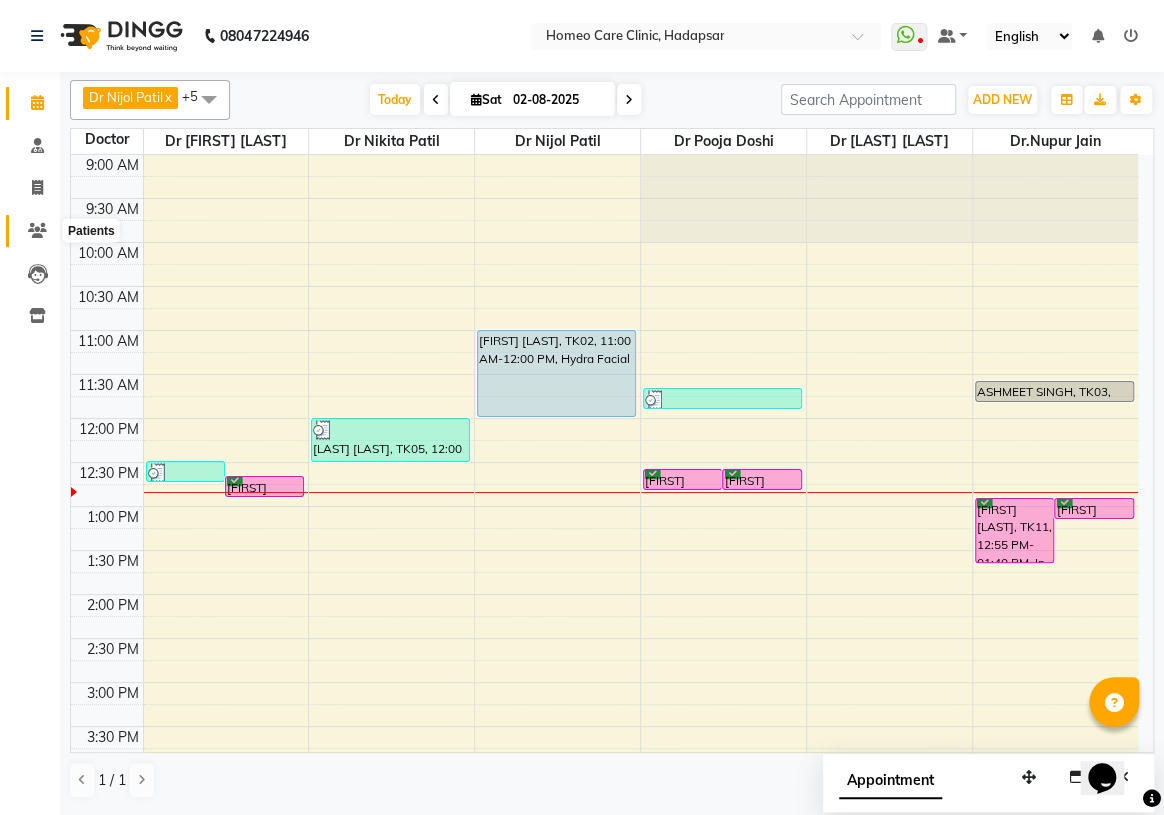 click 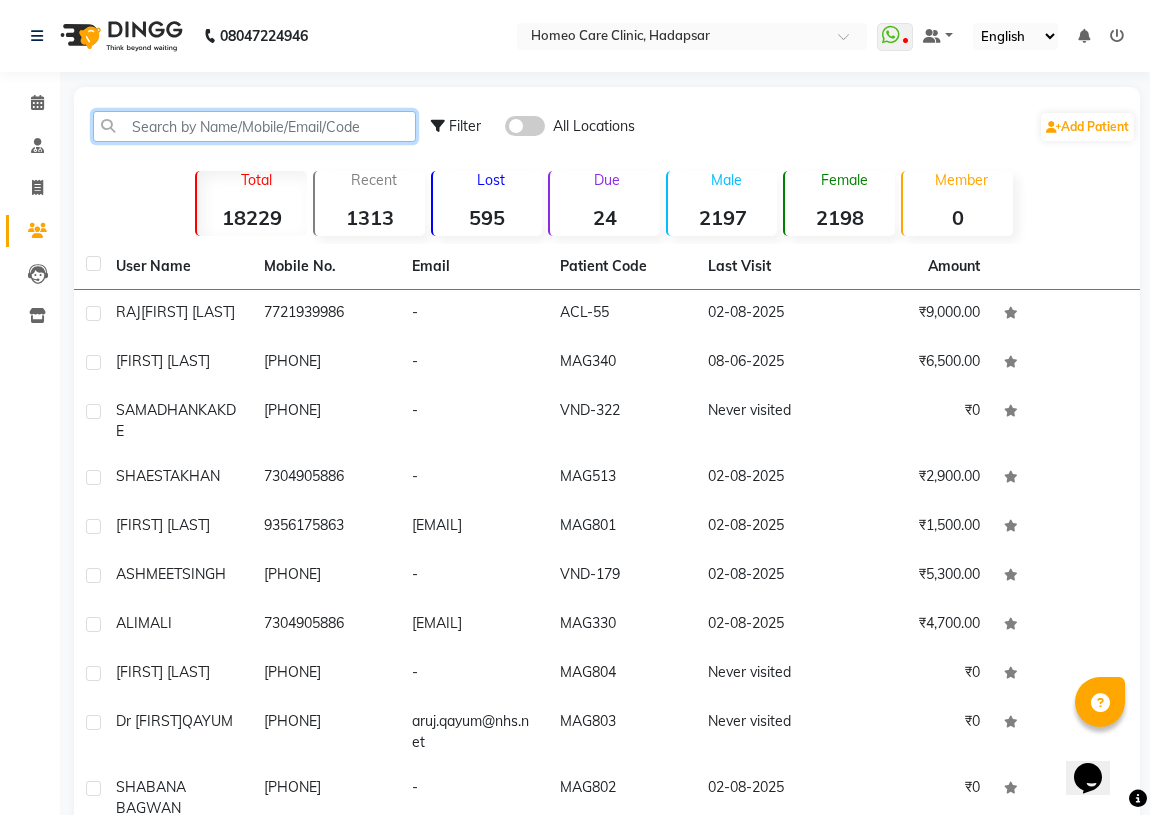 click 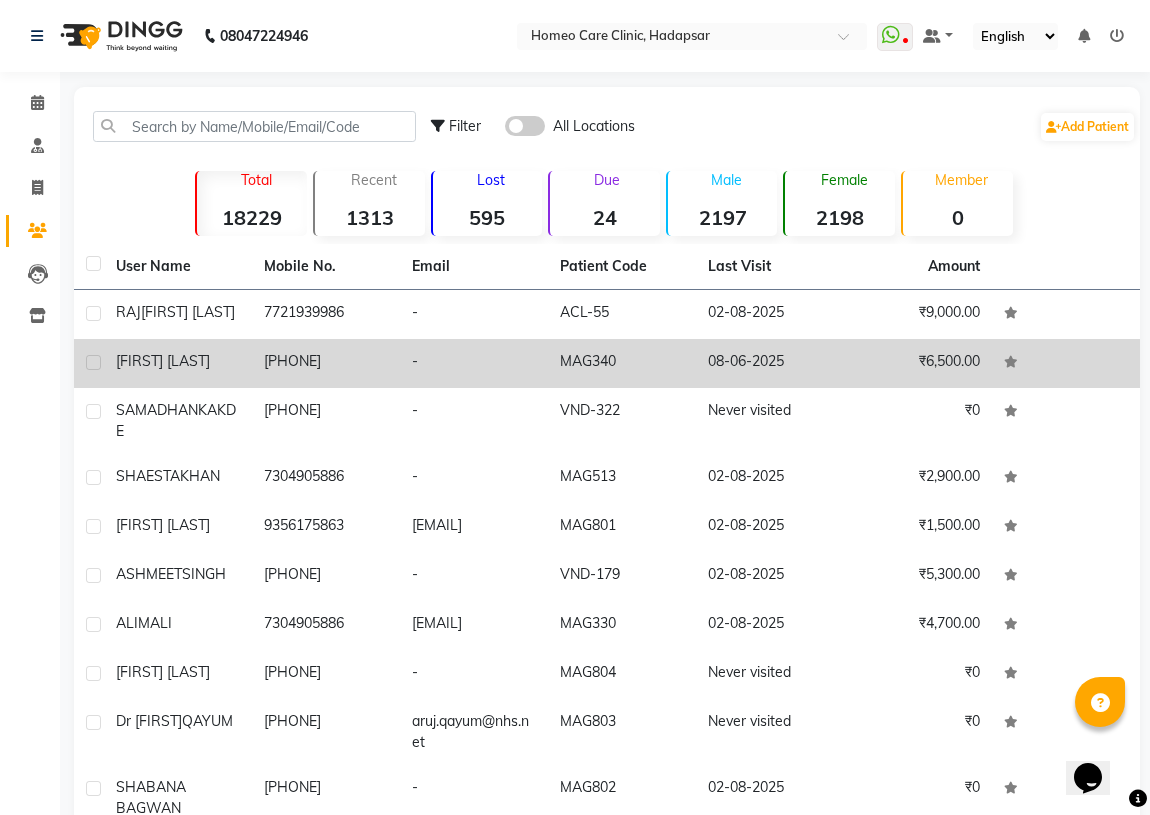 click on "[FIRST] [LAST]" 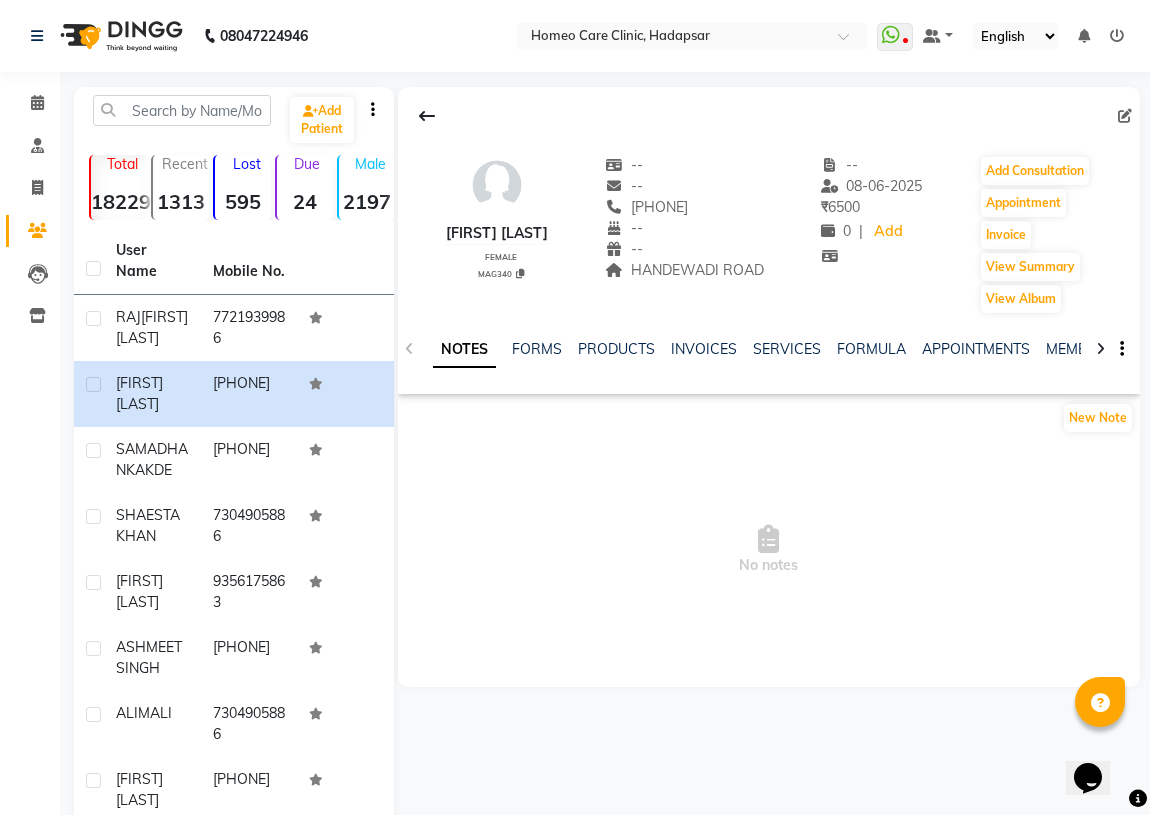 drag, startPoint x: 443, startPoint y: 230, endPoint x: 576, endPoint y: 239, distance: 133.30417 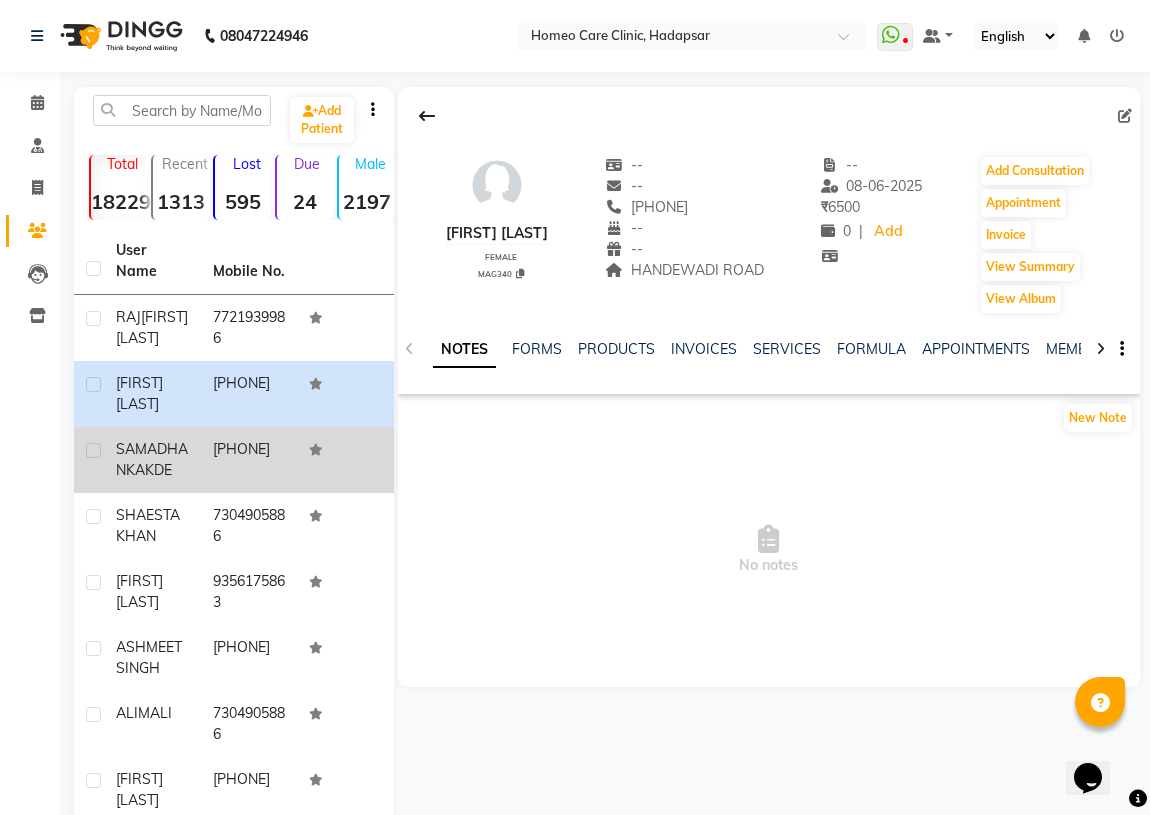 click on "[FIRST] [LAST]" 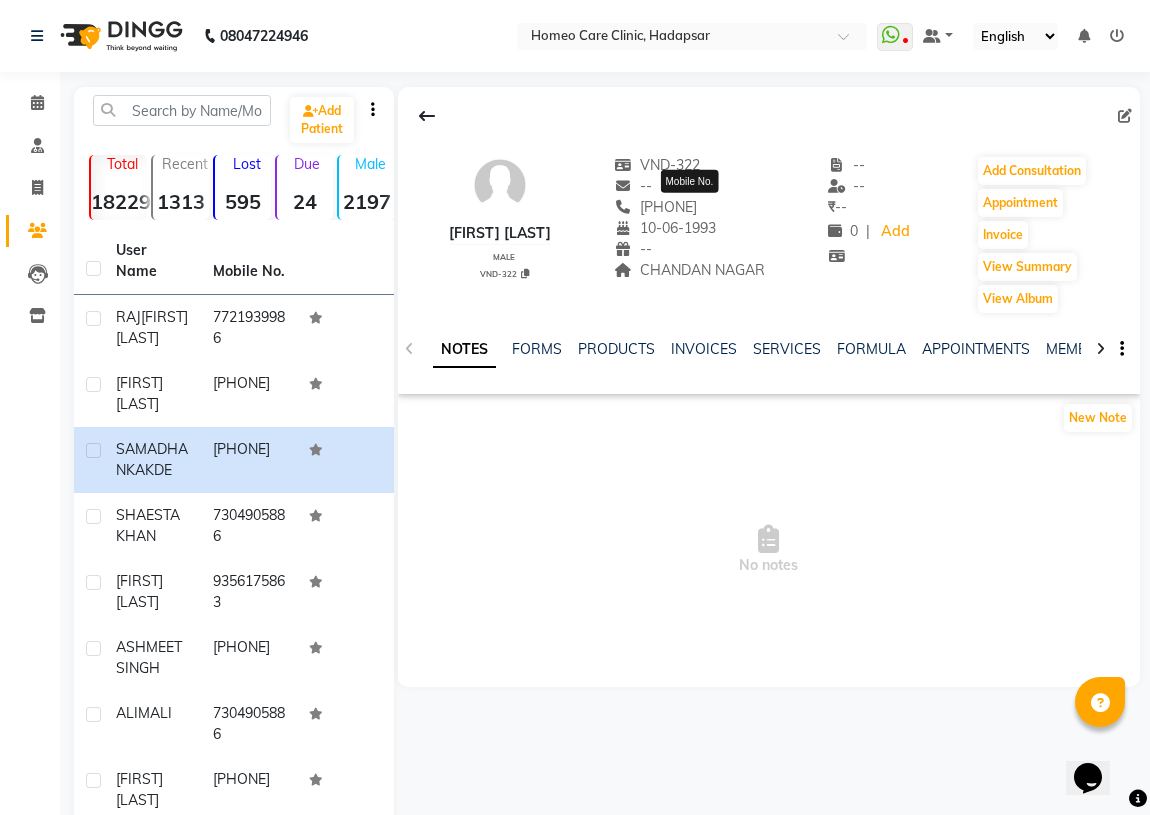drag, startPoint x: 667, startPoint y: 200, endPoint x: 740, endPoint y: 203, distance: 73.061615 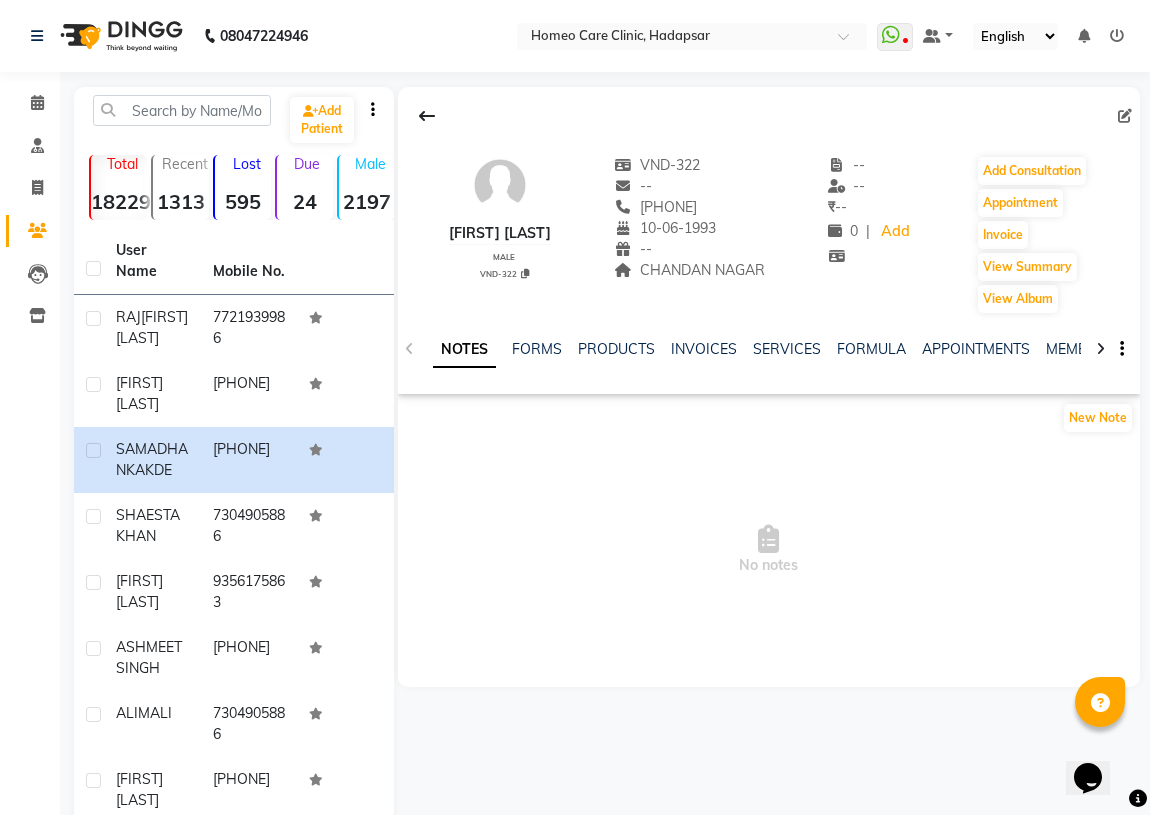 click on "[FIRST] [LAST]   male  VND-322   VND-322   --   [PHONE]  10-06-1993  --  [STREET]  -- -- ₹    -- 0 |  Add   Add Consultation   Appointment   Invoice  View Summary  View Album  NOTES FORMS PRODUCTS INVOICES SERVICES FORMULA APPOINTMENTS MEMBERSHIP PACKAGES VOUCHERS GIFTCARDS POINTS FAMILY CARDS WALLET New Note  No notes" 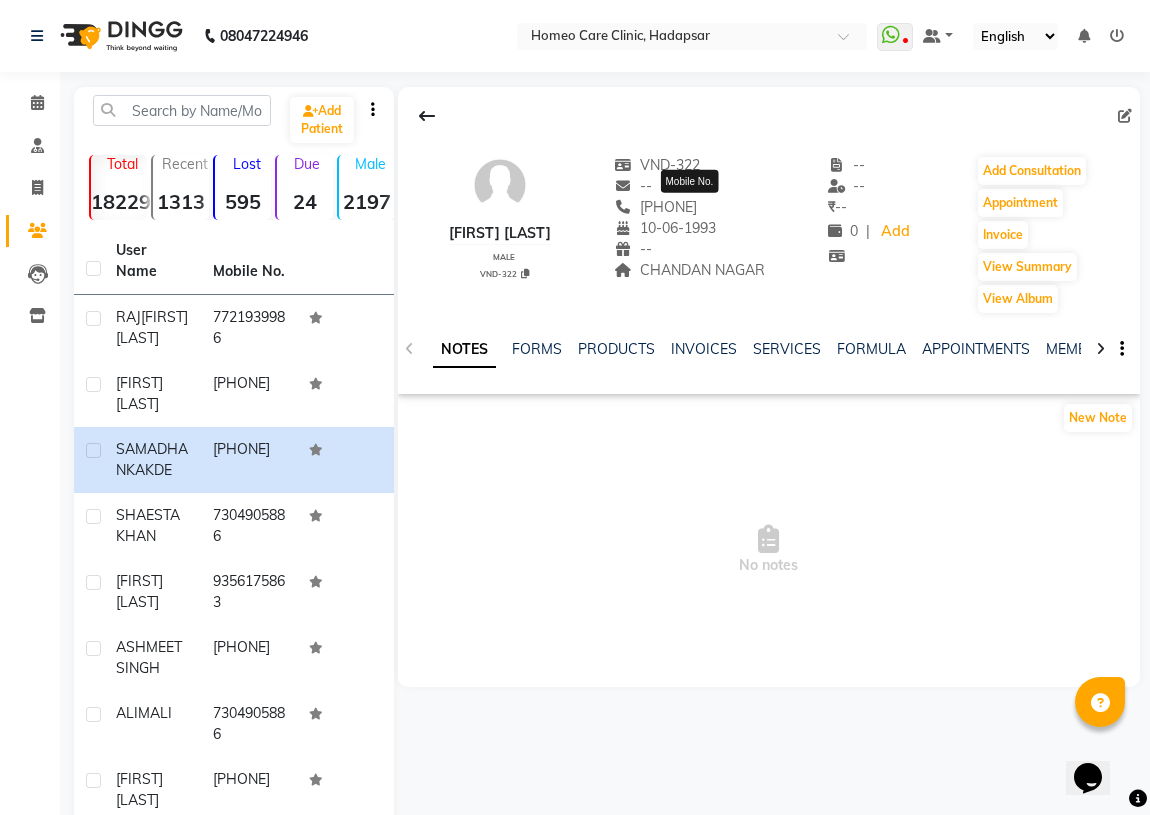 drag, startPoint x: 660, startPoint y: 209, endPoint x: 750, endPoint y: 211, distance: 90.02222 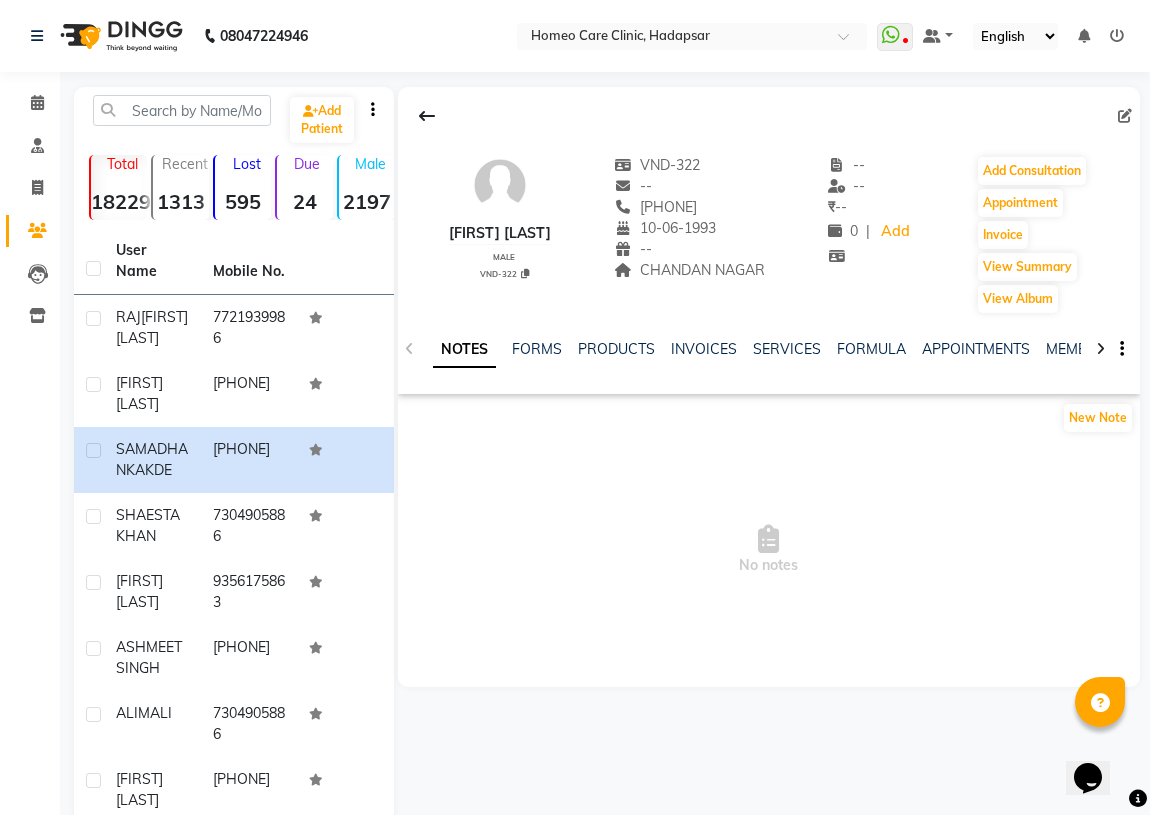 click on "No notes" at bounding box center [769, 550] 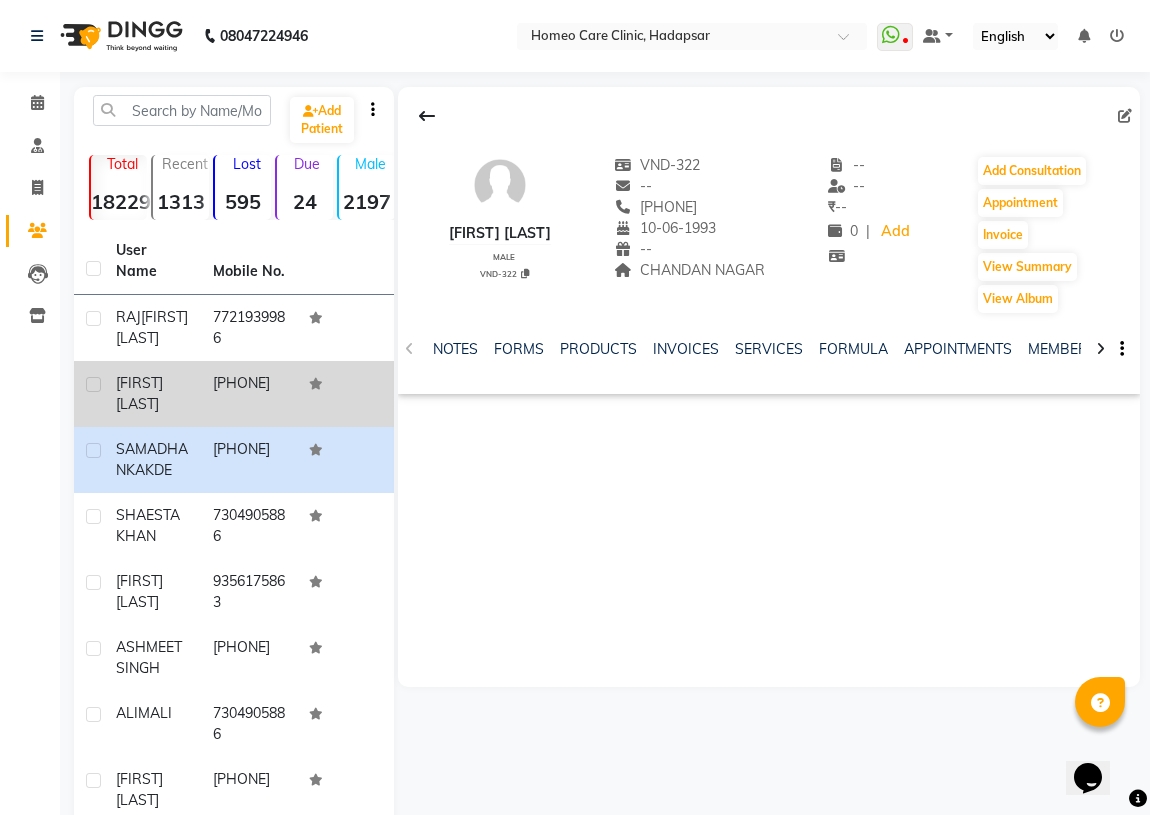 click on "[FIRST] [LAST]" 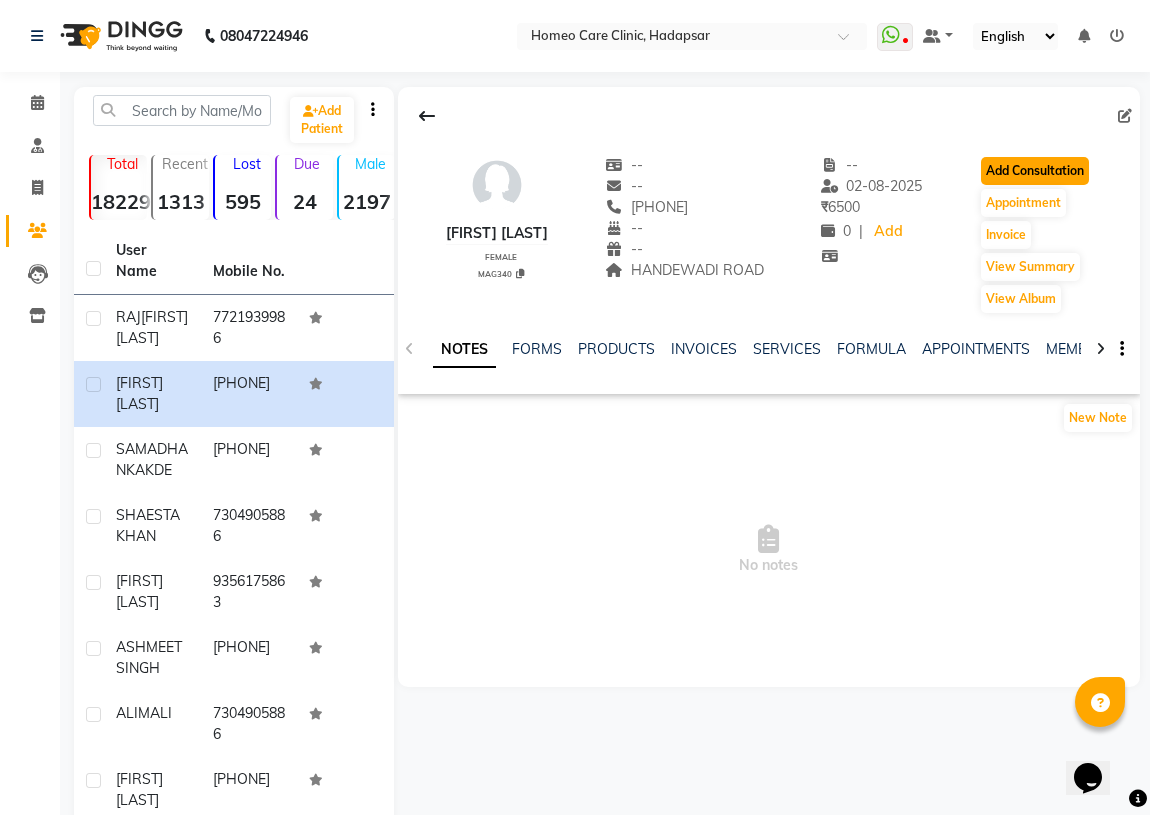 click on "Add Consultation" 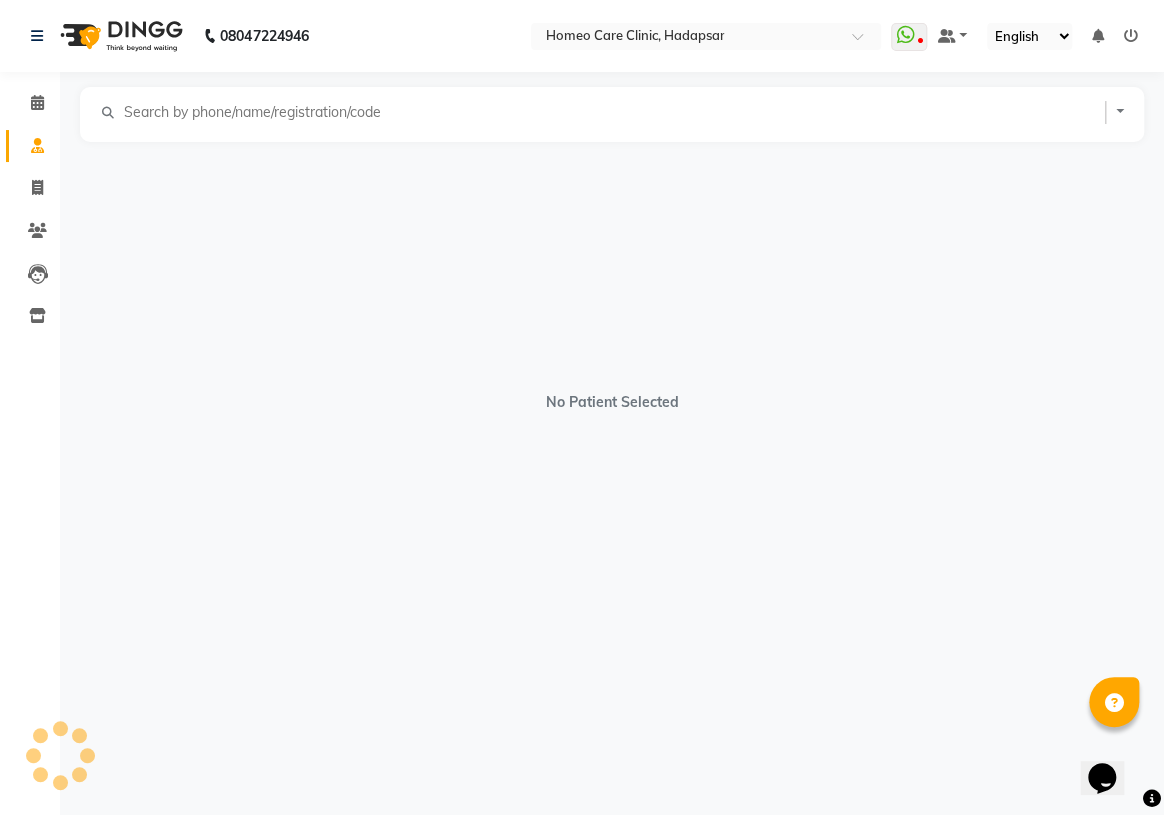 select on "female" 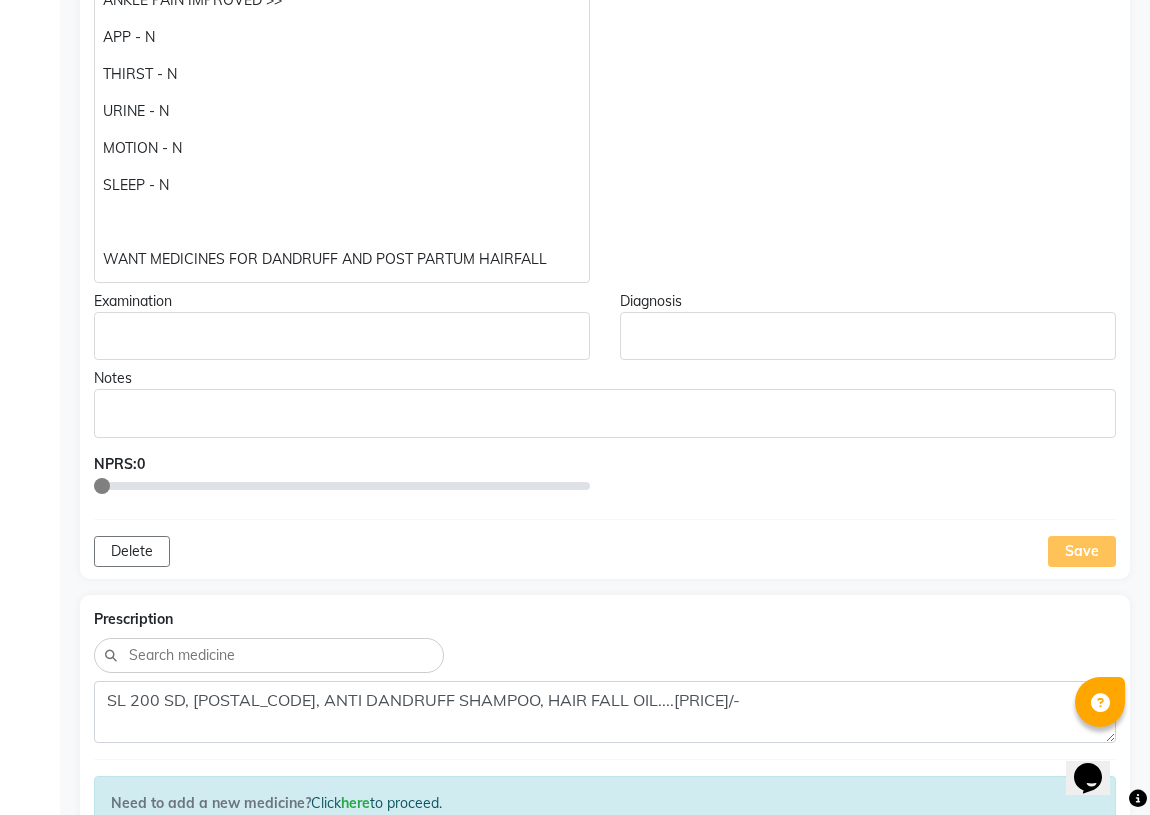 scroll, scrollTop: 909, scrollLeft: 0, axis: vertical 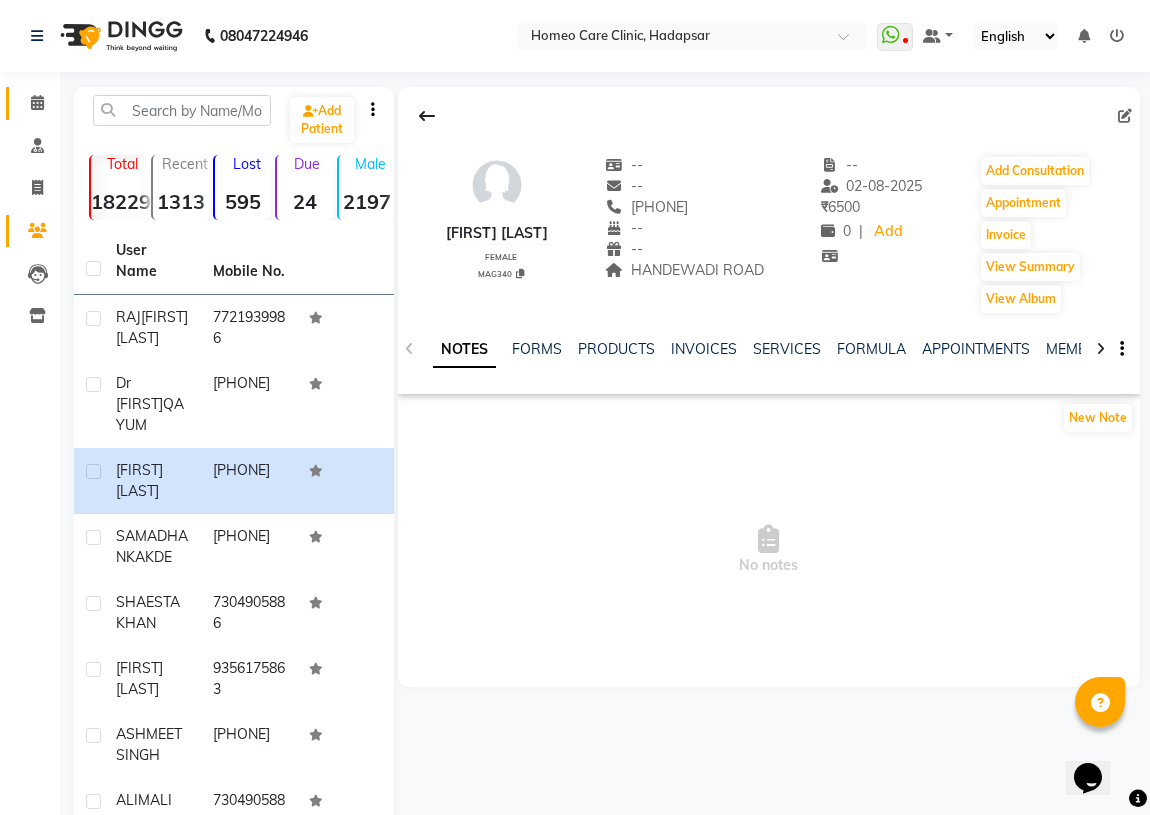 click 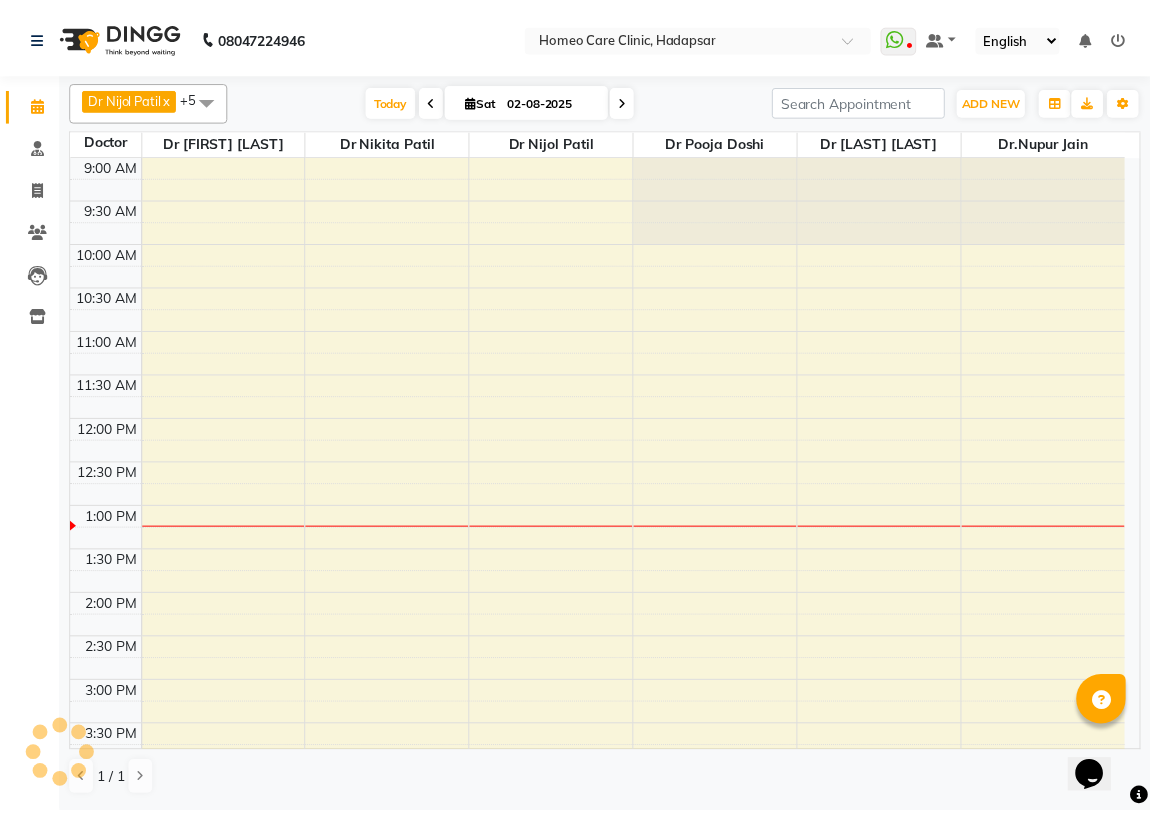 scroll, scrollTop: 0, scrollLeft: 0, axis: both 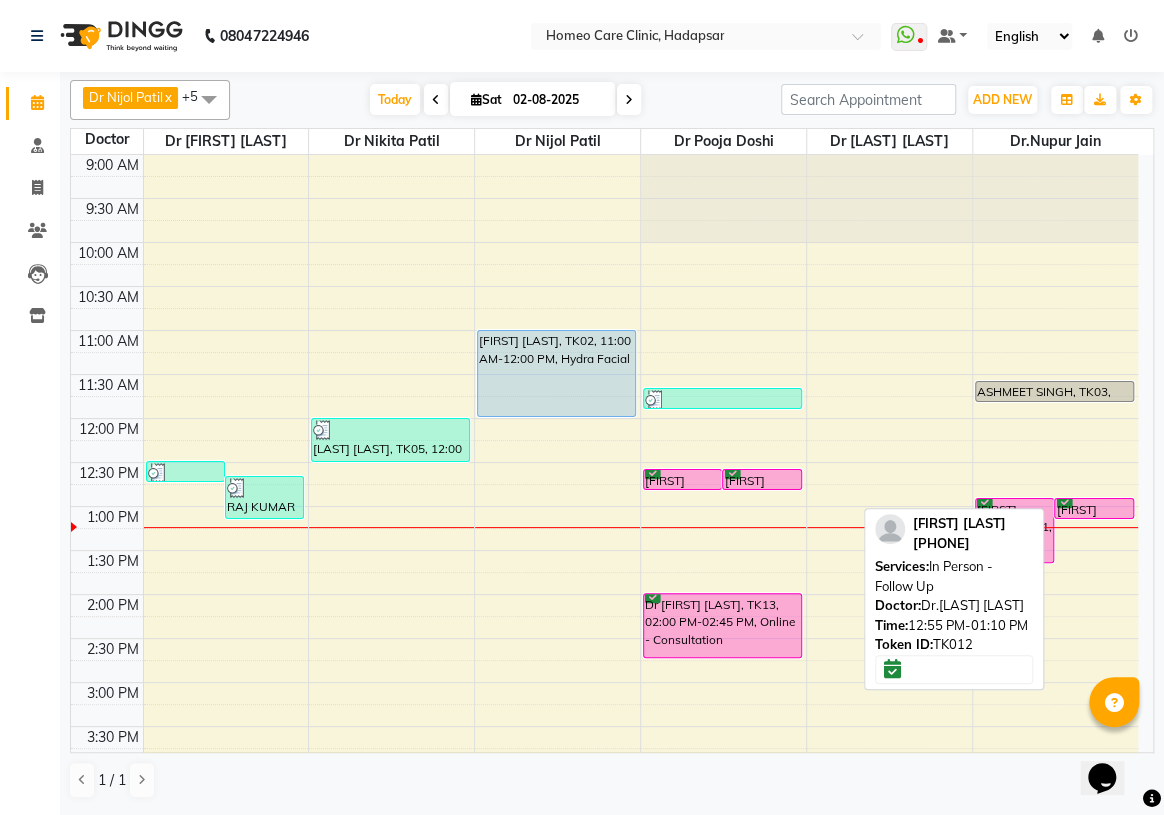 click on "[FIRST] [LAST], TK12, 12:55 PM-01:10 PM, In Person - Follow Up" at bounding box center (1094, 508) 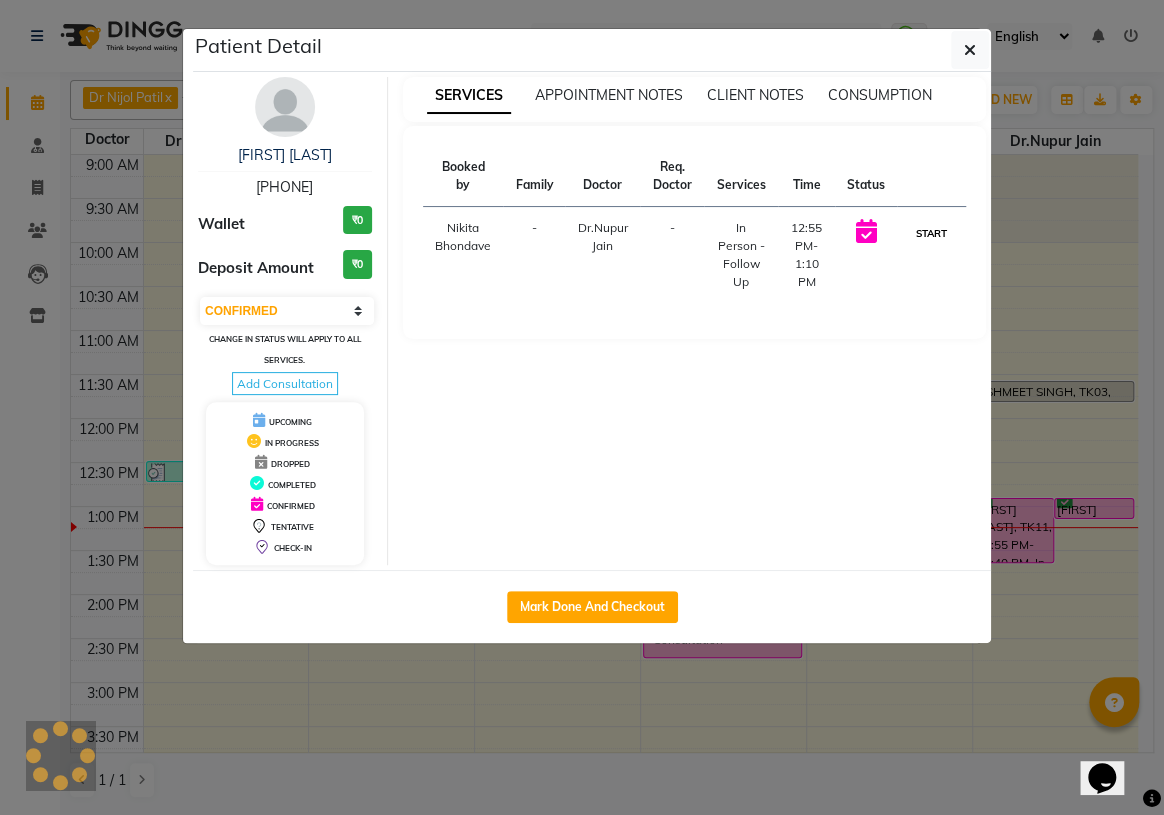 click on "START" at bounding box center [931, 233] 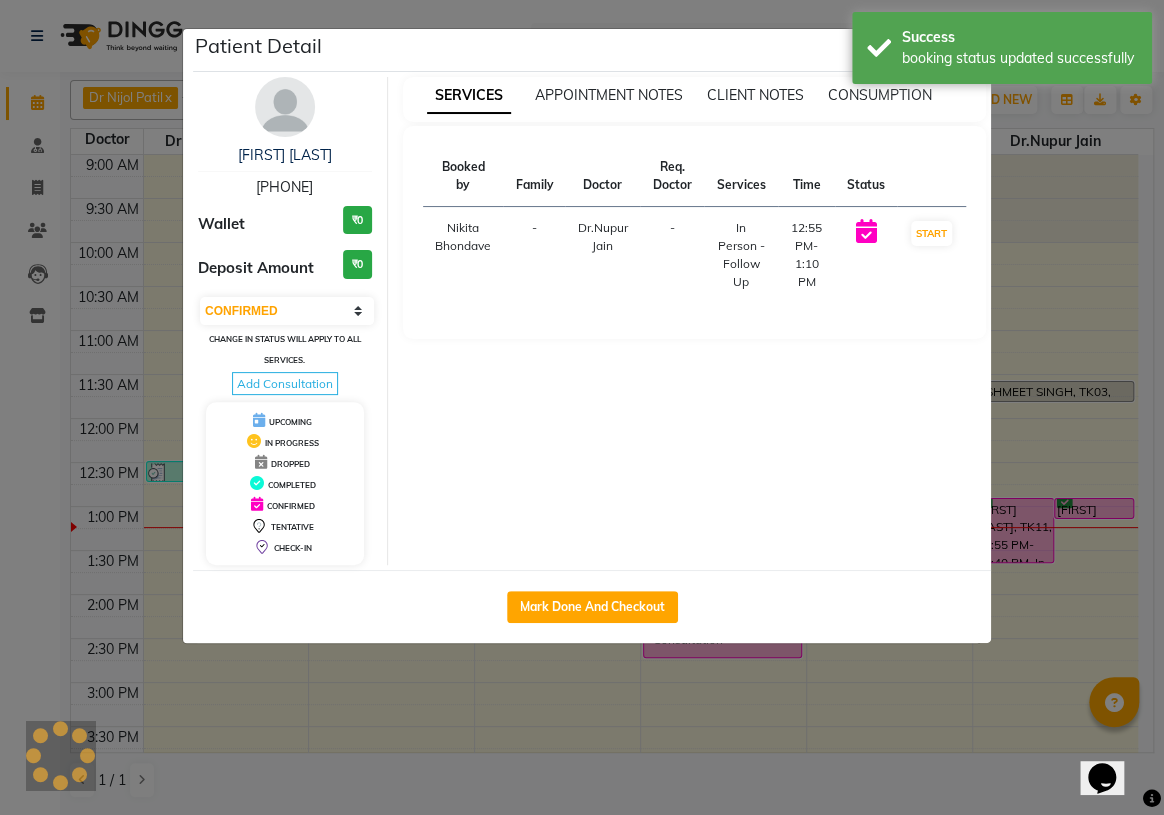 select on "1" 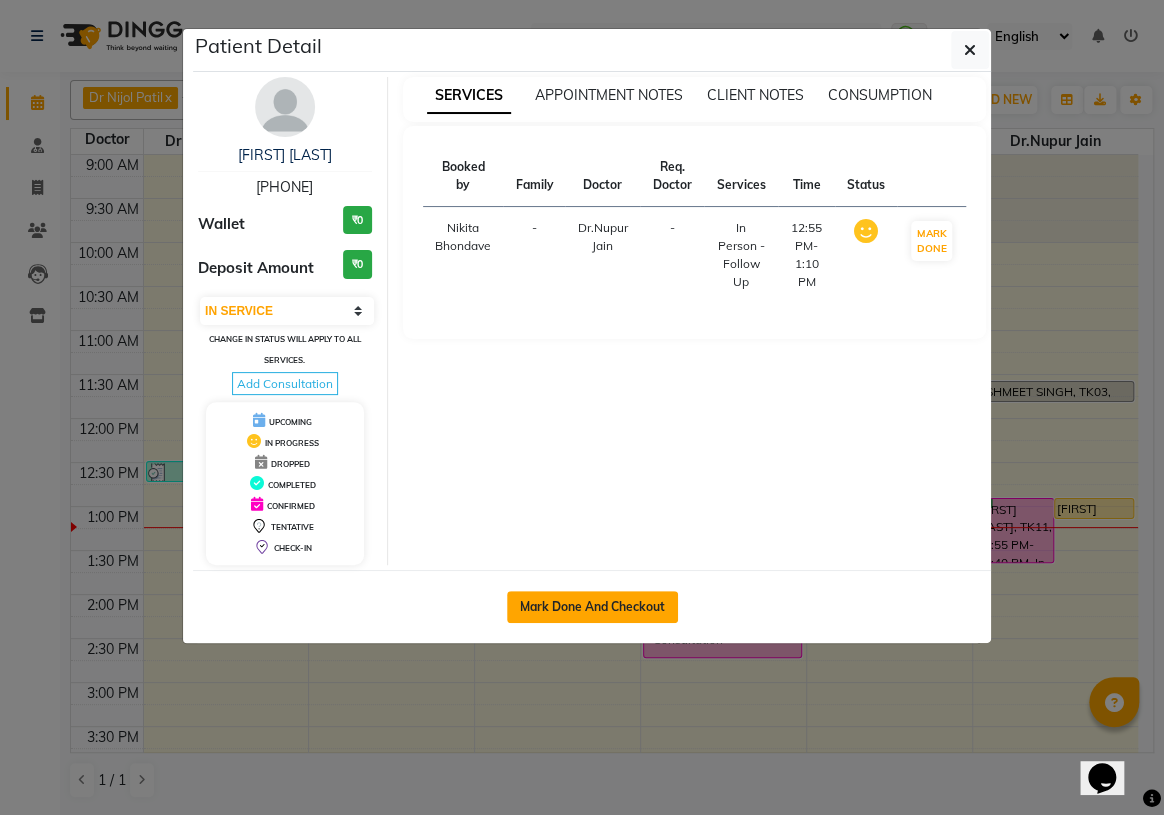 click on "Mark Done And Checkout" 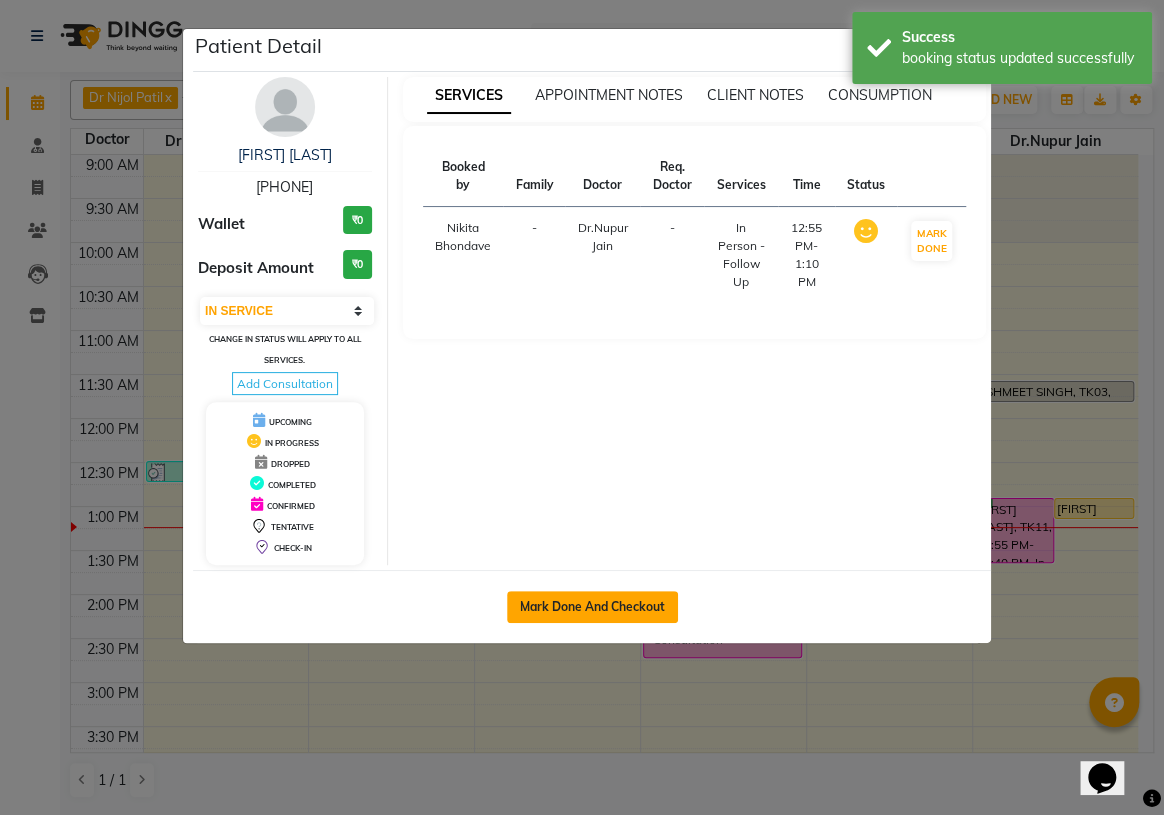 select on "service" 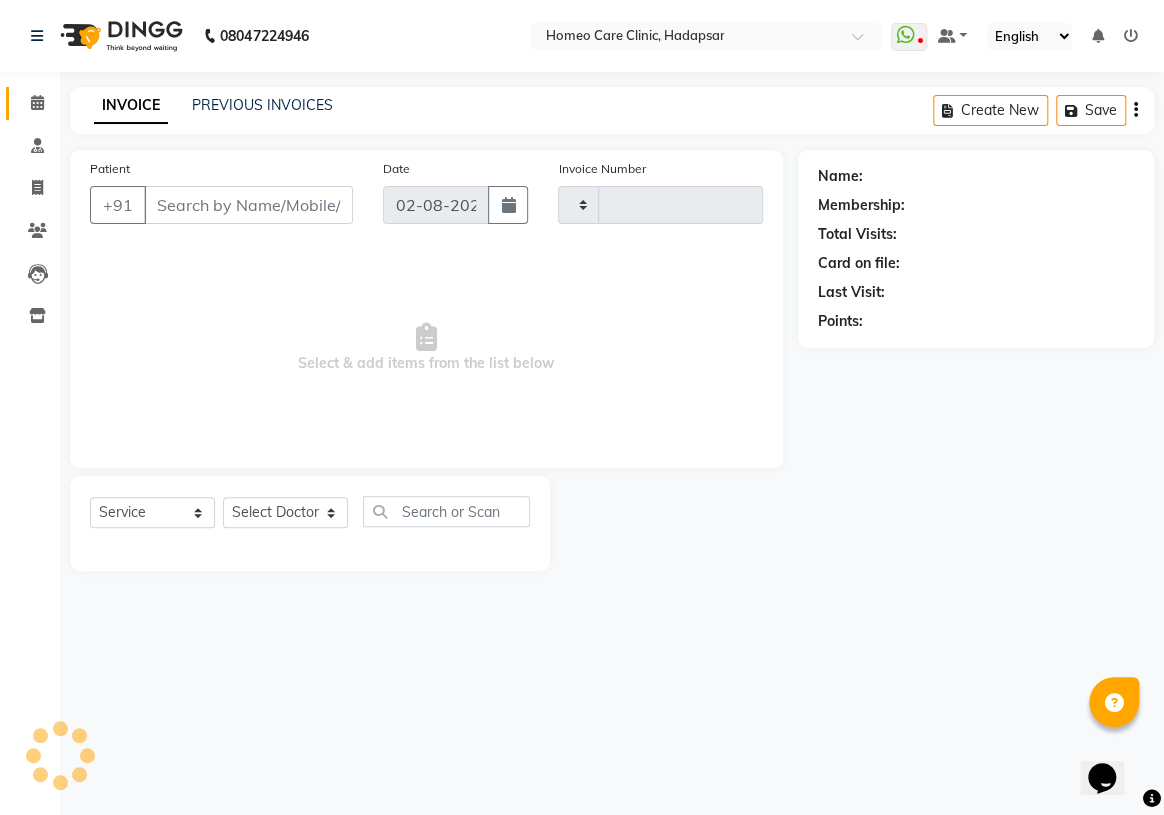 type on "2283" 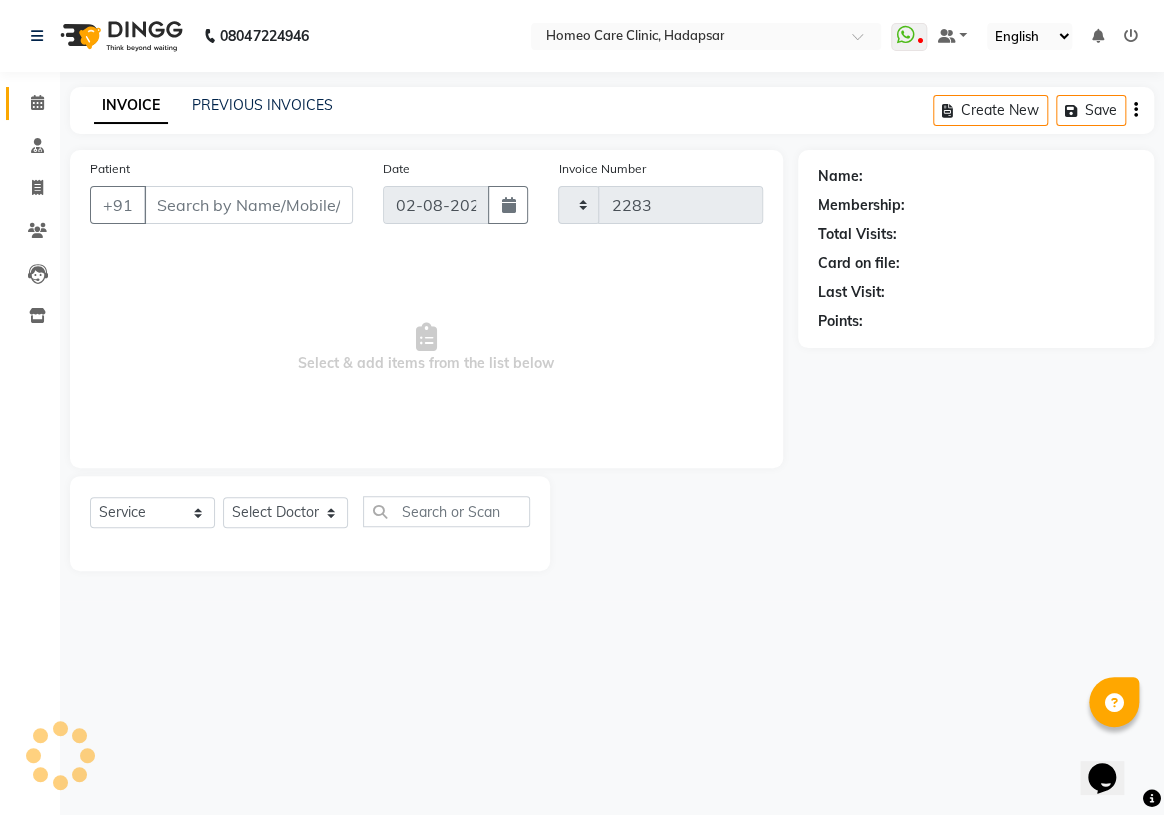 select on "7485" 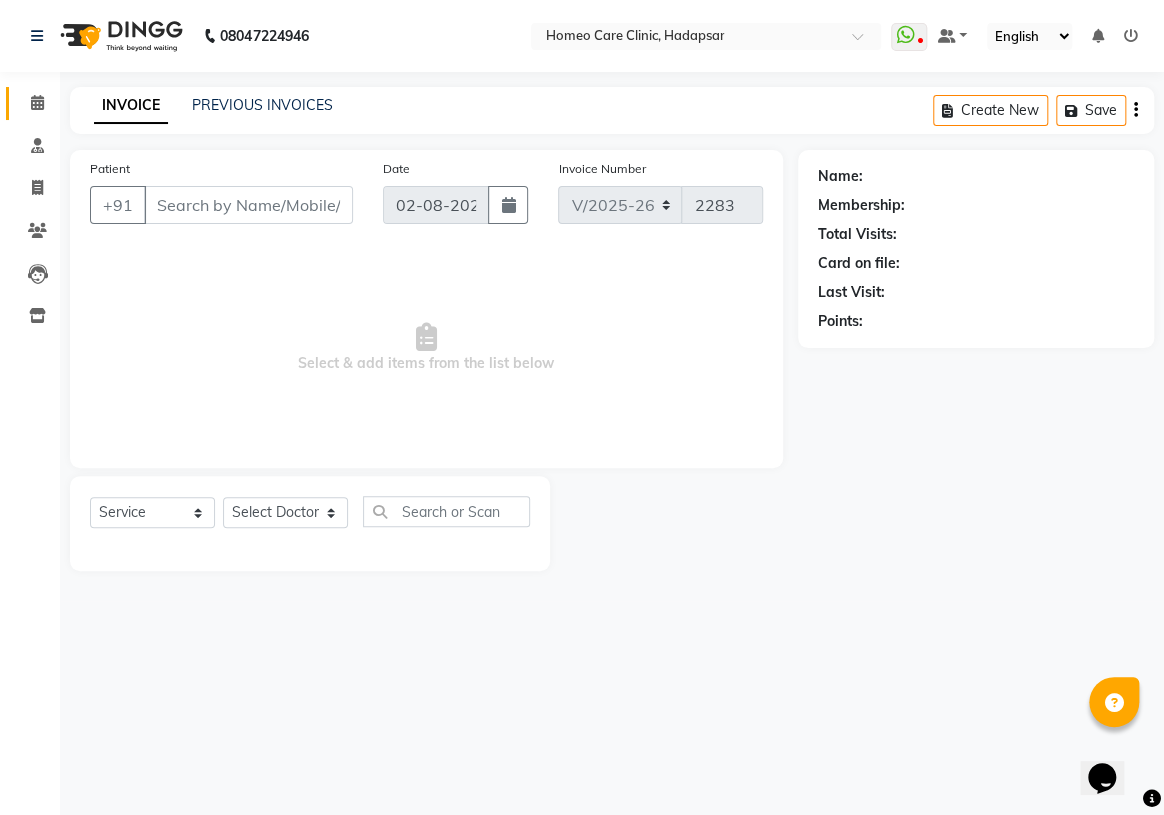 type on "[PHONE]" 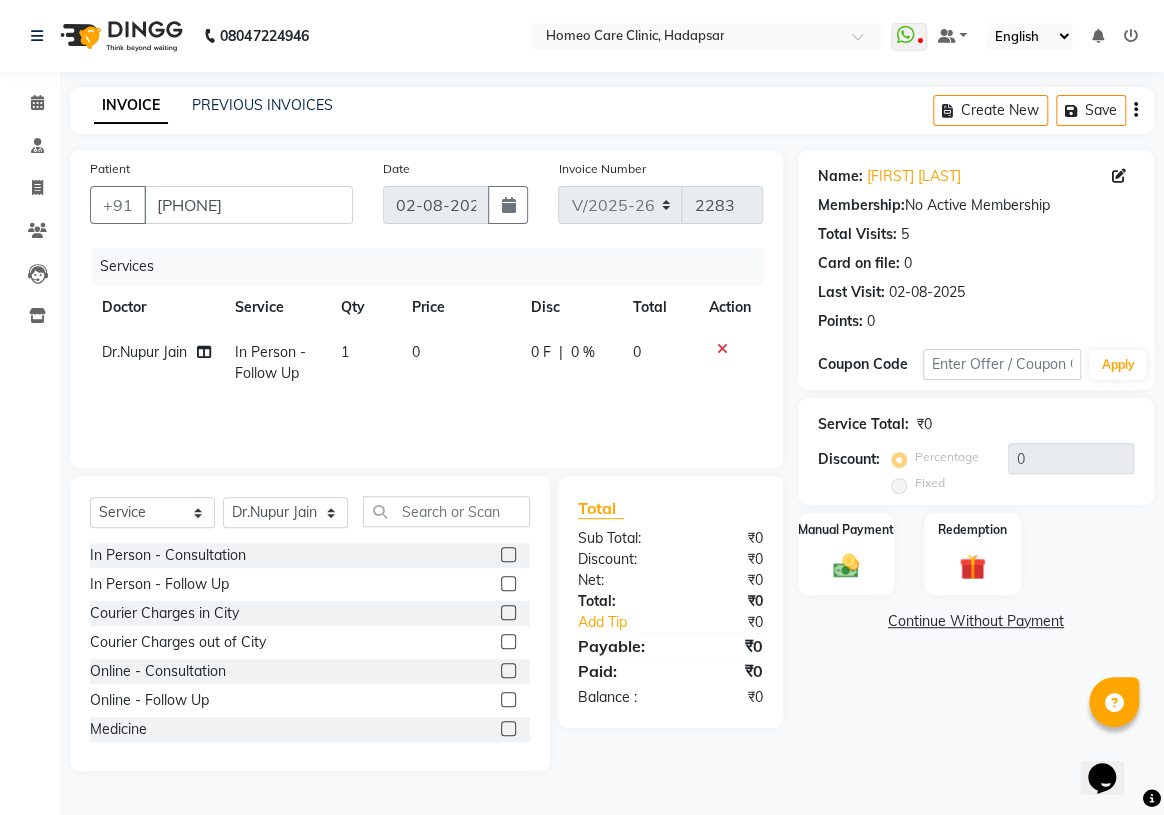 click 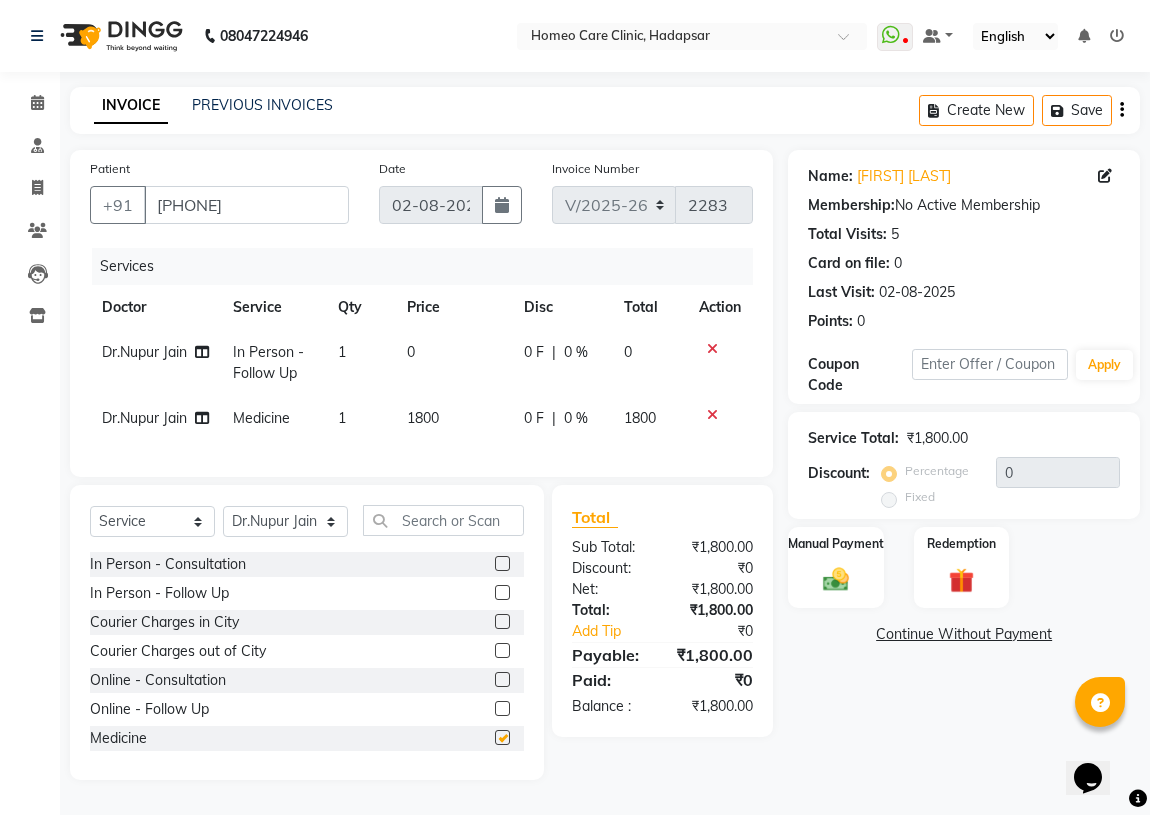 checkbox on "false" 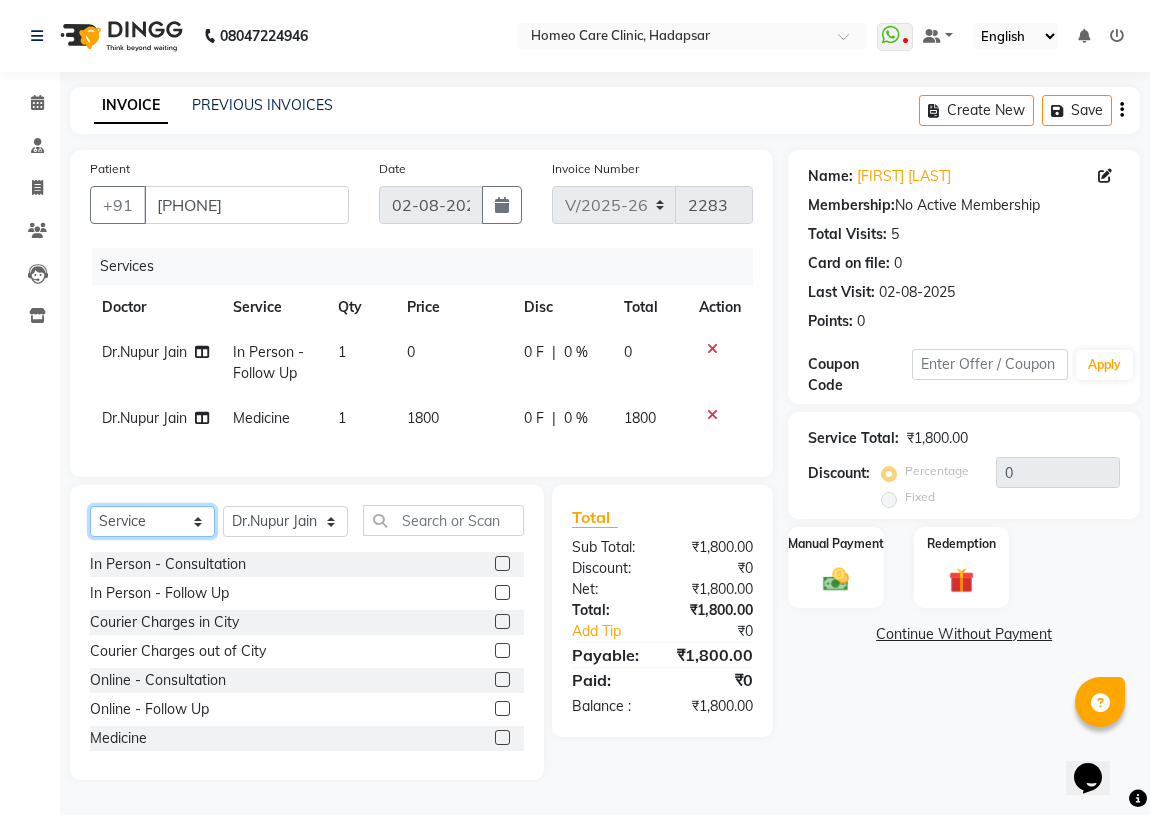 click on "Select  Service  Product  Membership  Package Voucher Prepaid Gift Card" 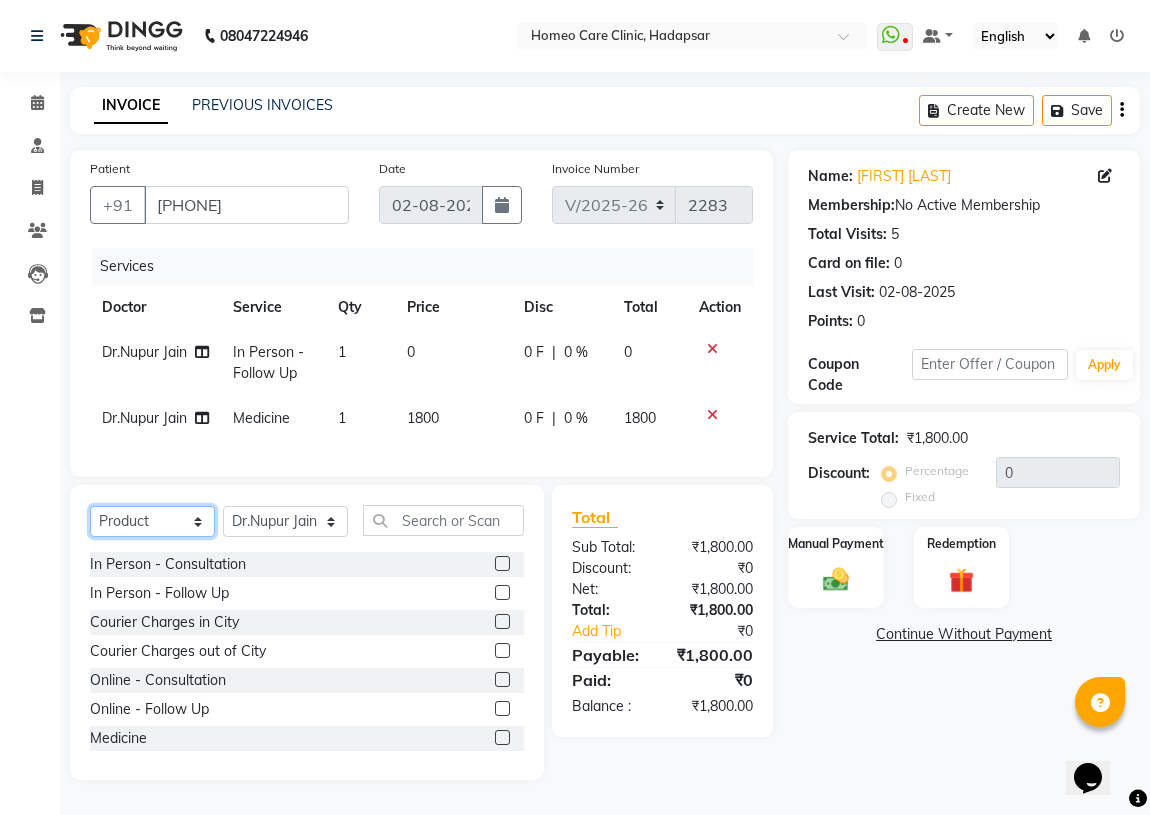 click on "Select  Service  Product  Membership  Package Voucher Prepaid Gift Card" 